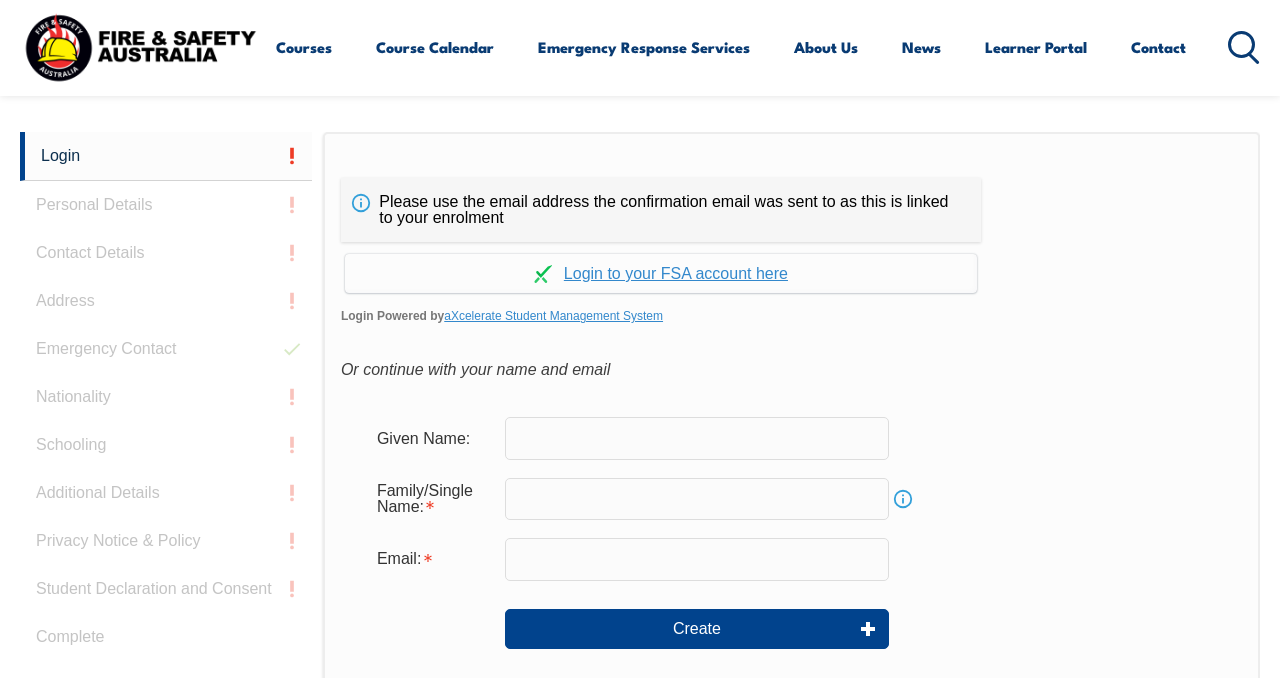 scroll, scrollTop: 473, scrollLeft: 0, axis: vertical 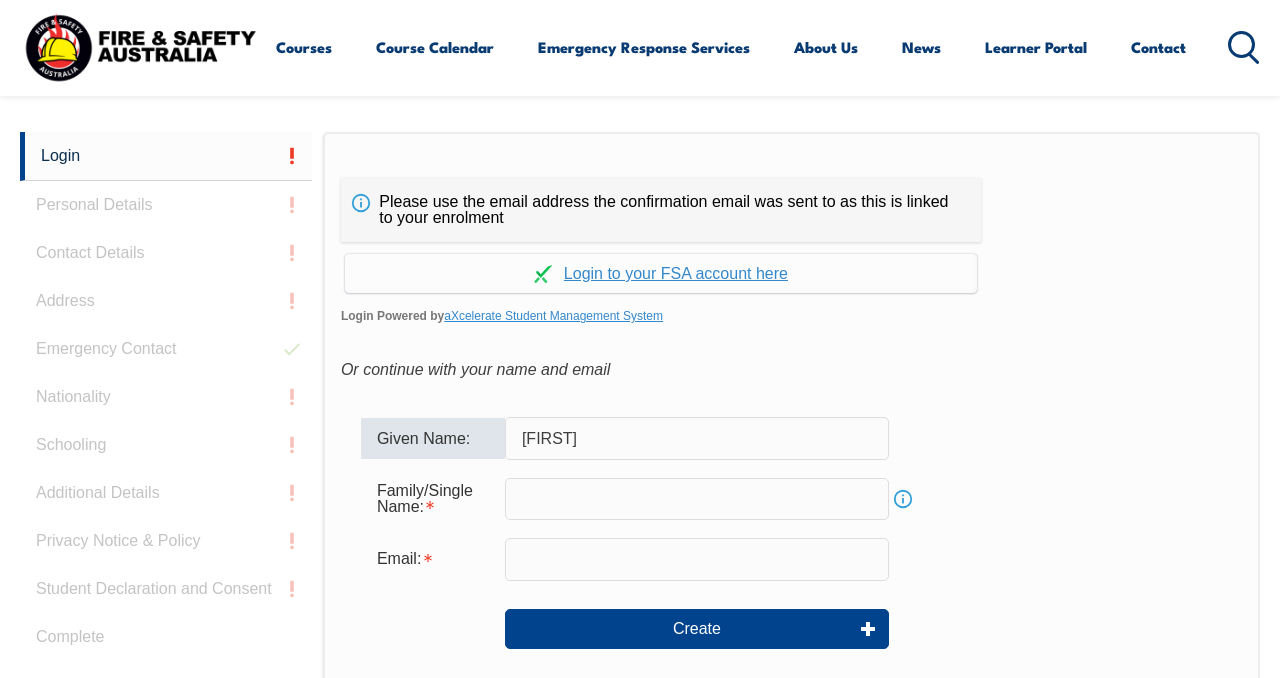 type on "[LAST]" 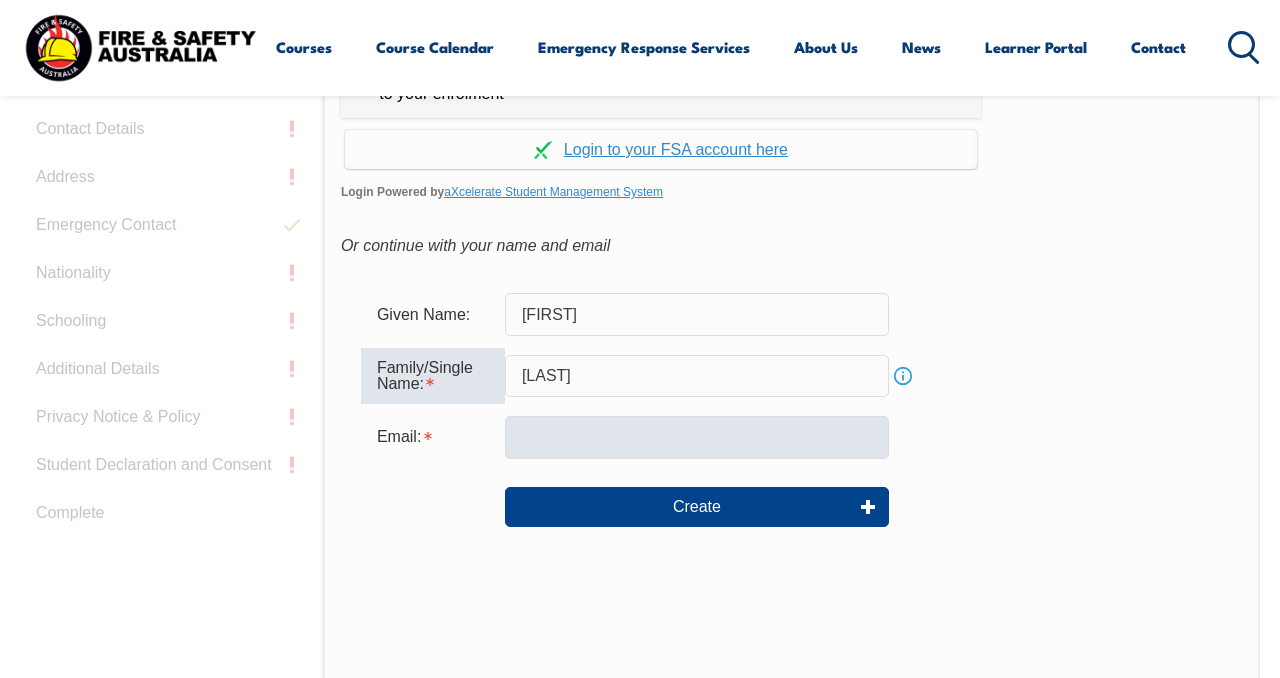 scroll, scrollTop: 601, scrollLeft: 0, axis: vertical 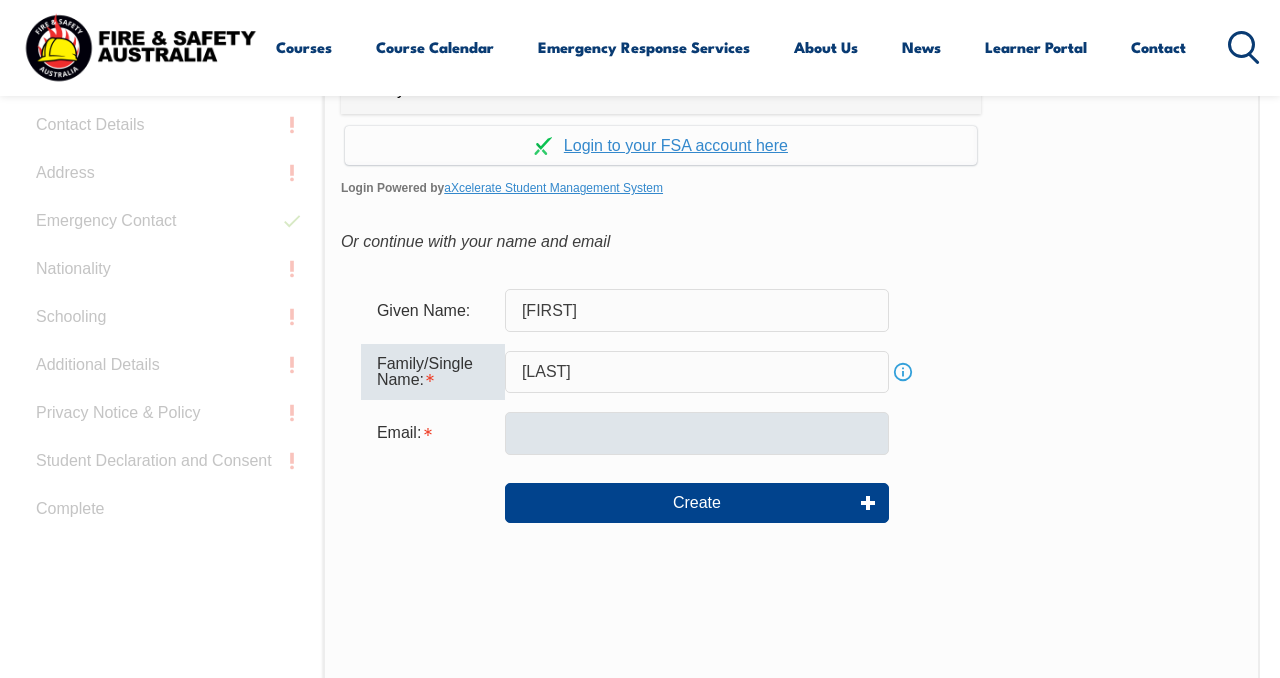 type on "[LAST]" 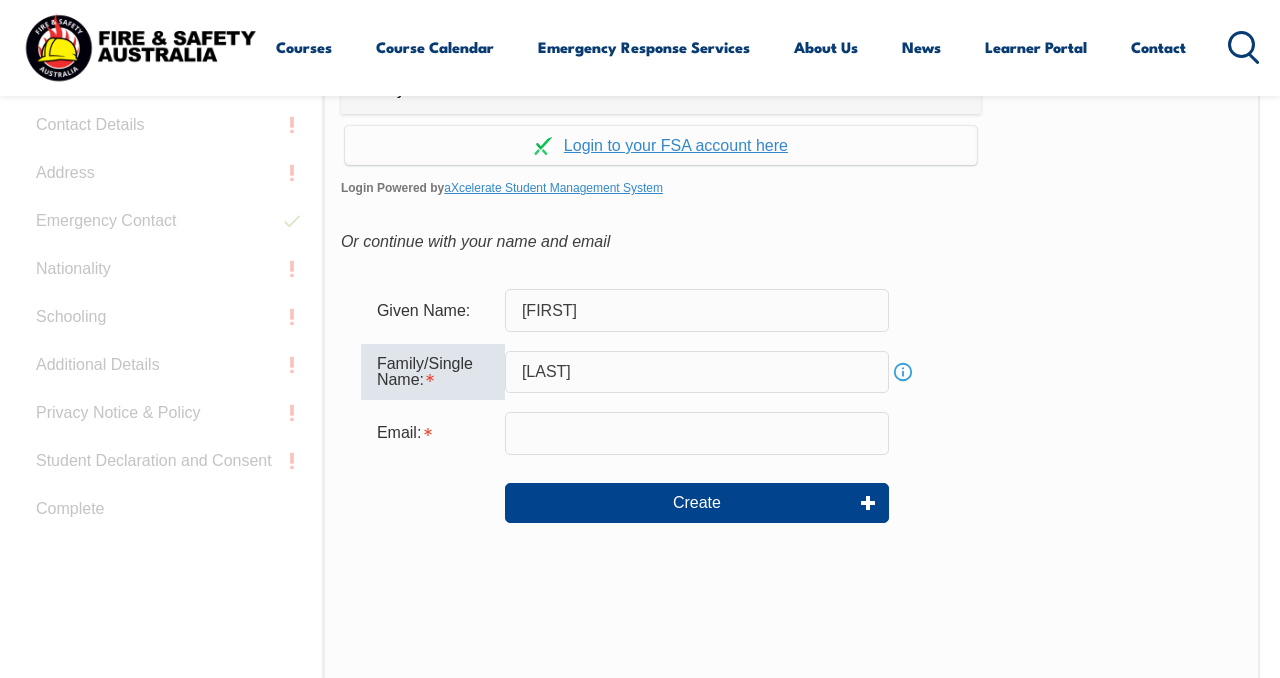 click at bounding box center [697, 433] 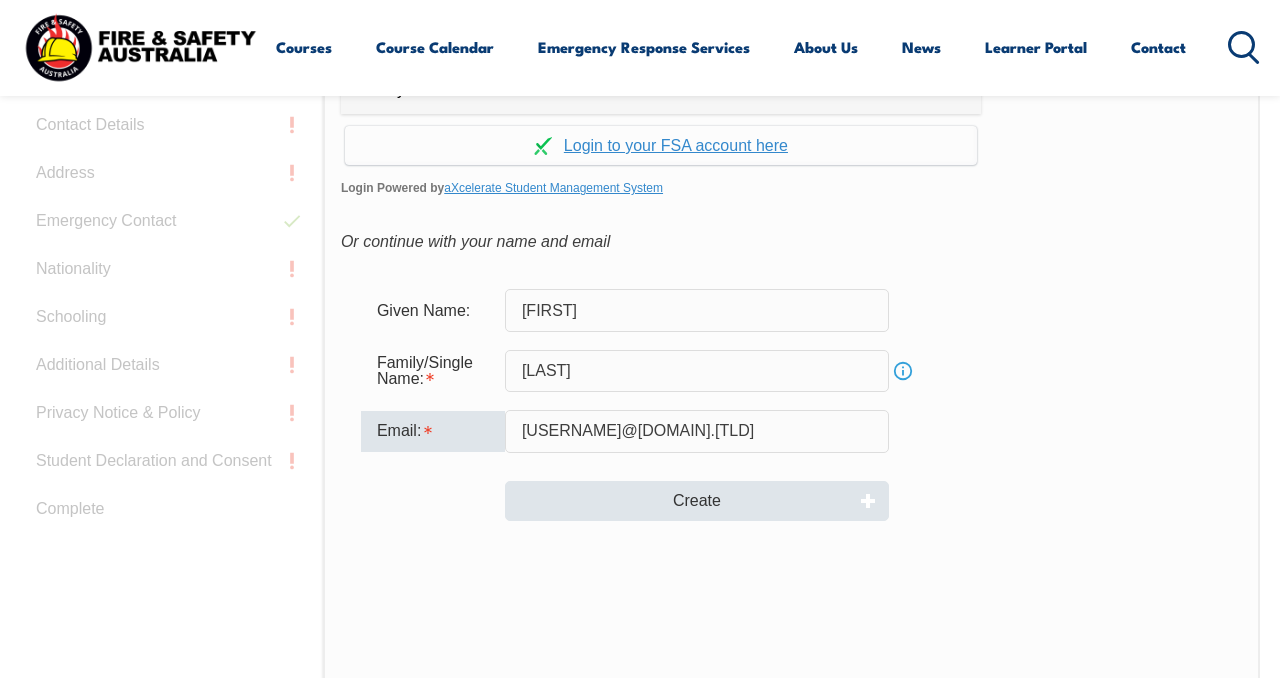 type on "[EMAIL]" 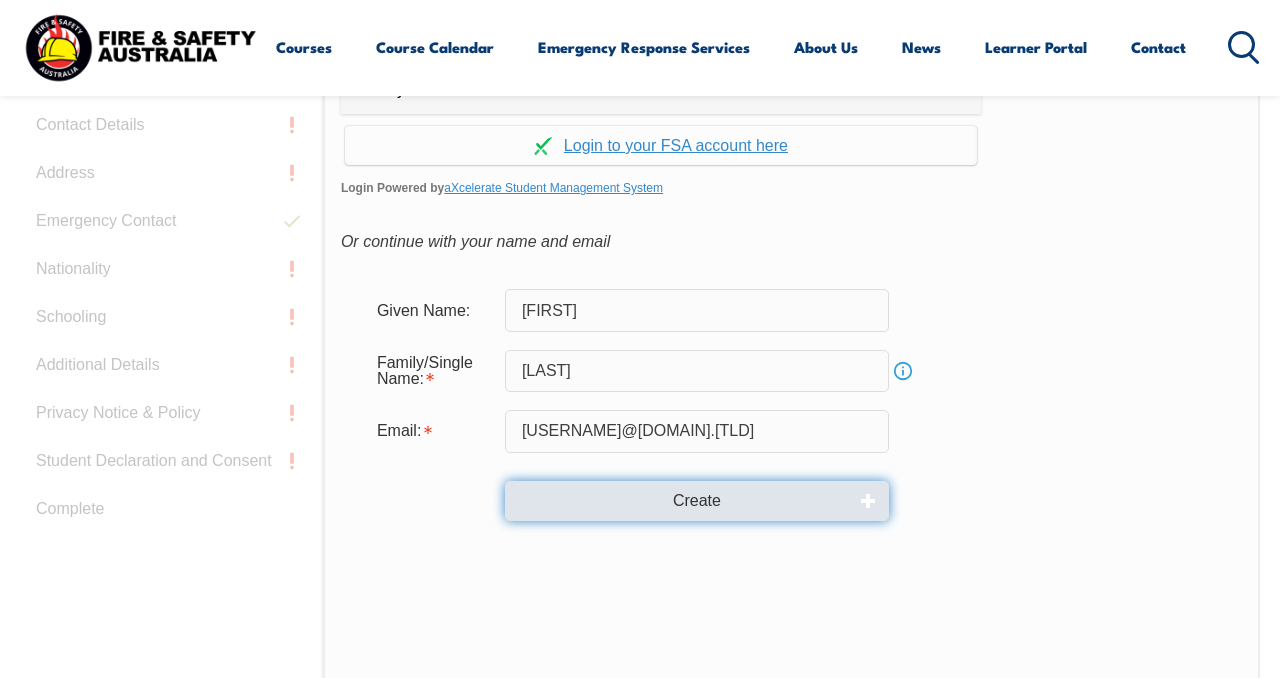 click on "Create" at bounding box center (697, 501) 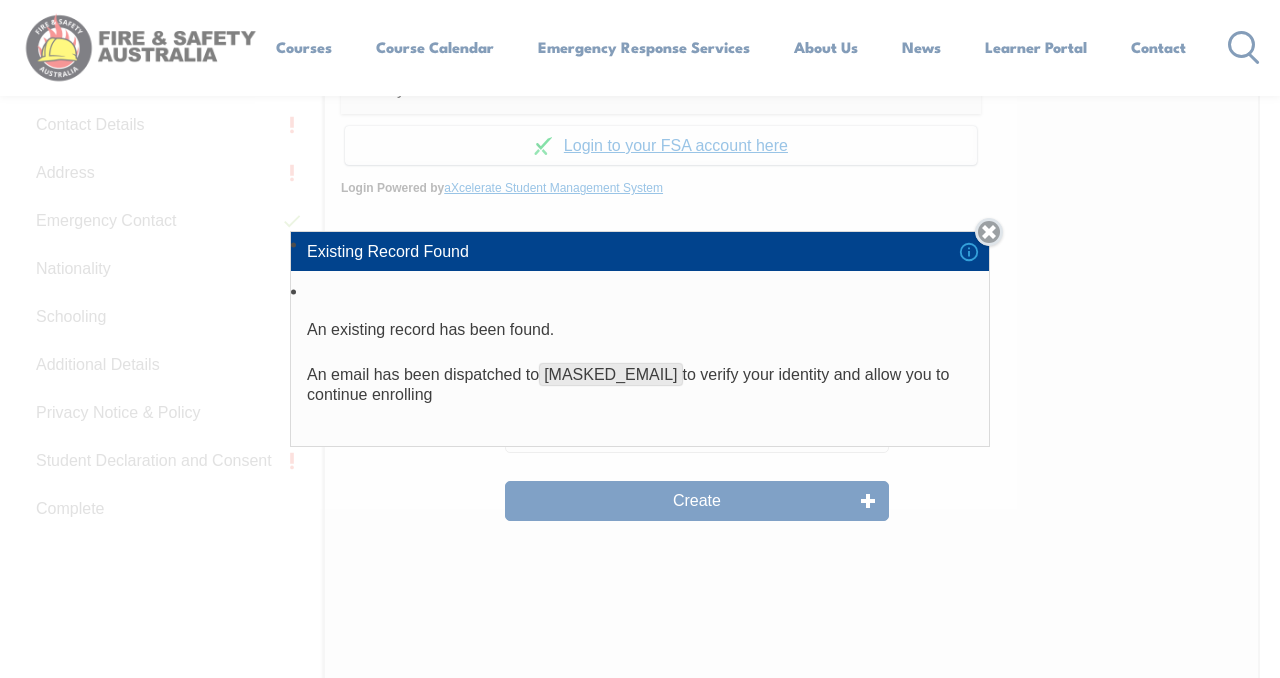 click on "Close" at bounding box center (989, 232) 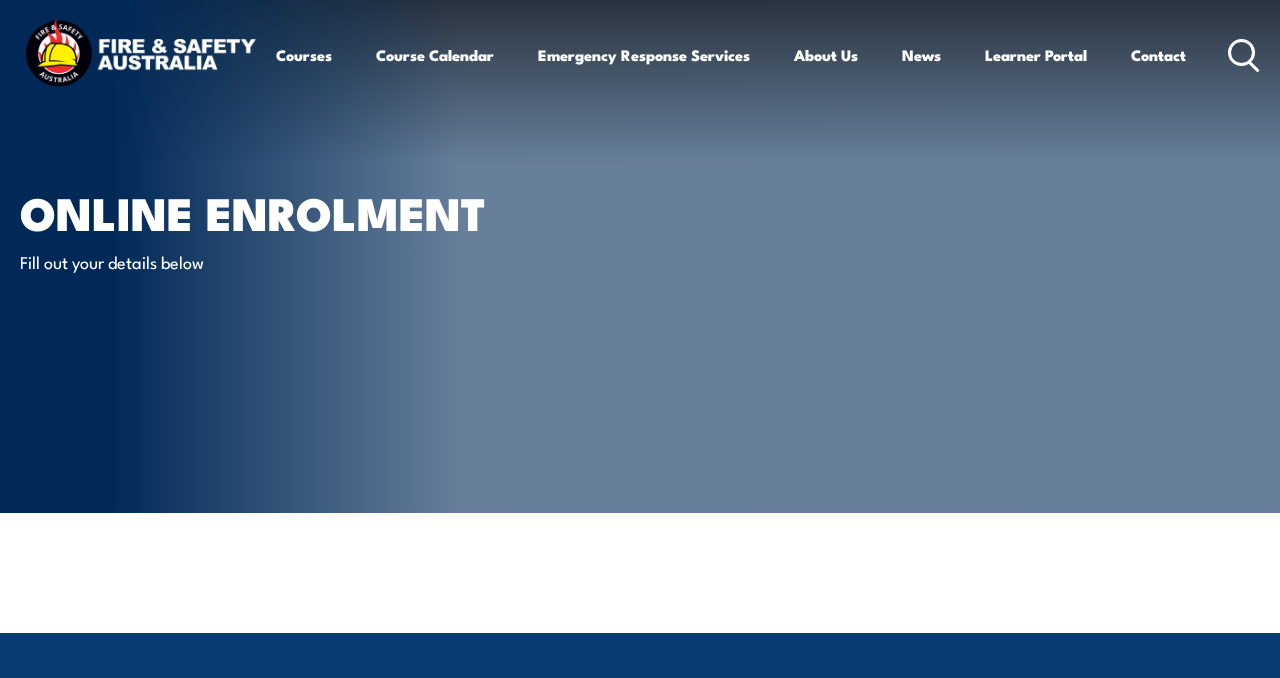 scroll, scrollTop: 236, scrollLeft: 0, axis: vertical 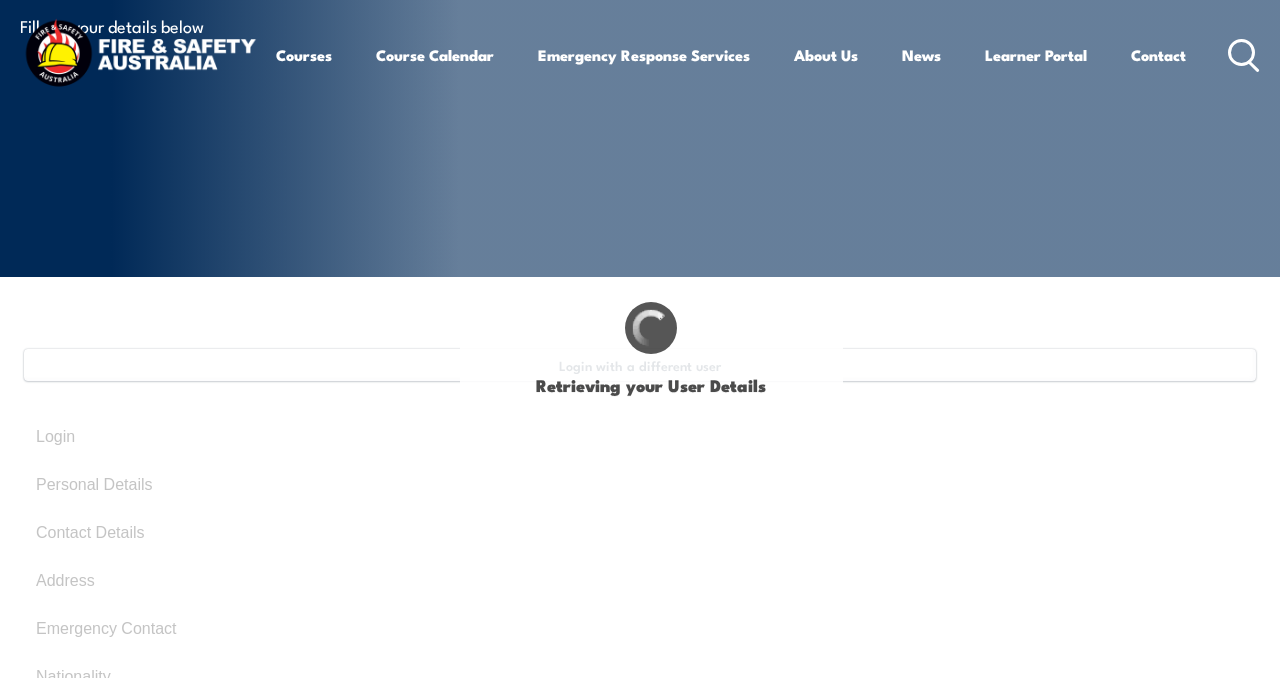 type on "[LAST]" 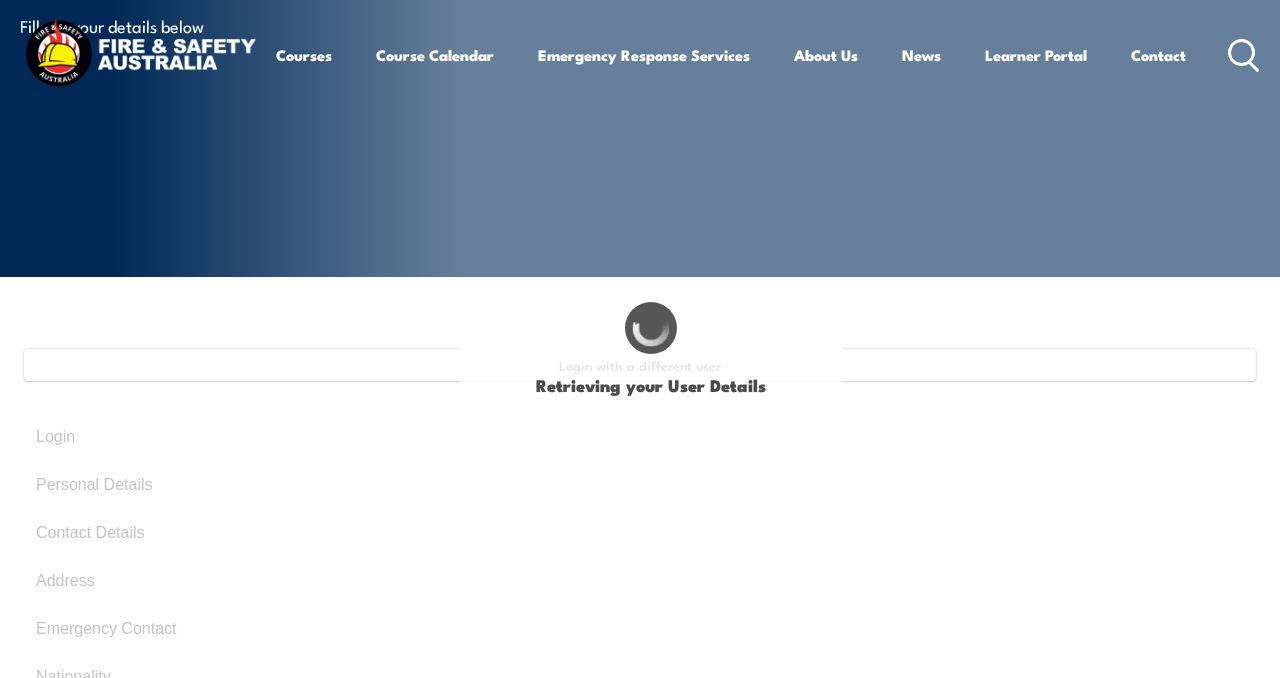 type on "[LAST]" 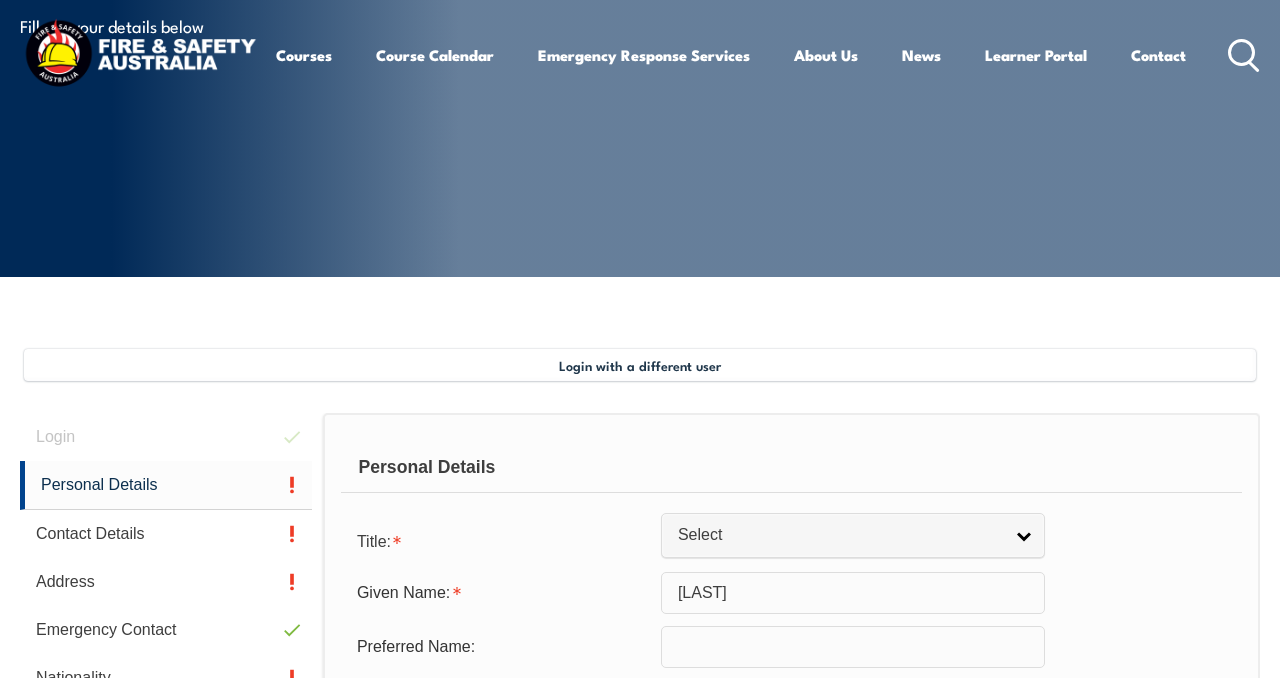 scroll, scrollTop: 0, scrollLeft: 0, axis: both 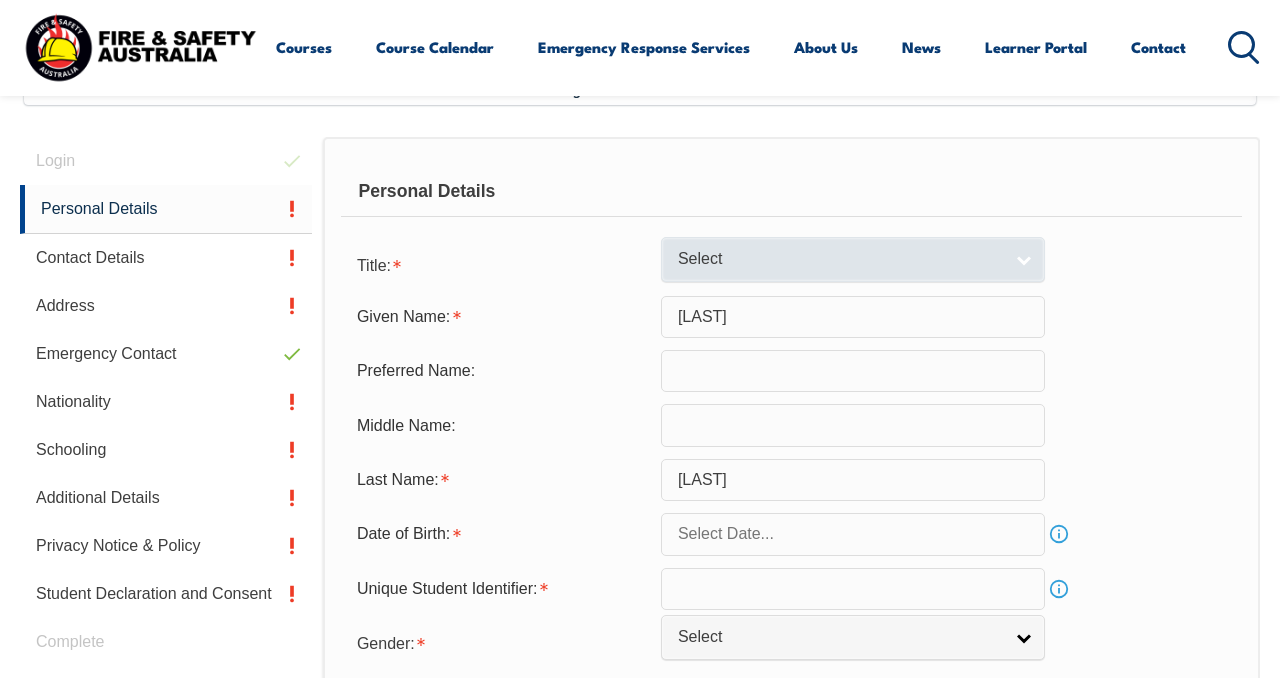click on "Select" at bounding box center [840, 259] 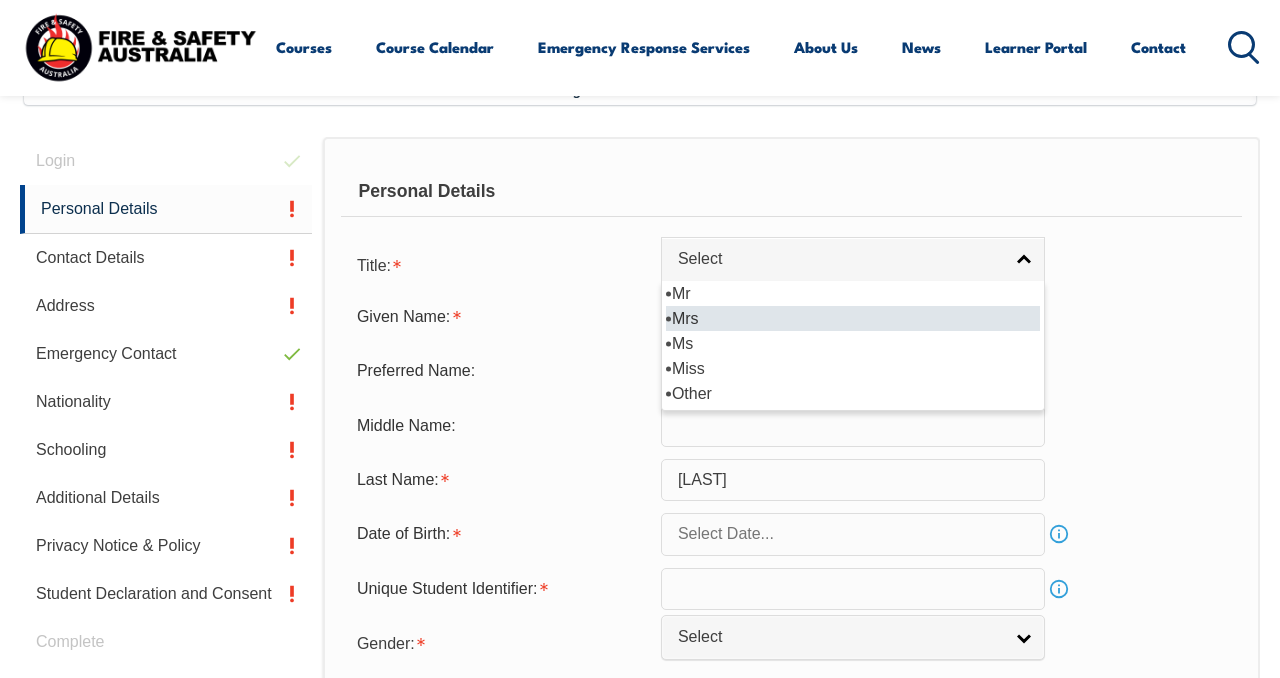 click on "Mrs" at bounding box center (853, 318) 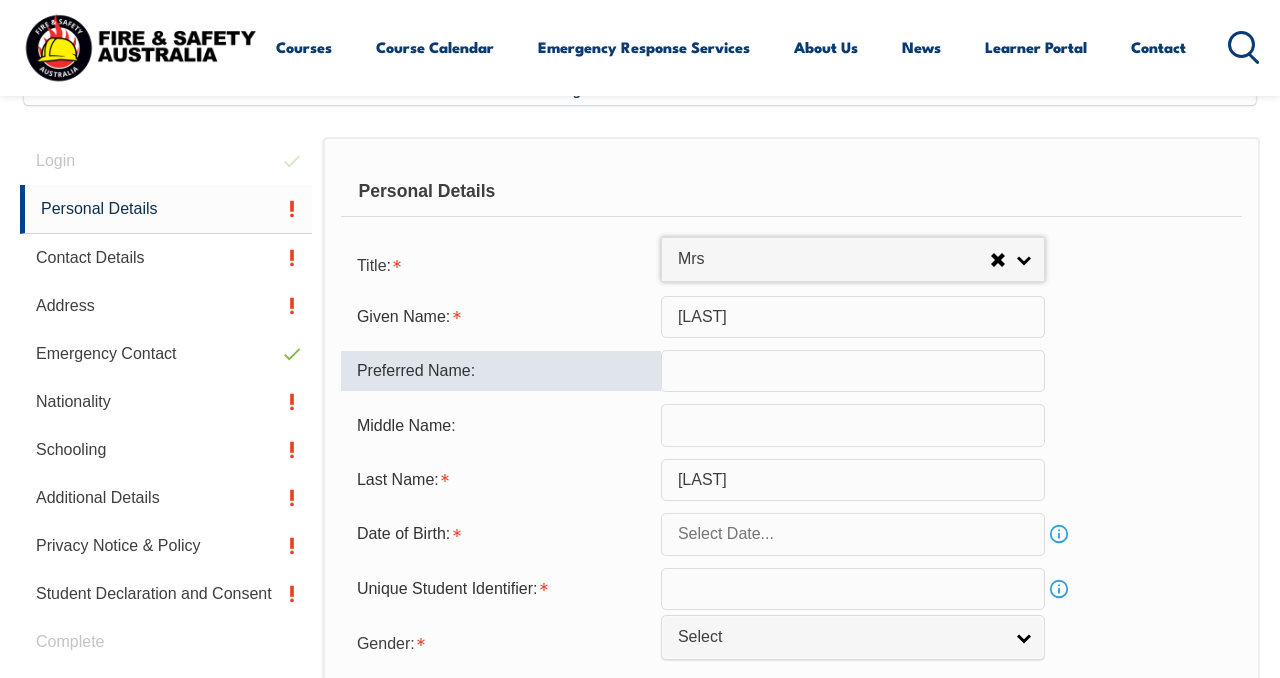 click at bounding box center (853, 371) 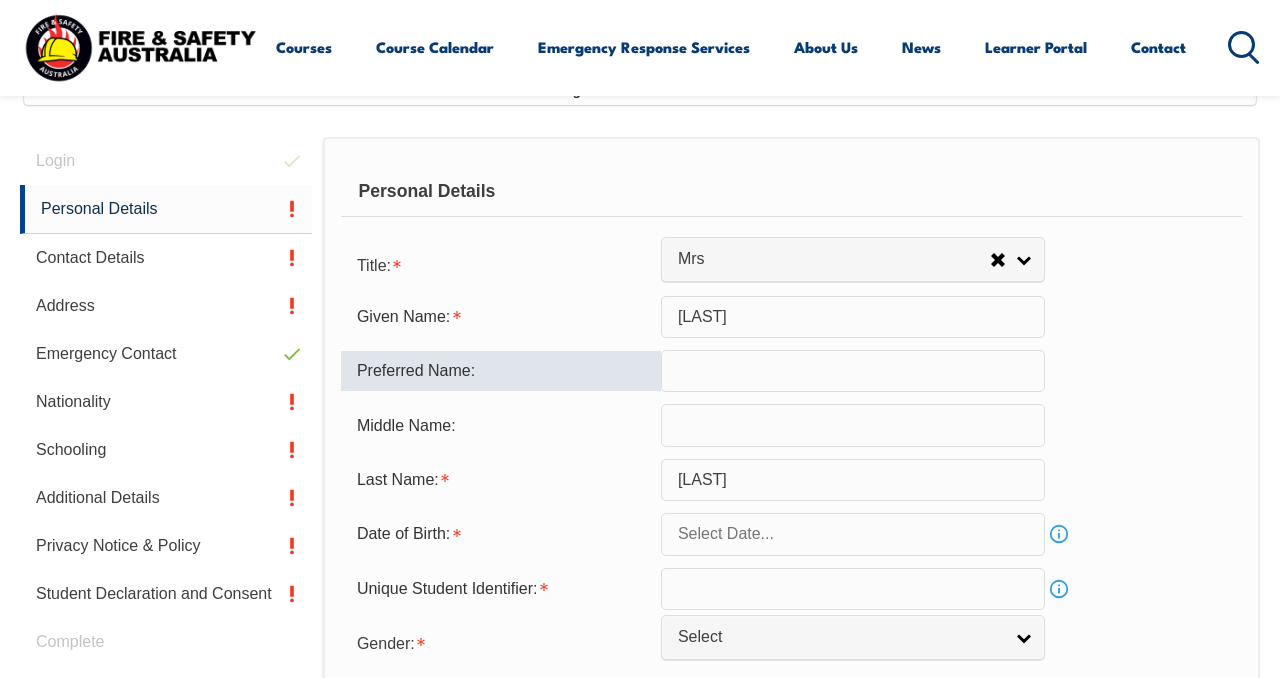click on "[LAST]" at bounding box center (853, 317) 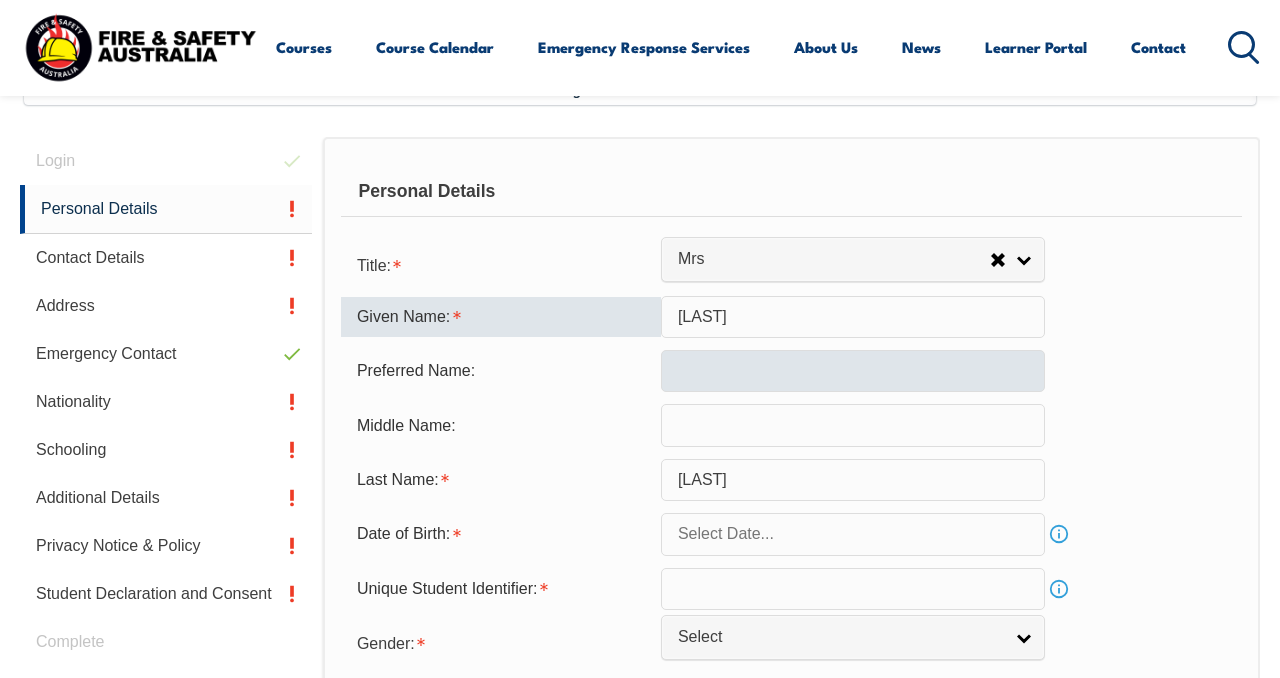 type on "[LAST]" 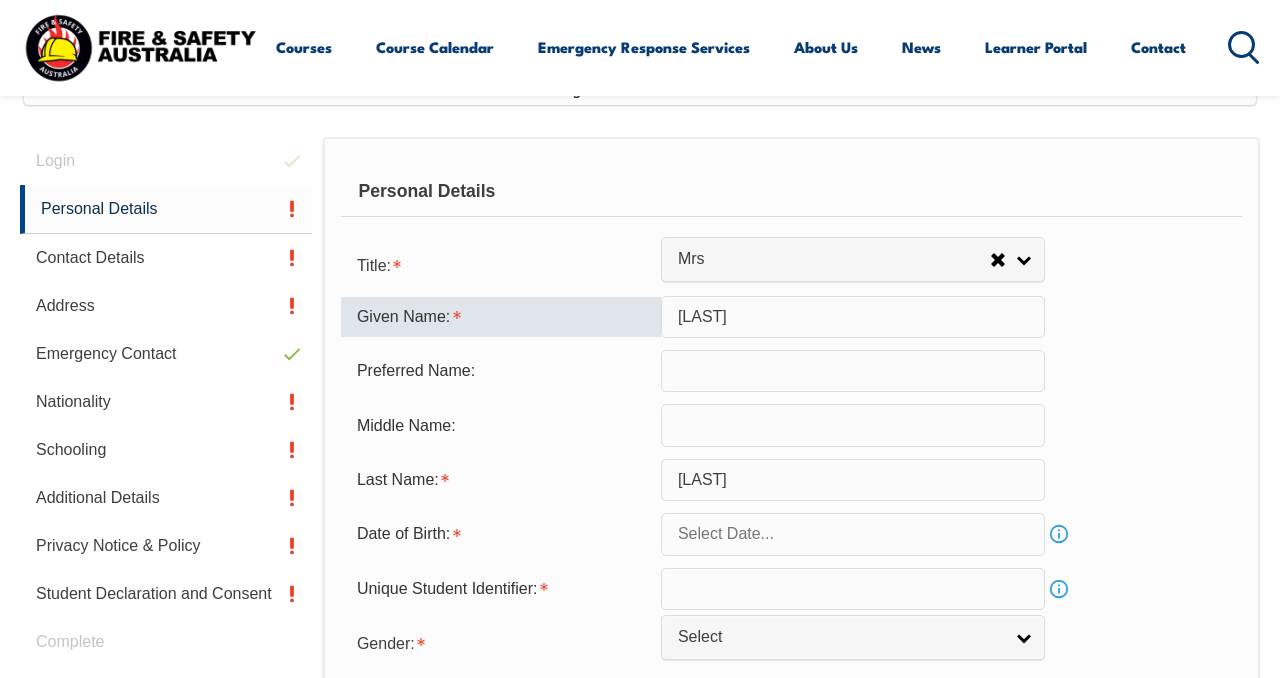 click at bounding box center [853, 371] 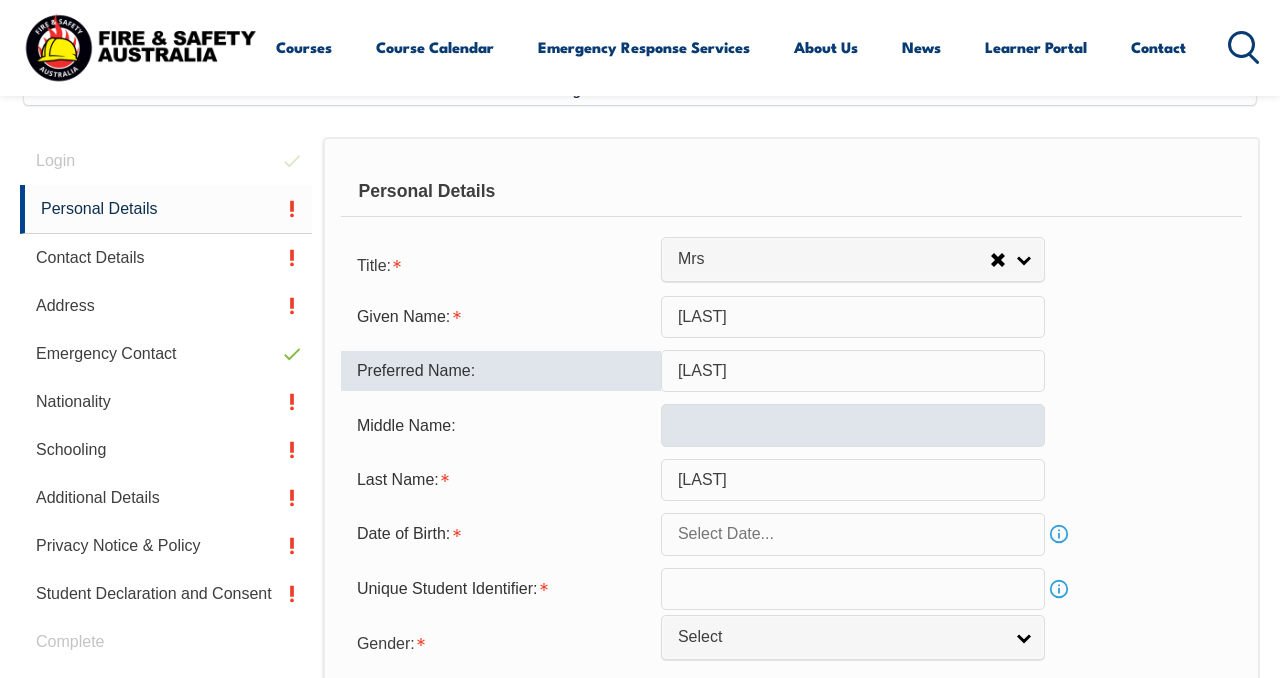 type on "[LAST]" 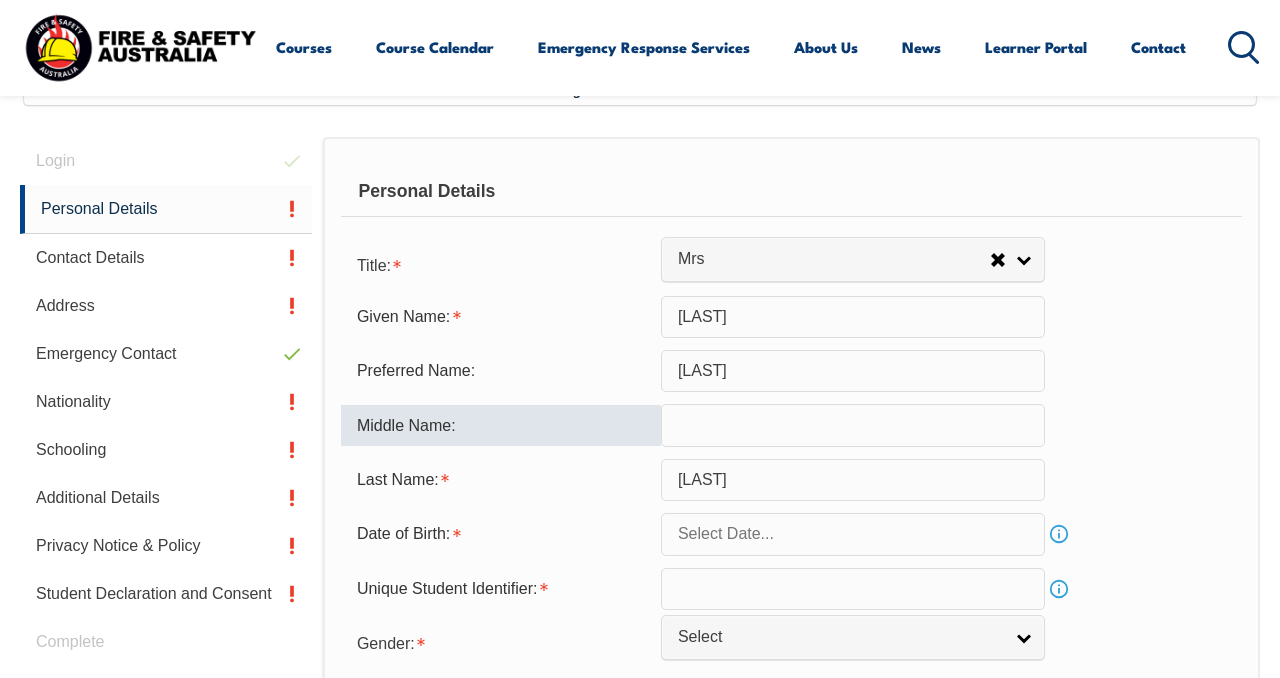 click at bounding box center (853, 425) 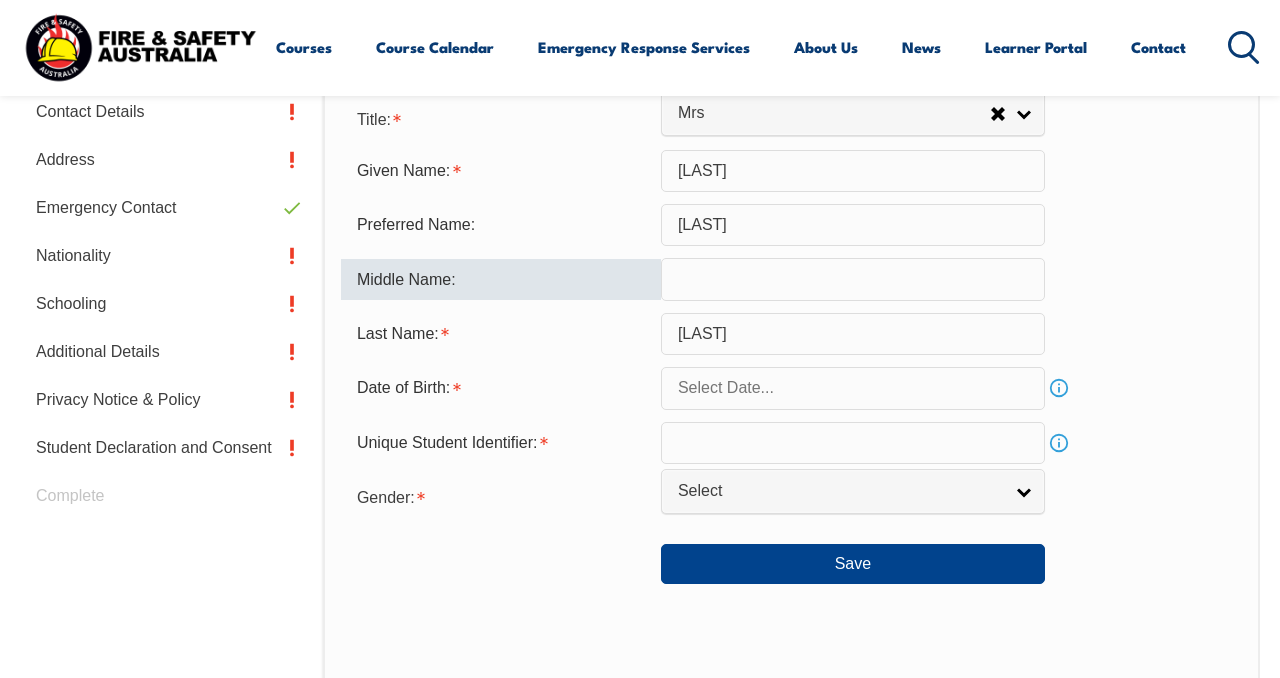 scroll, scrollTop: 660, scrollLeft: 0, axis: vertical 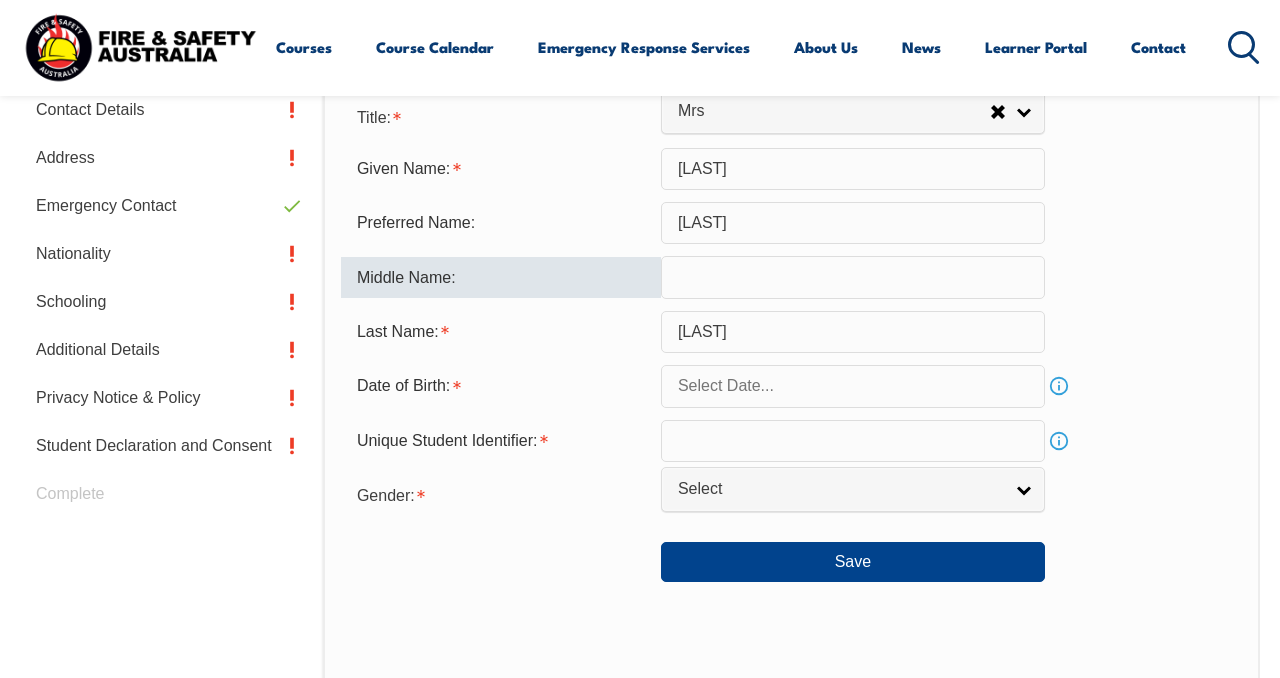 click at bounding box center (853, 386) 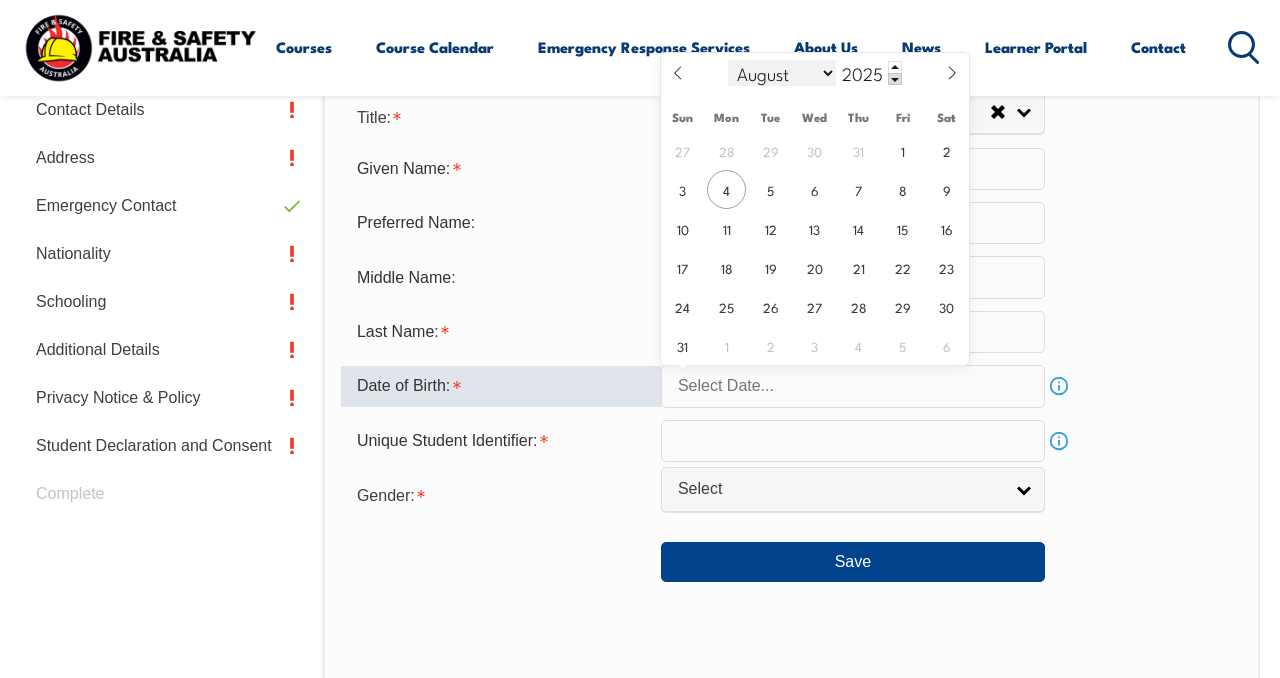 click on "January February March April May June July August September October November December" at bounding box center (782, 73) 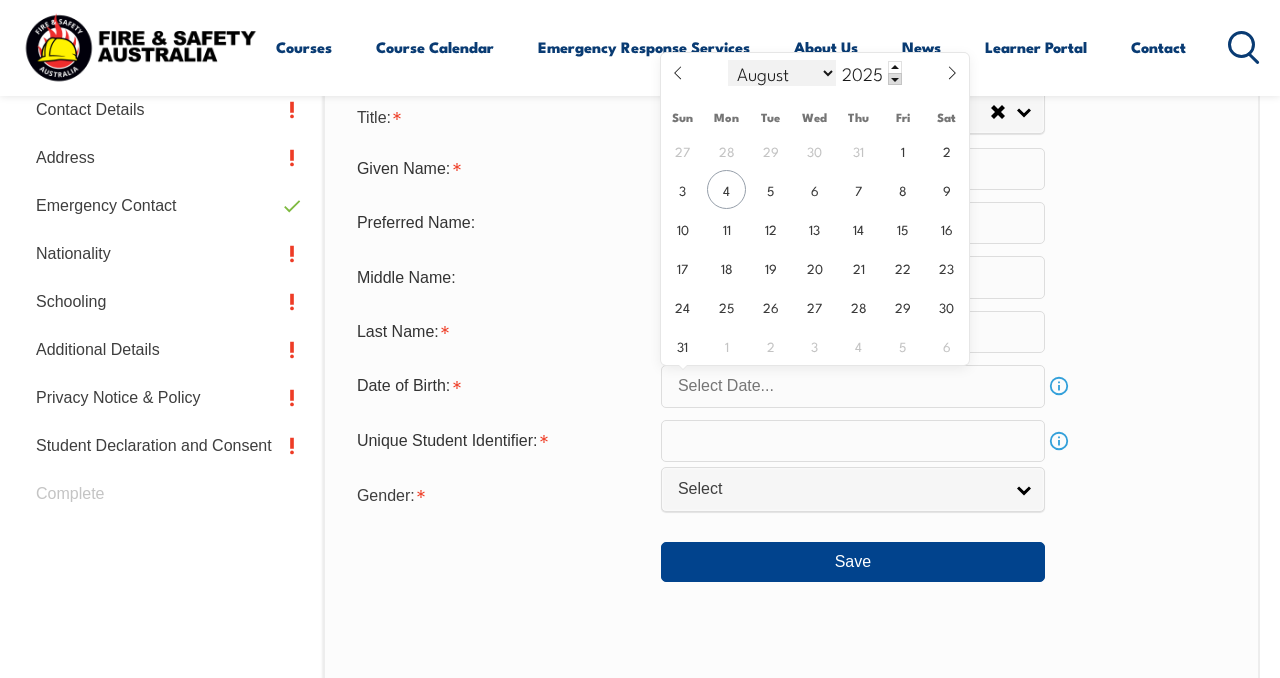 select on "5" 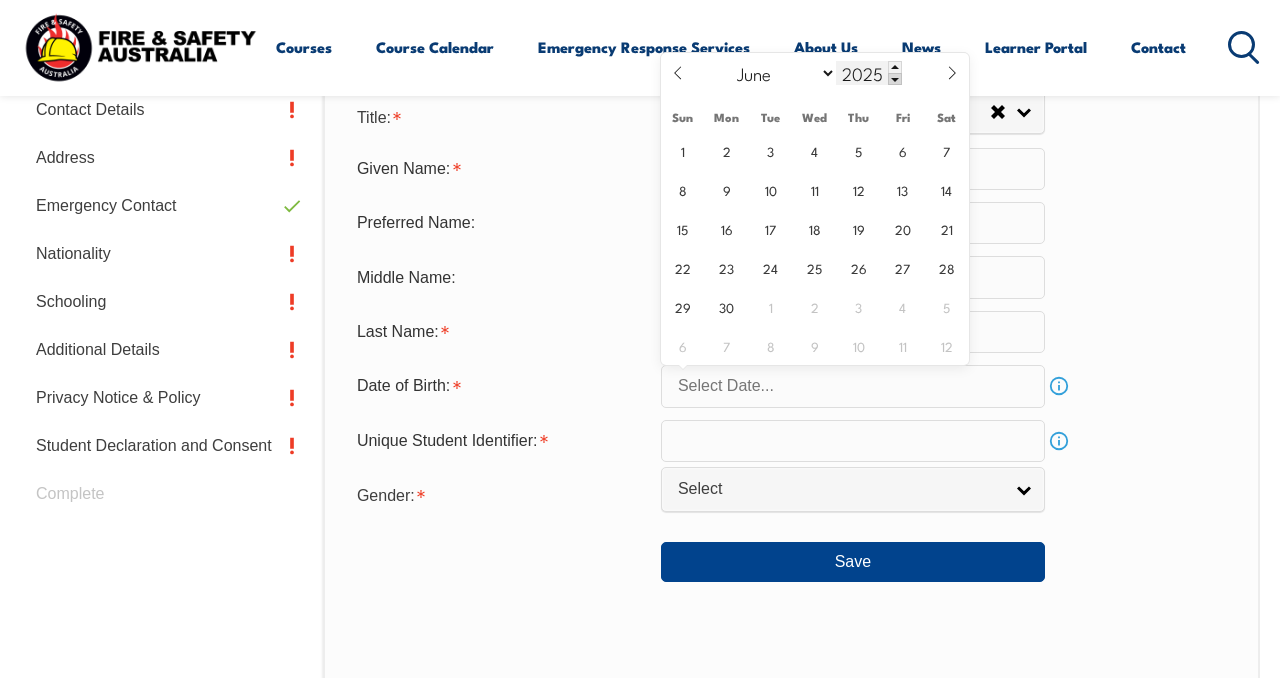click at bounding box center [895, 79] 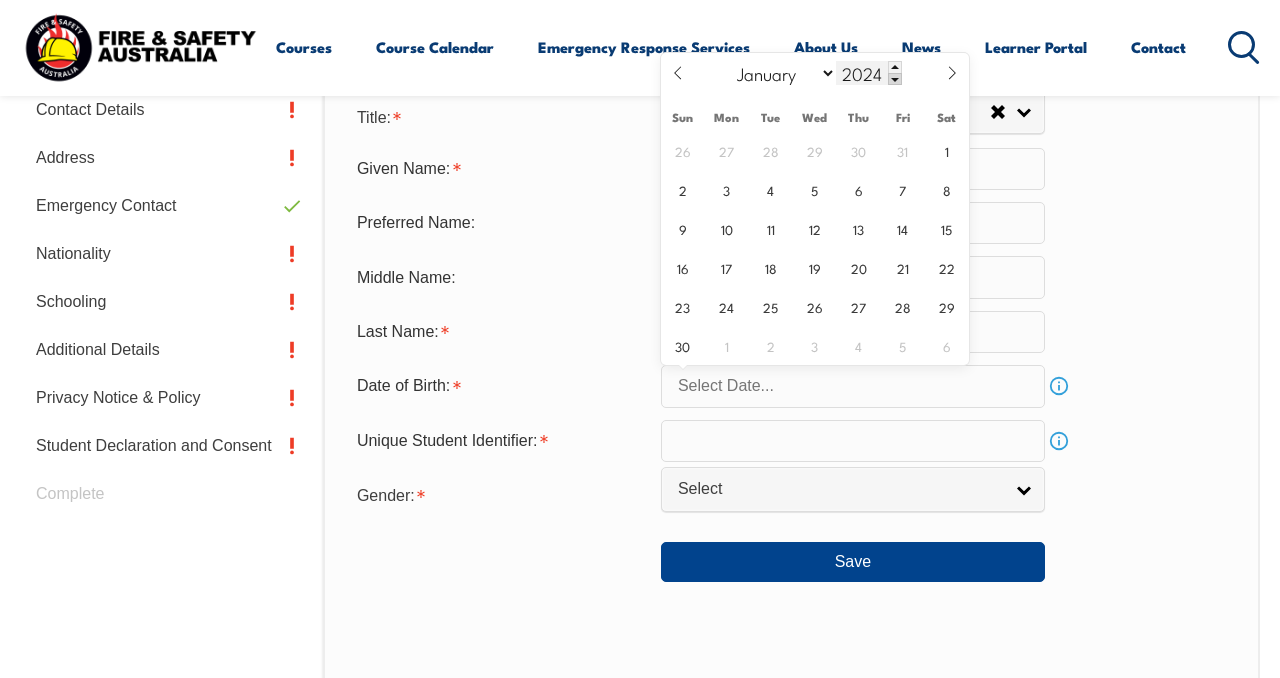 click at bounding box center [895, 79] 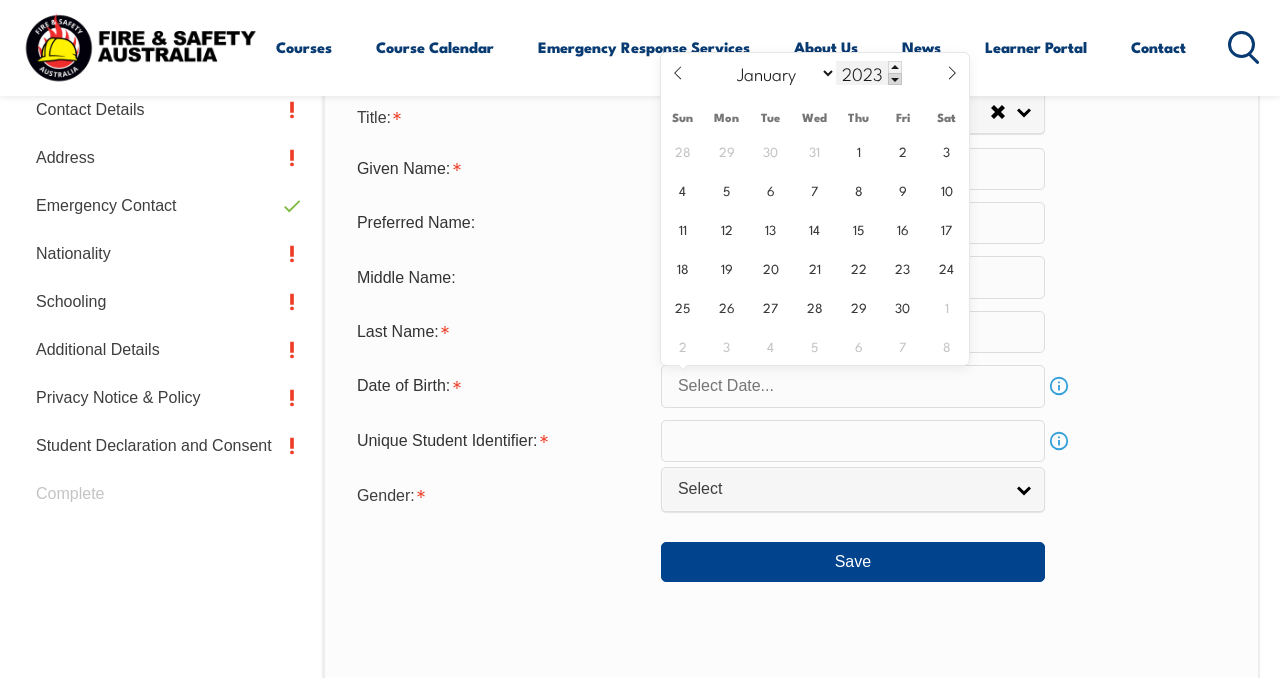 click at bounding box center [895, 79] 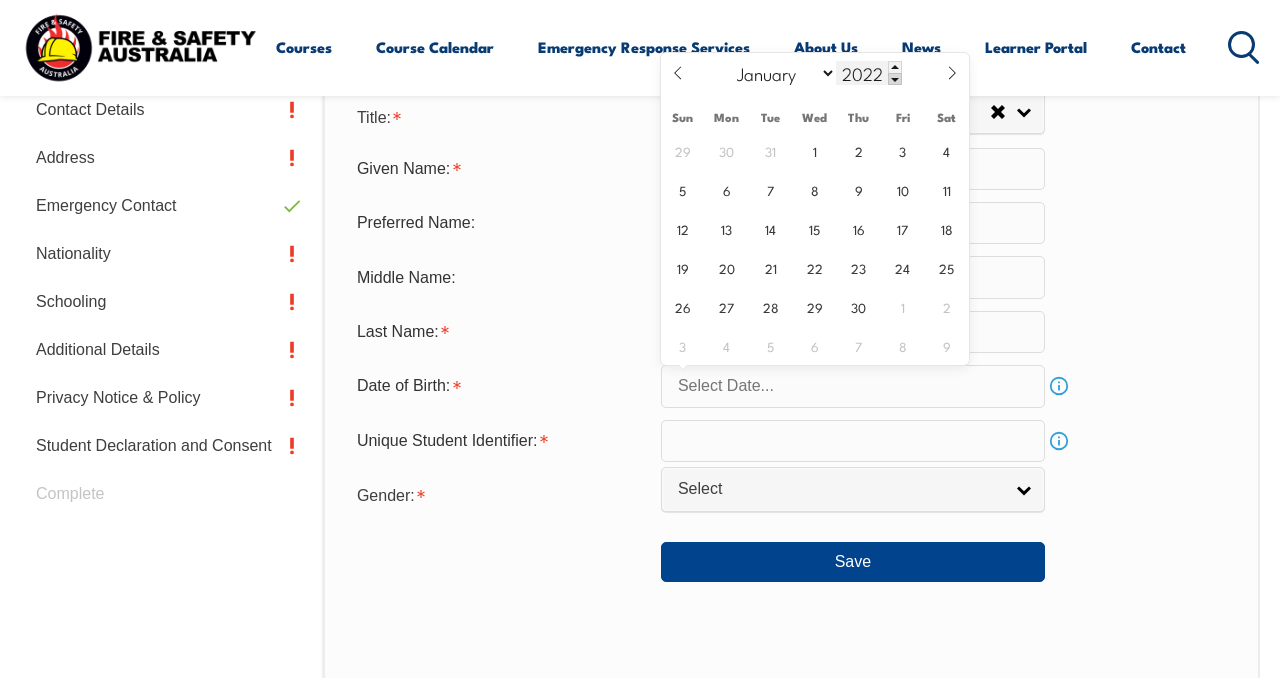 click at bounding box center (895, 79) 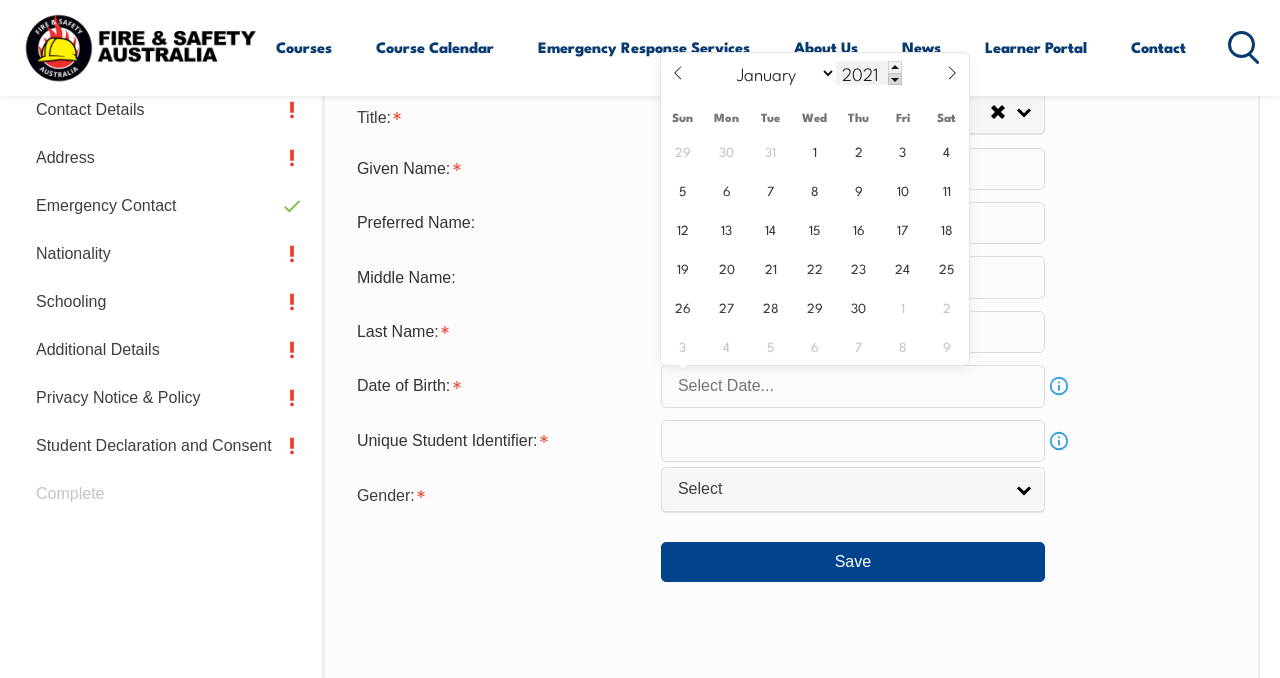 click at bounding box center (895, 79) 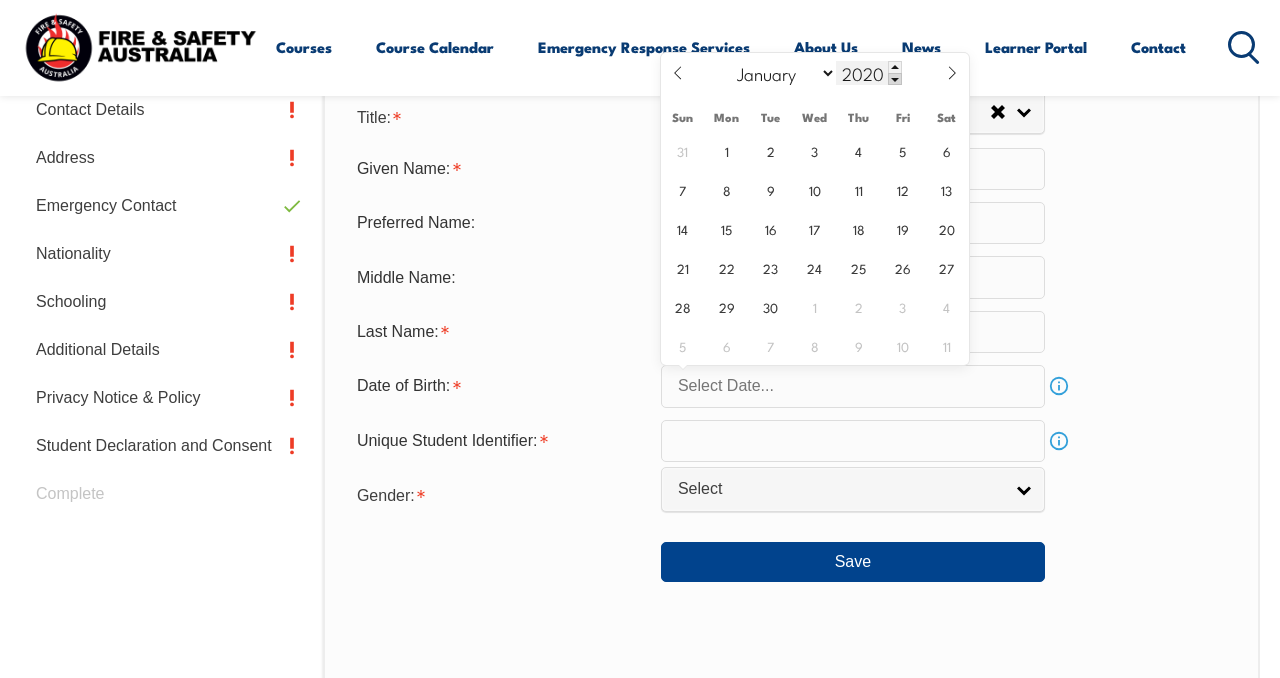 click at bounding box center (895, 79) 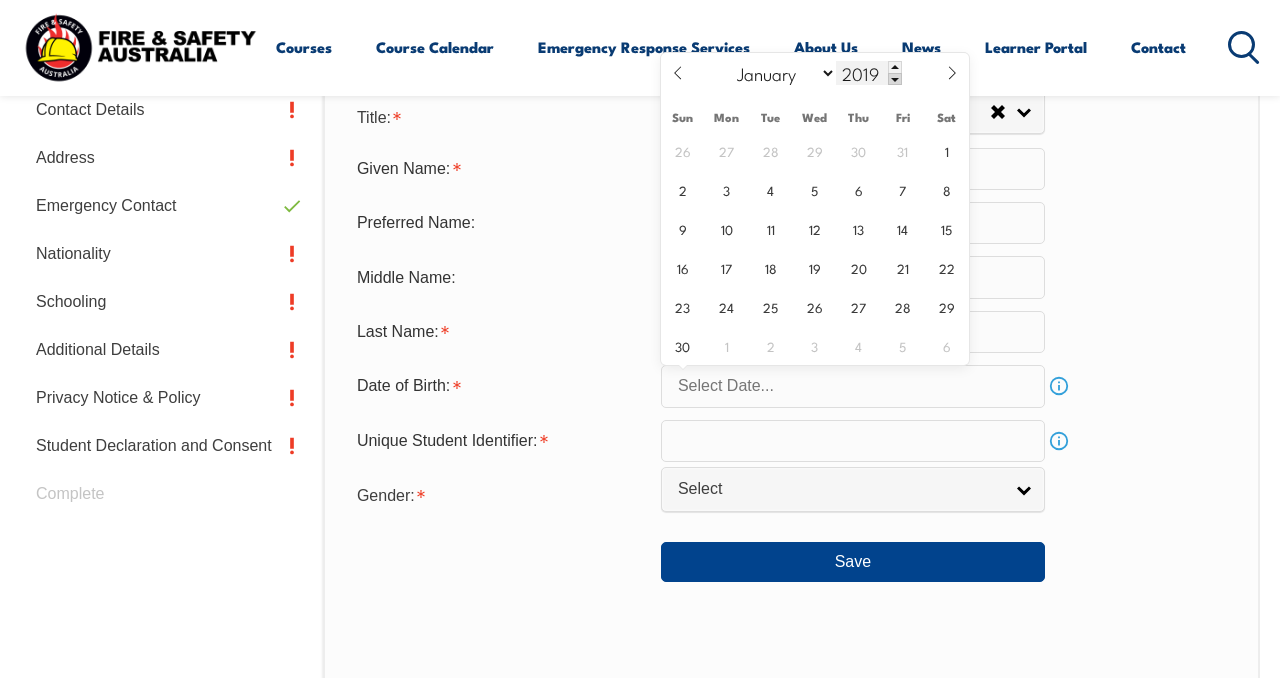 click at bounding box center (895, 79) 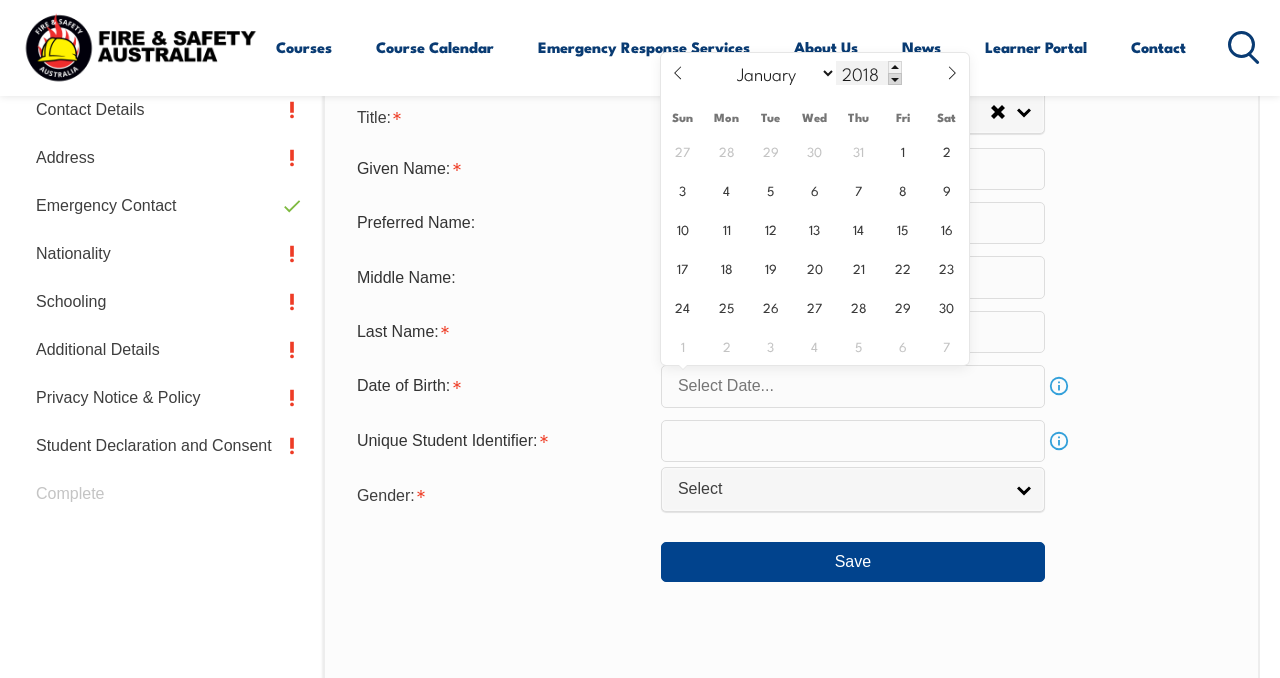 click at bounding box center [895, 79] 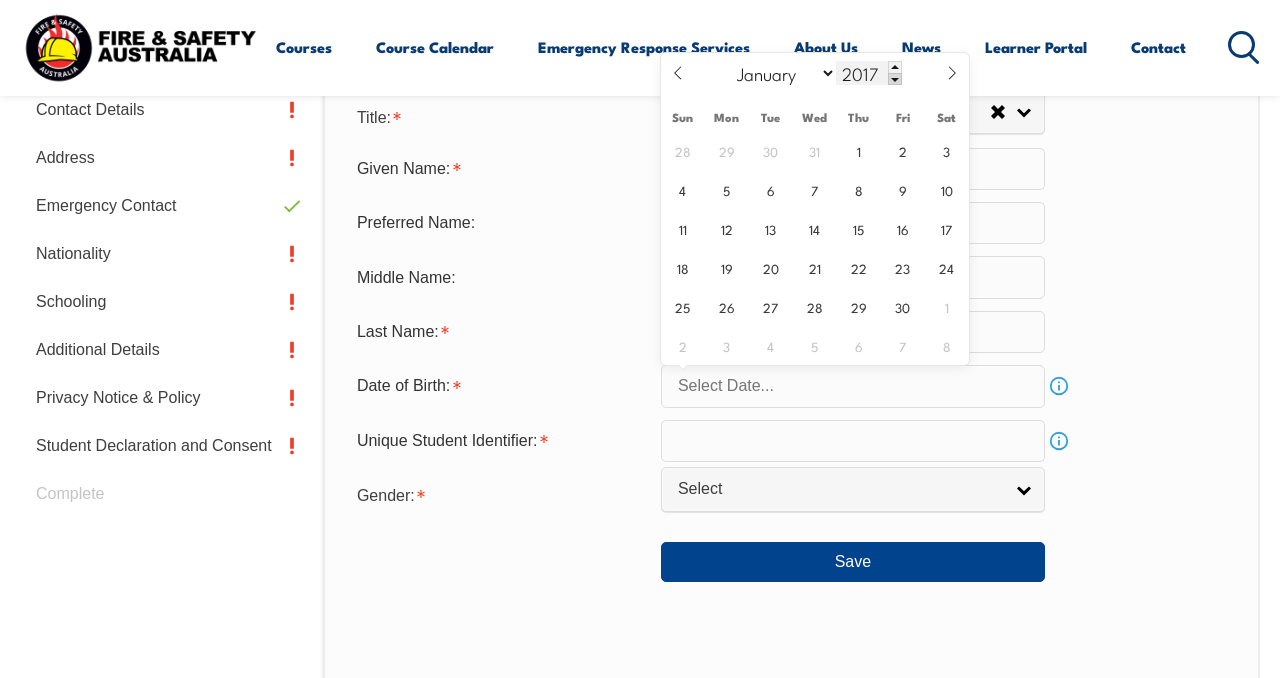 click at bounding box center [895, 79] 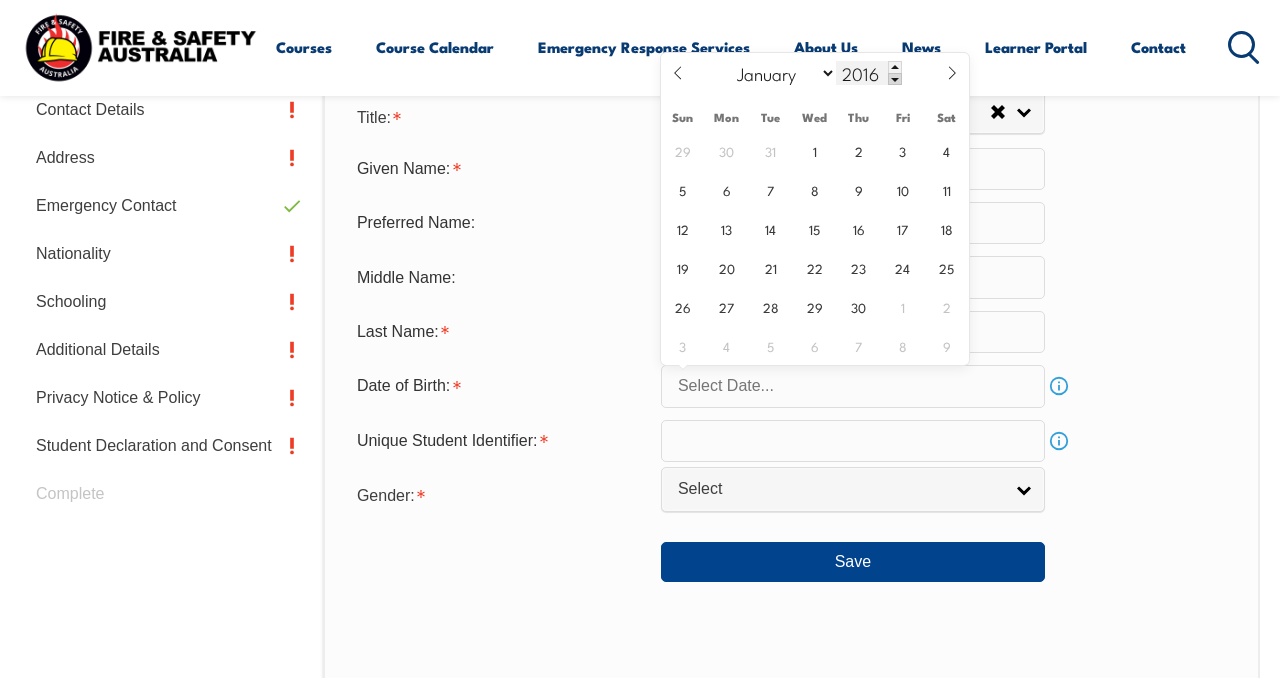 click at bounding box center [895, 79] 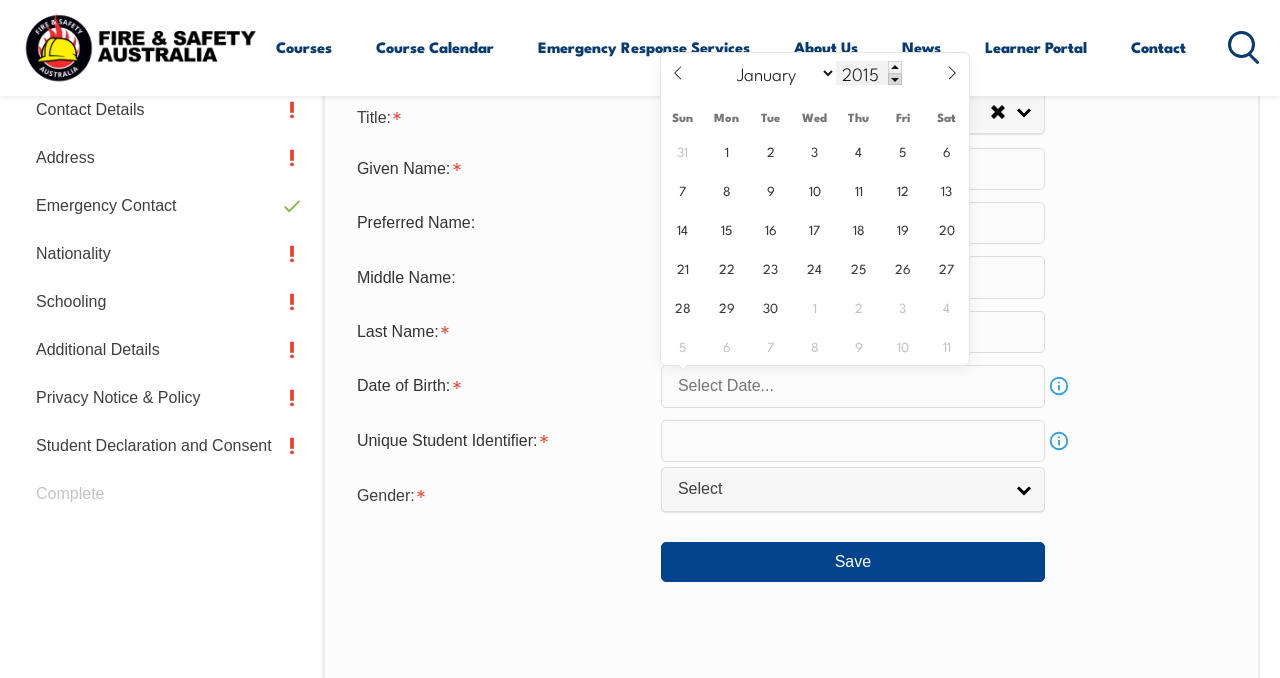 click at bounding box center (895, 79) 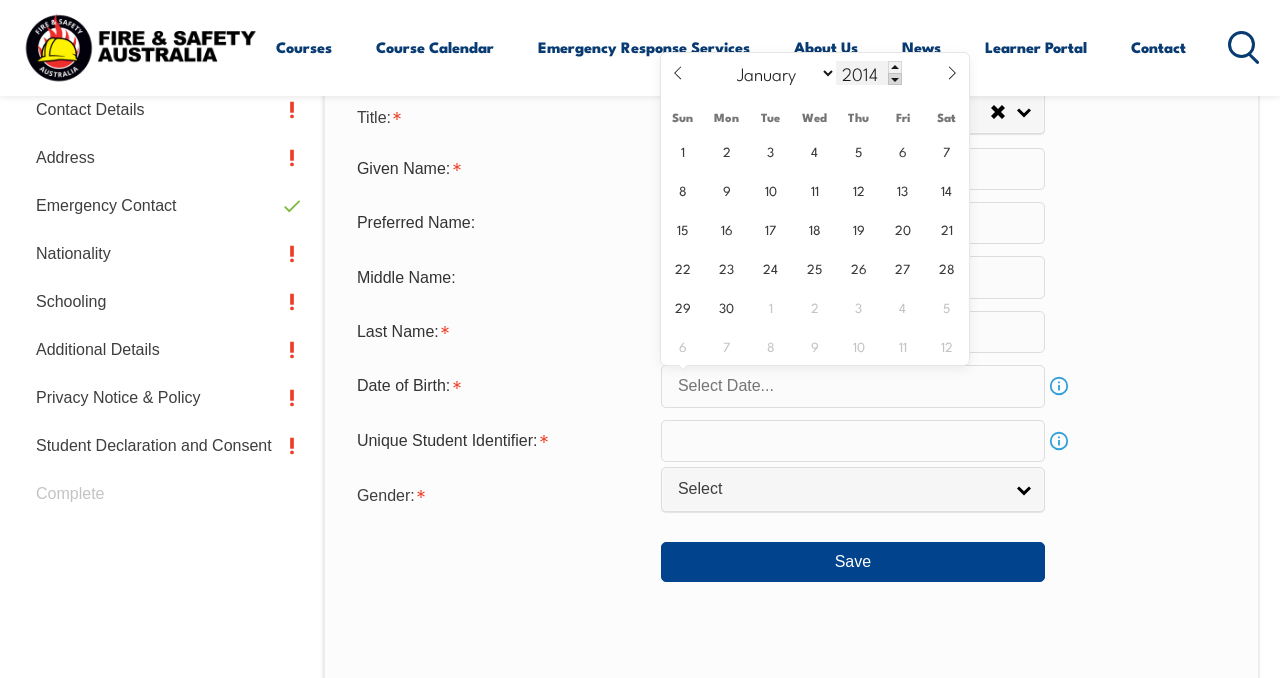 click at bounding box center (895, 79) 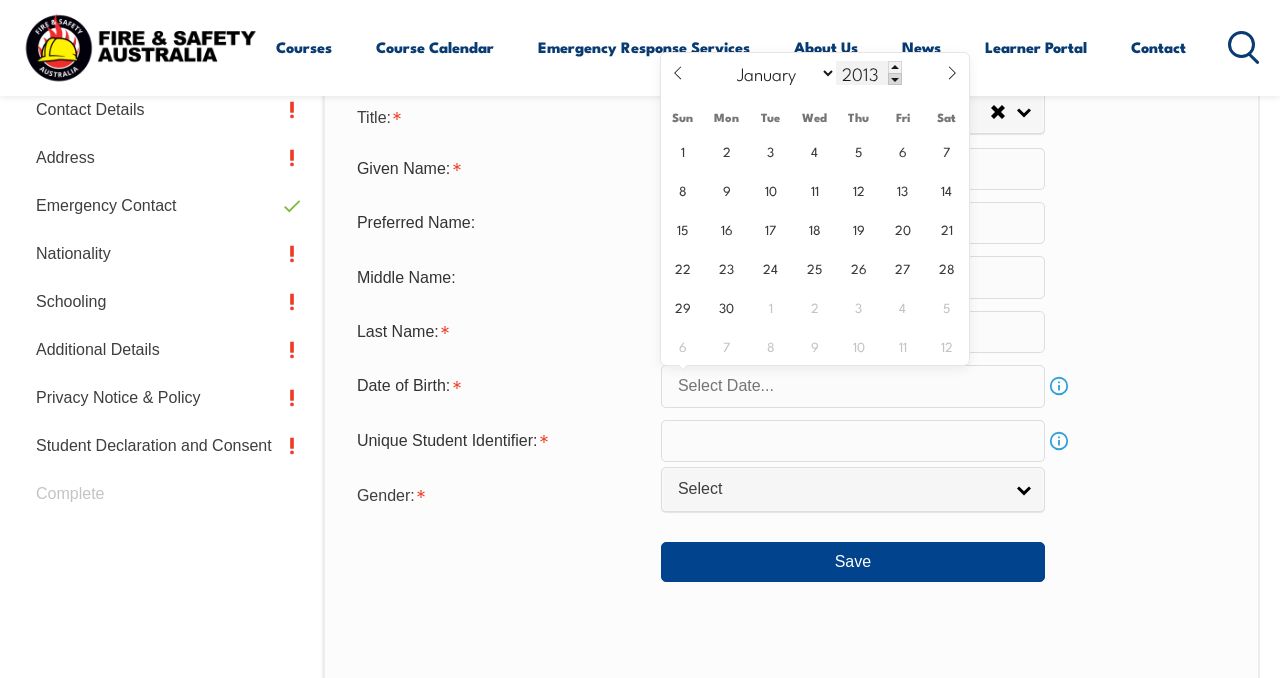 click at bounding box center (895, 79) 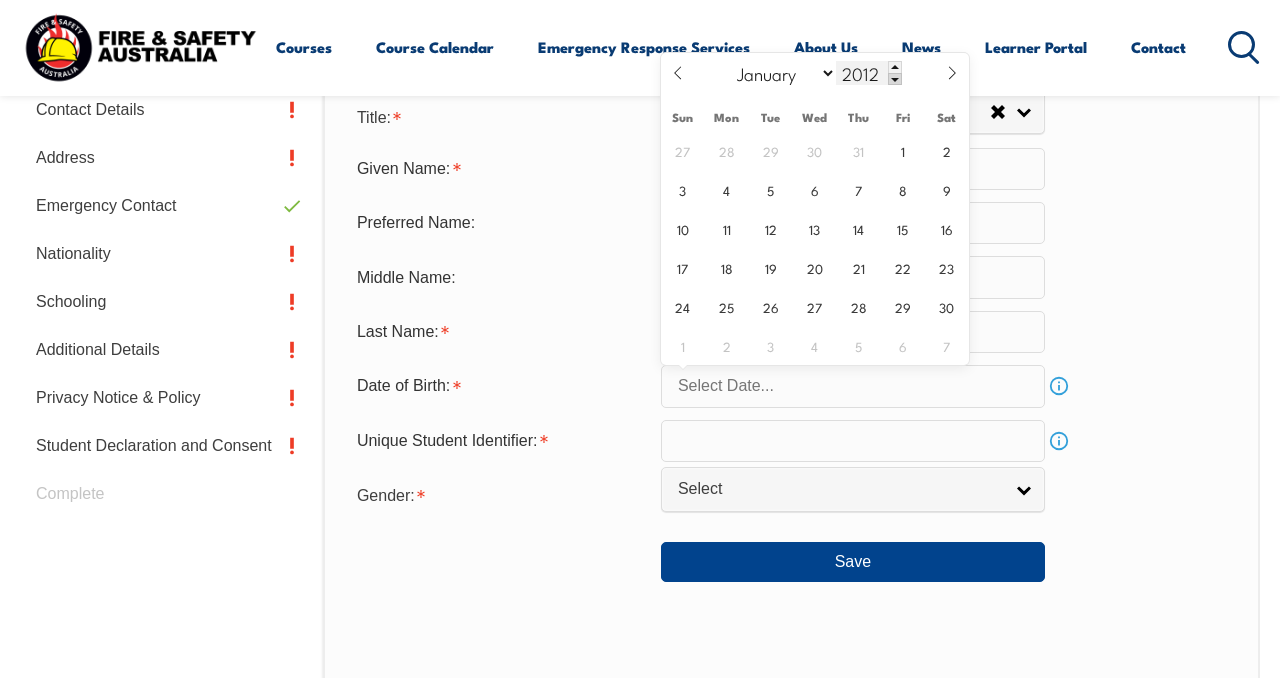 click at bounding box center (895, 79) 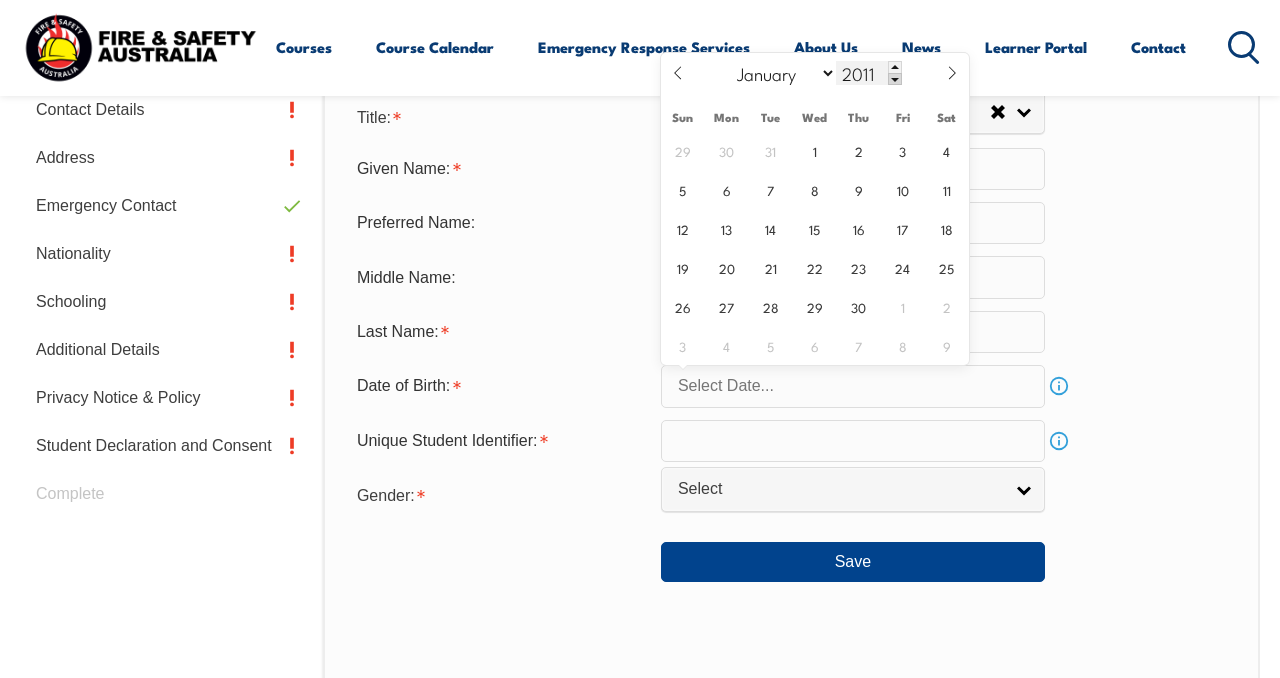 click at bounding box center [895, 79] 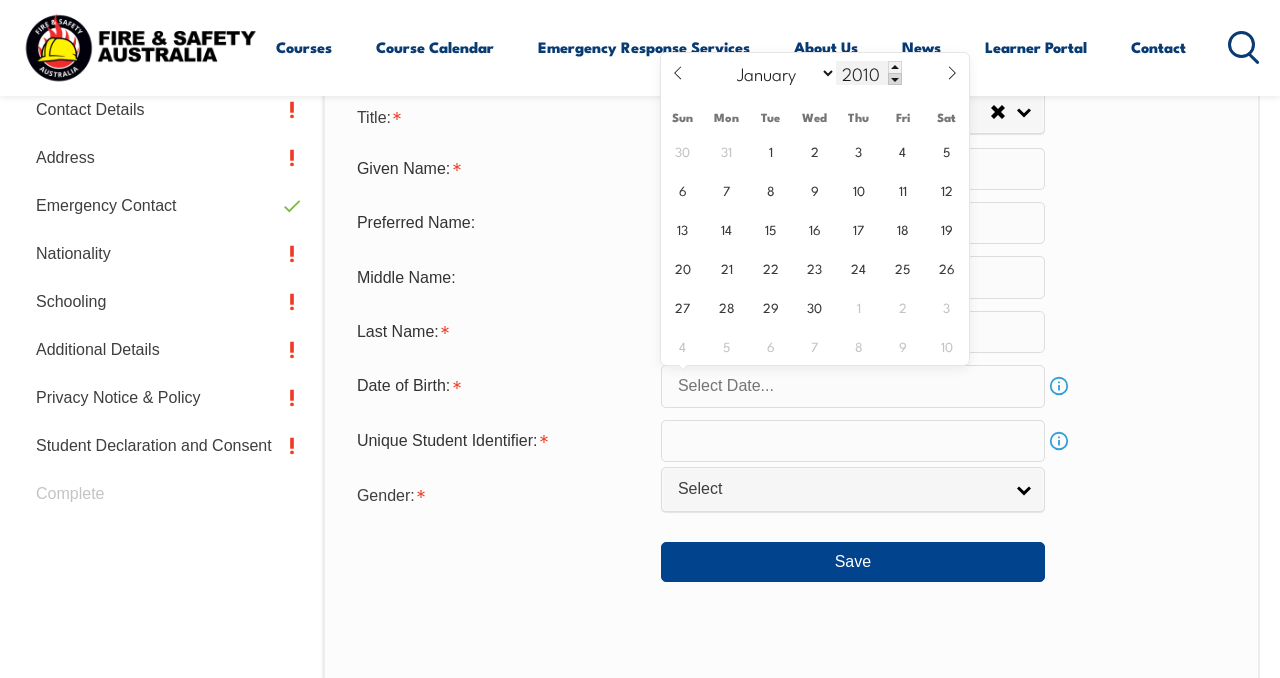 click at bounding box center (895, 79) 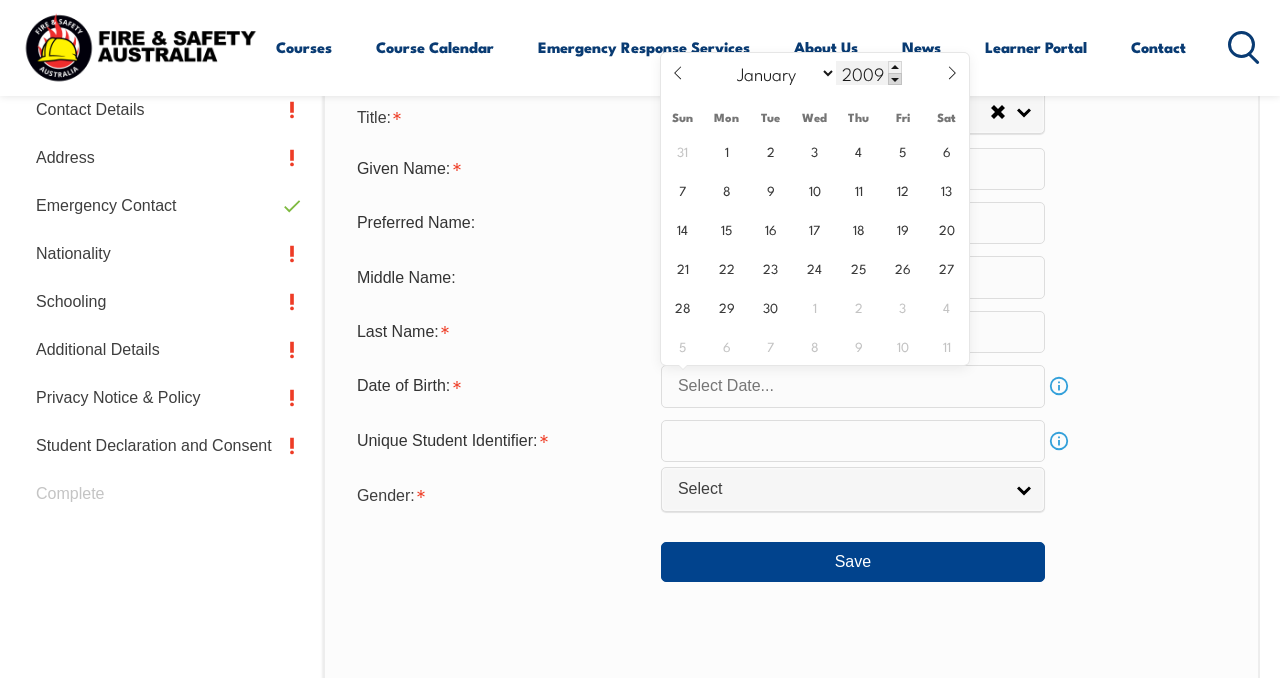 click at bounding box center (895, 79) 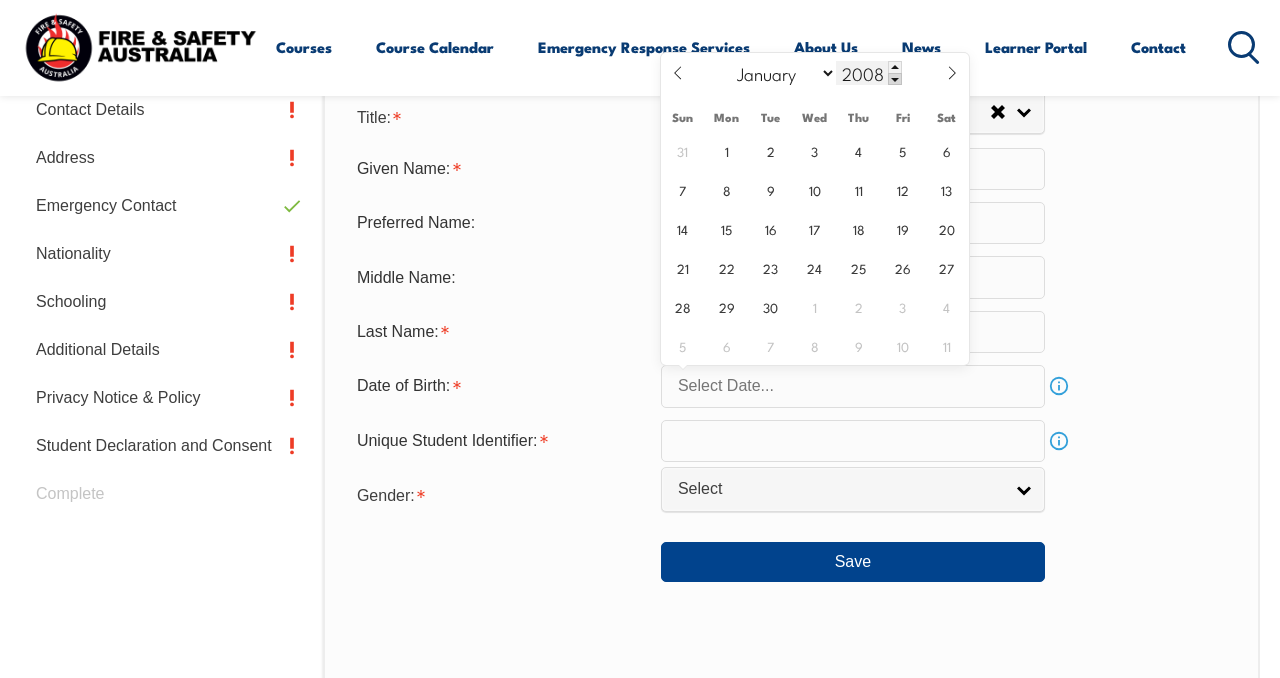 click at bounding box center [895, 79] 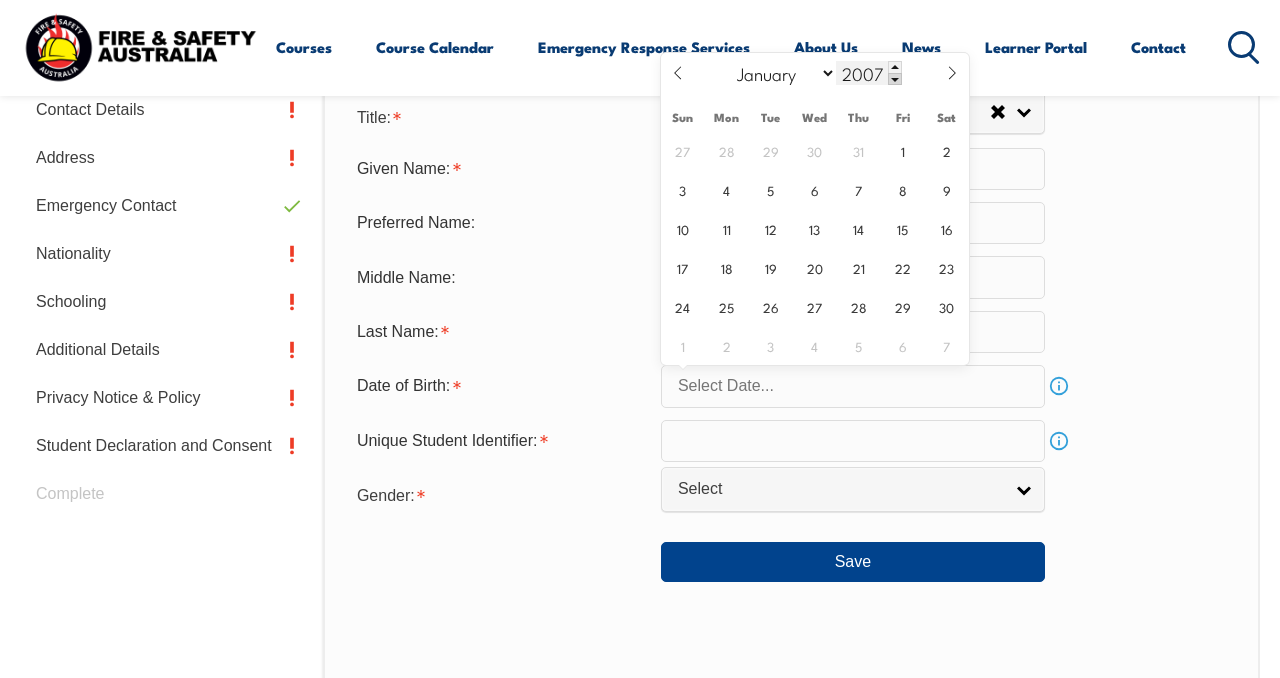 click at bounding box center (895, 79) 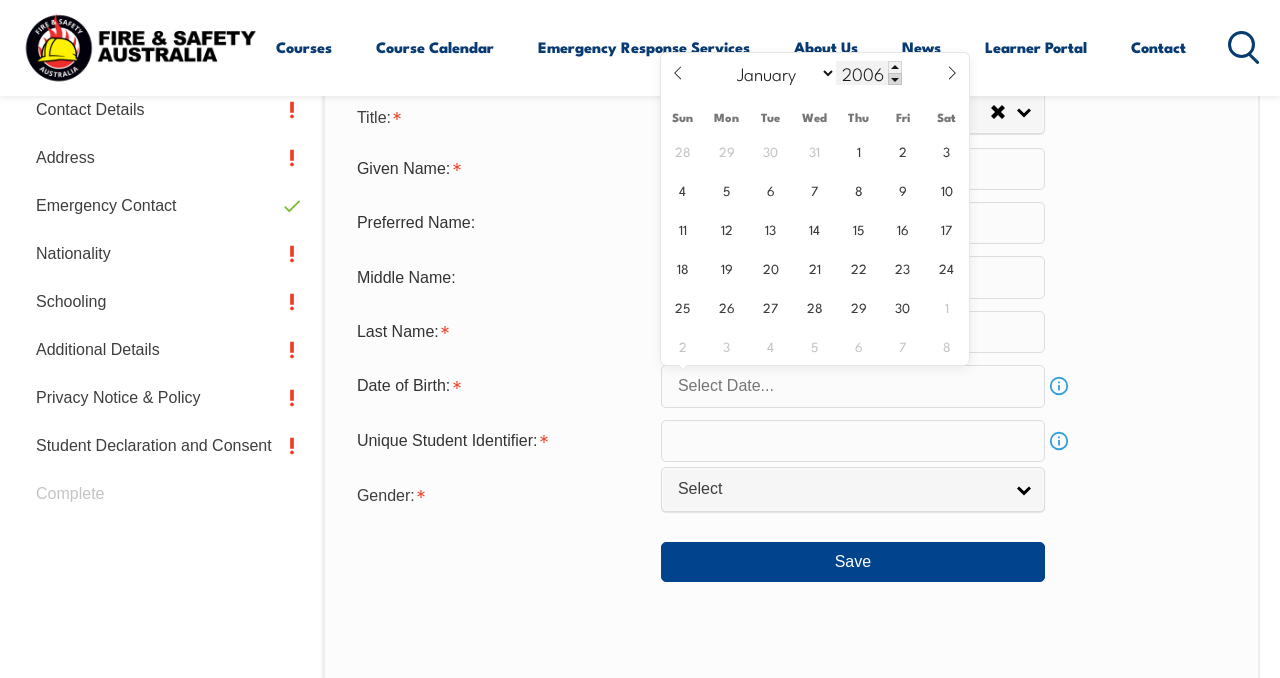 click at bounding box center (895, 79) 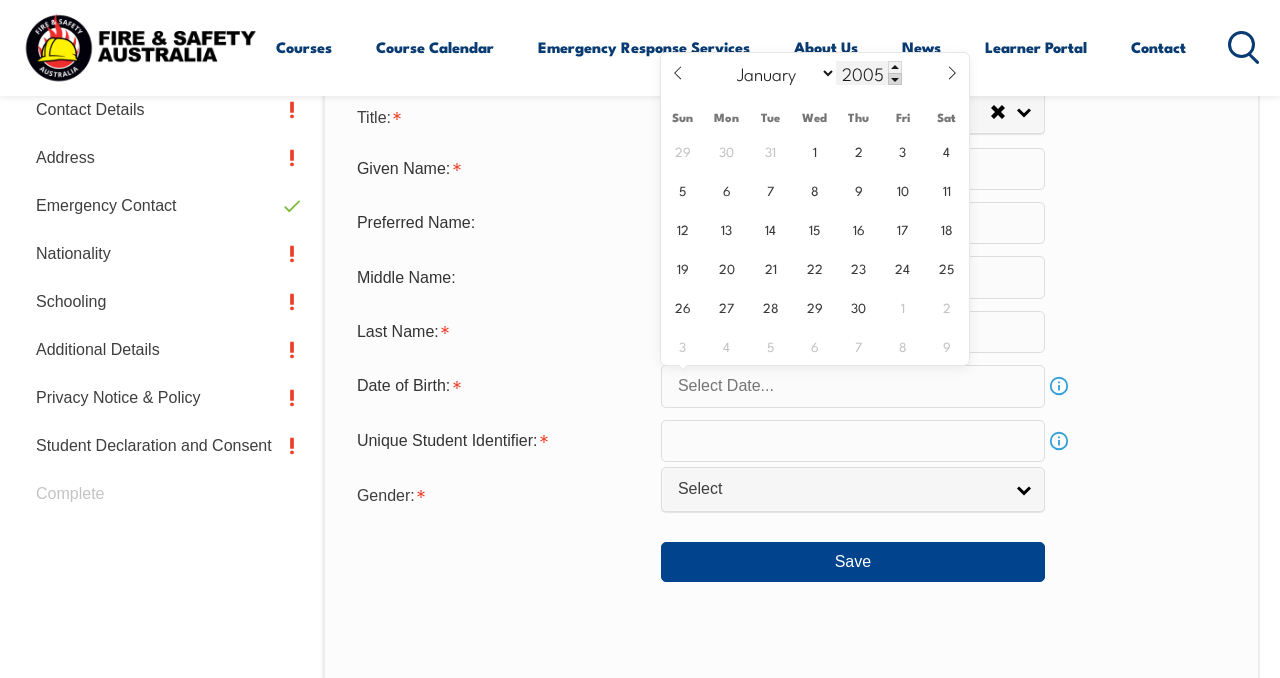 click at bounding box center [895, 79] 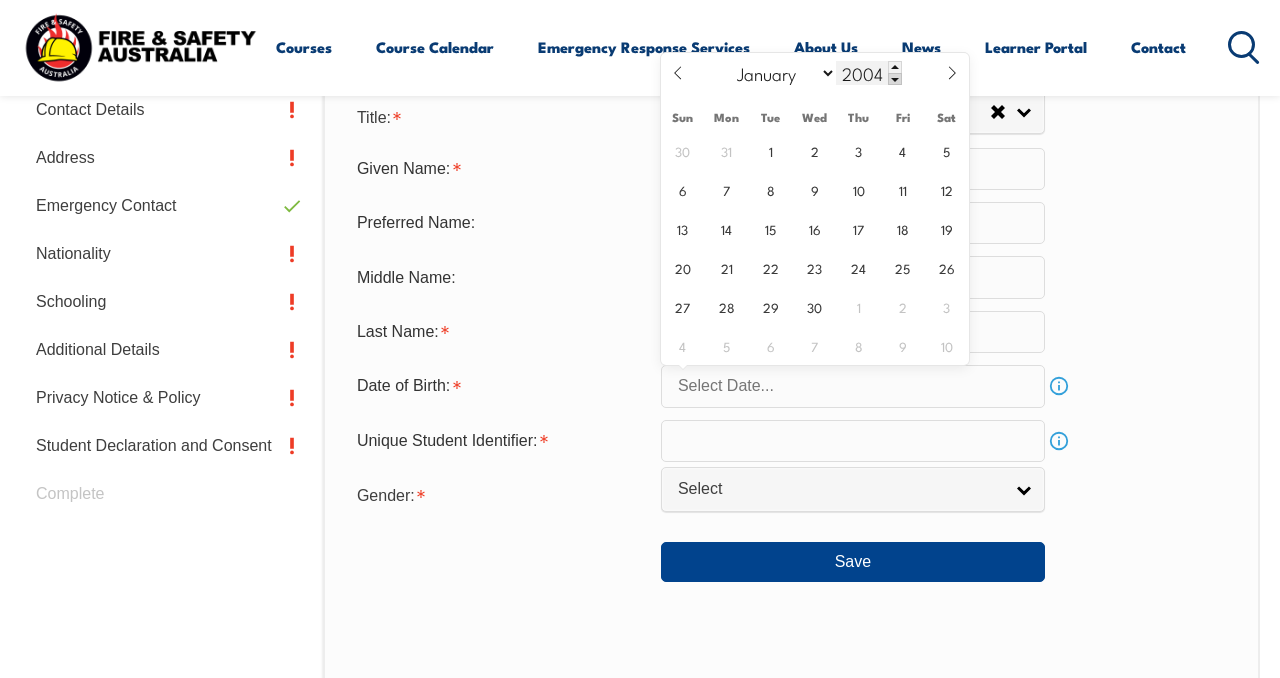 click at bounding box center (895, 79) 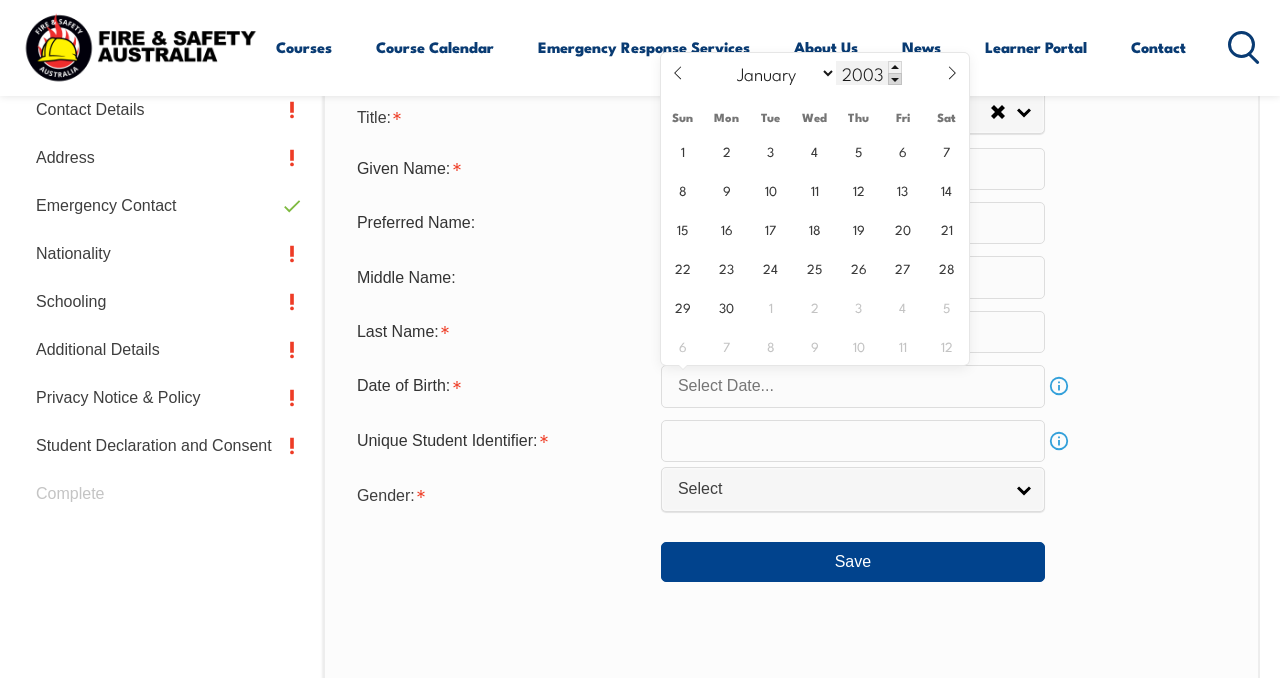 click at bounding box center [895, 79] 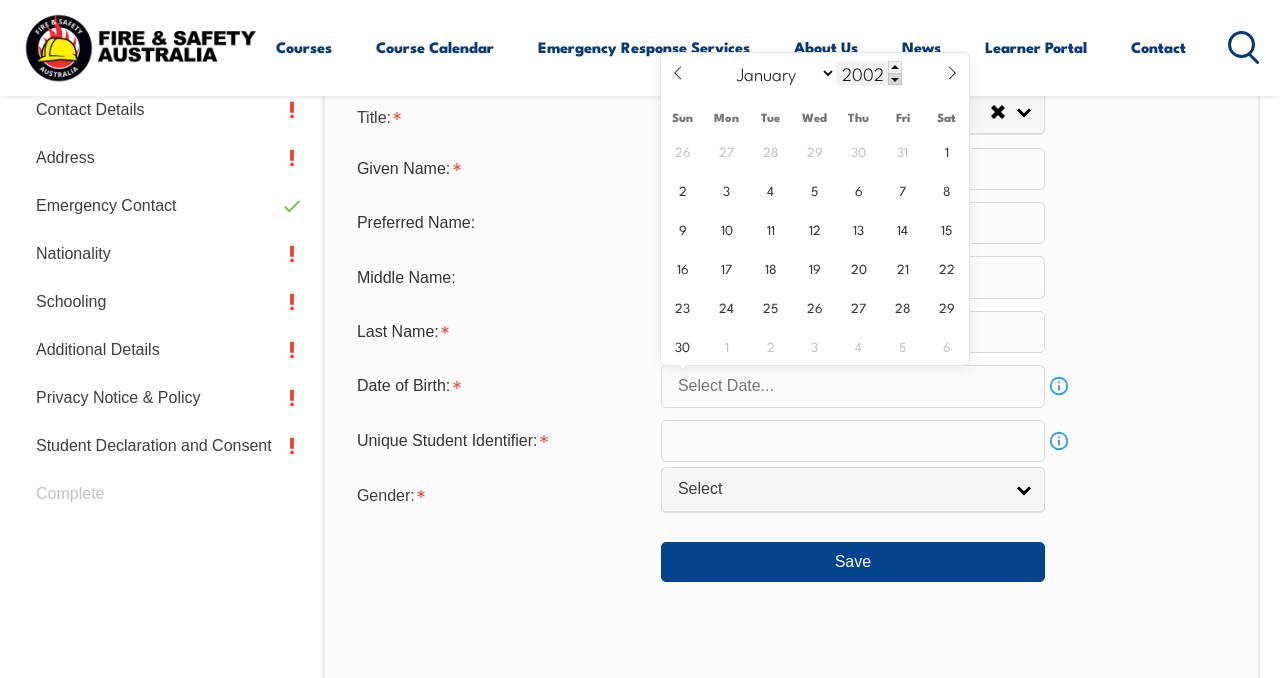 click at bounding box center [895, 79] 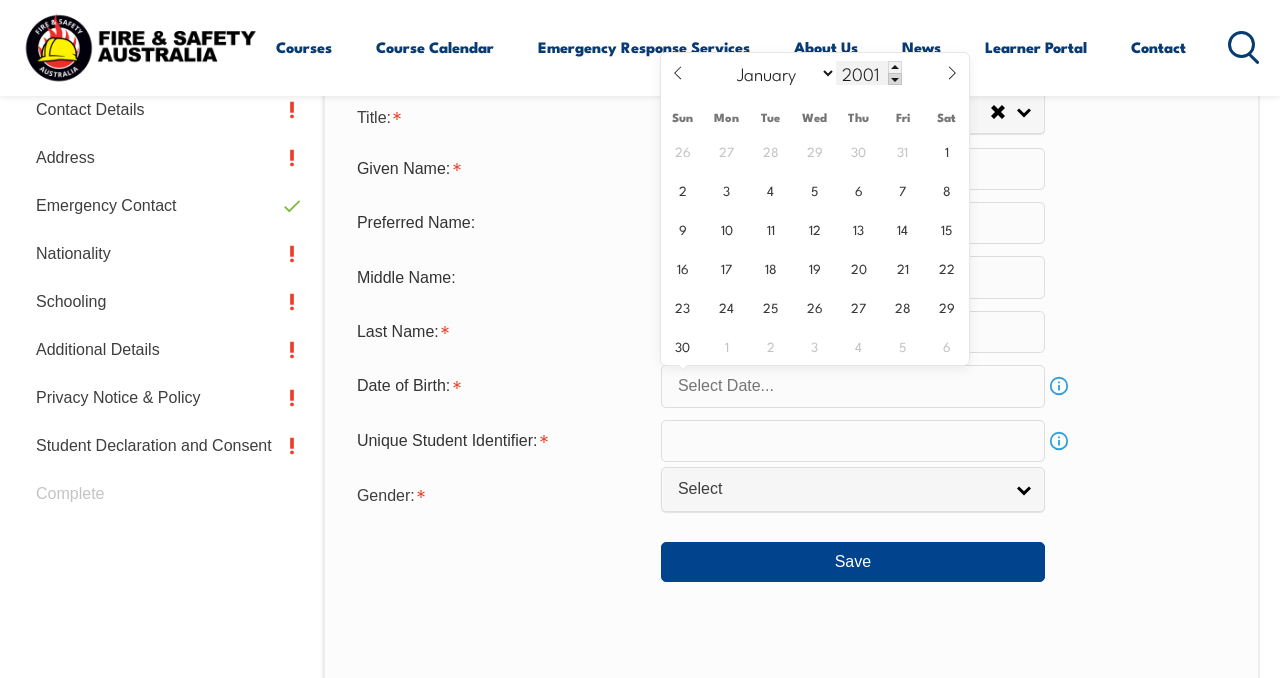click at bounding box center [895, 79] 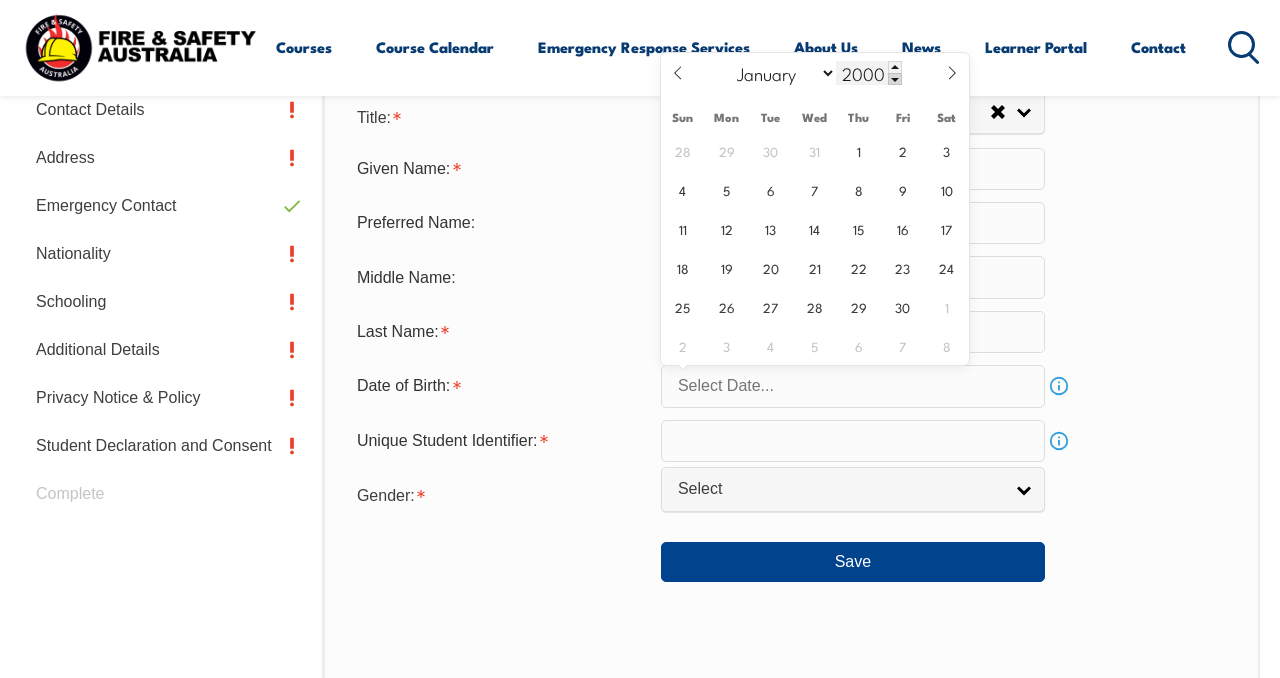 click at bounding box center [895, 79] 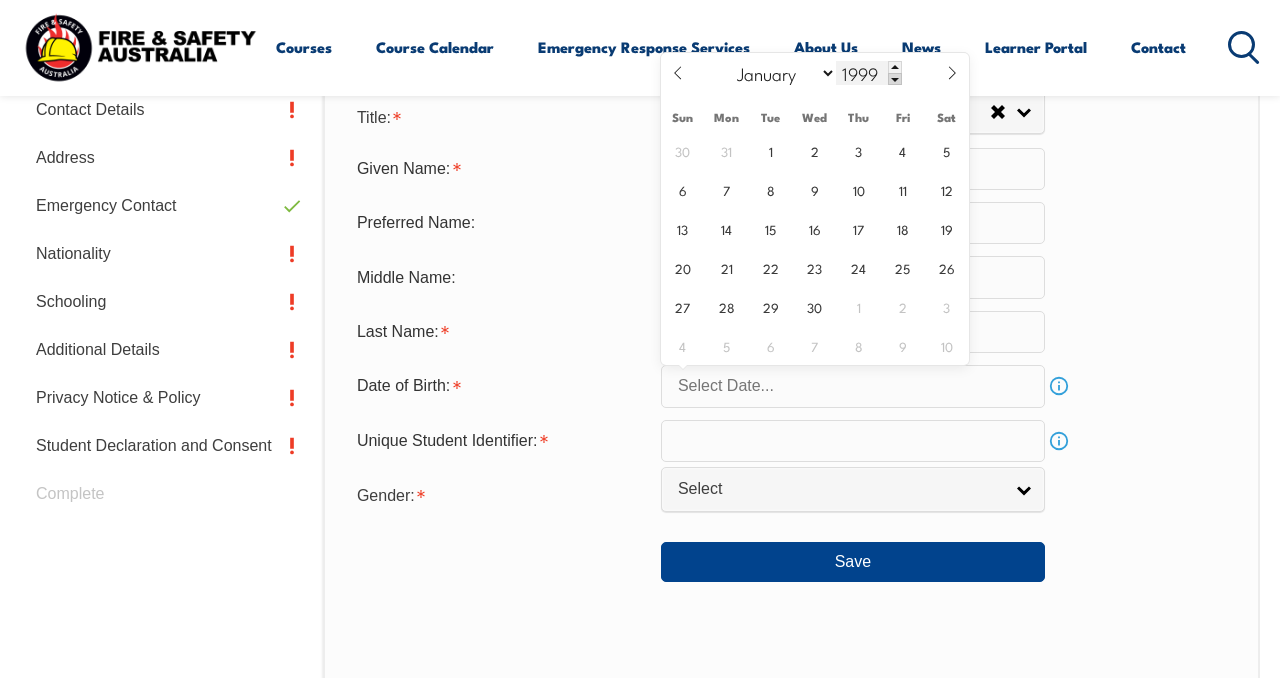 click at bounding box center [895, 79] 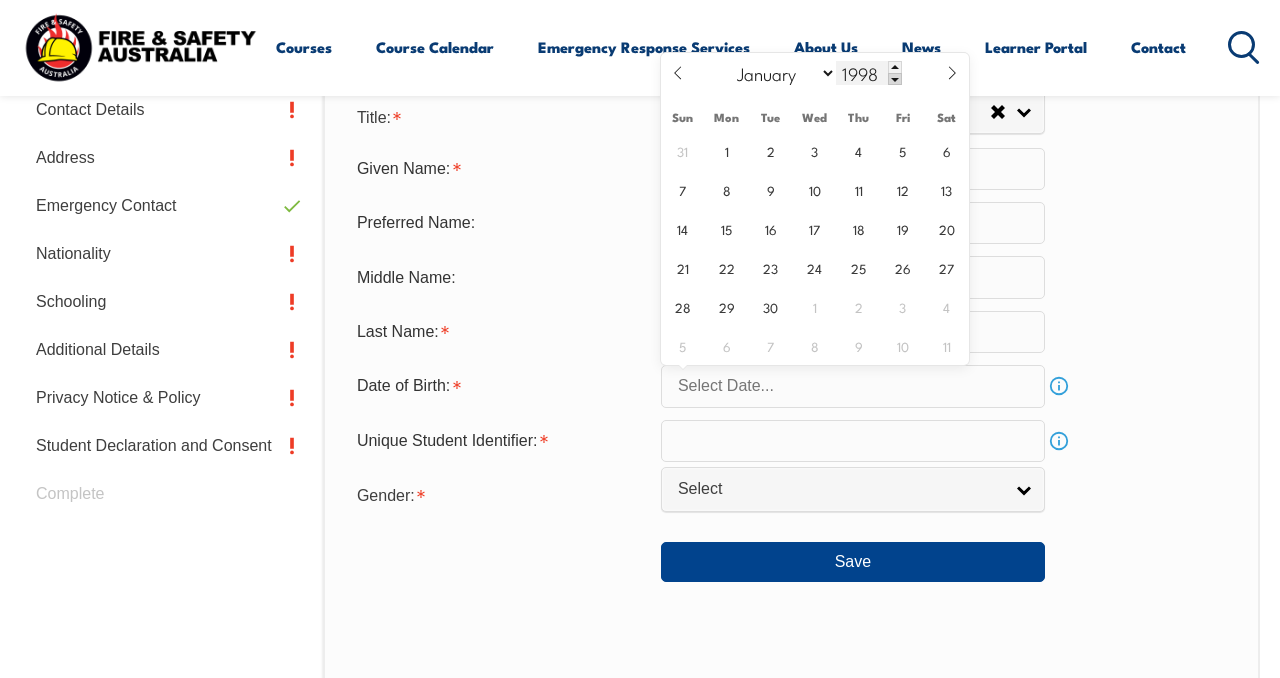click at bounding box center (895, 79) 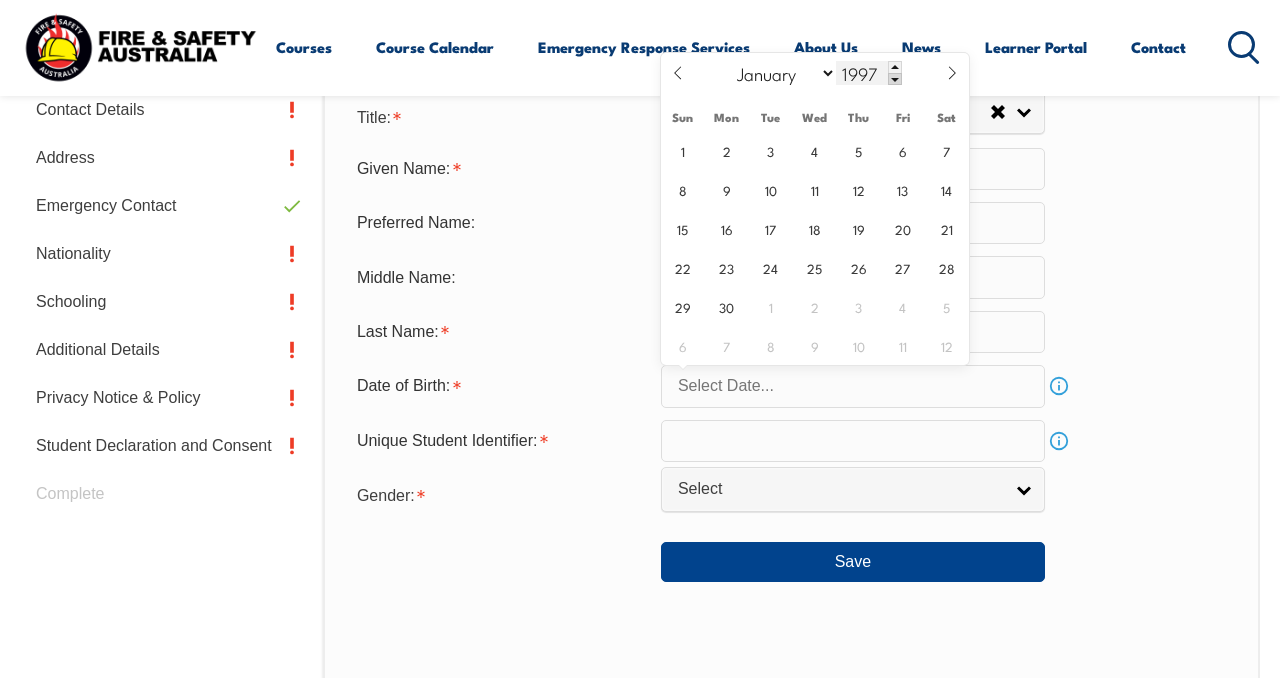 click at bounding box center [895, 79] 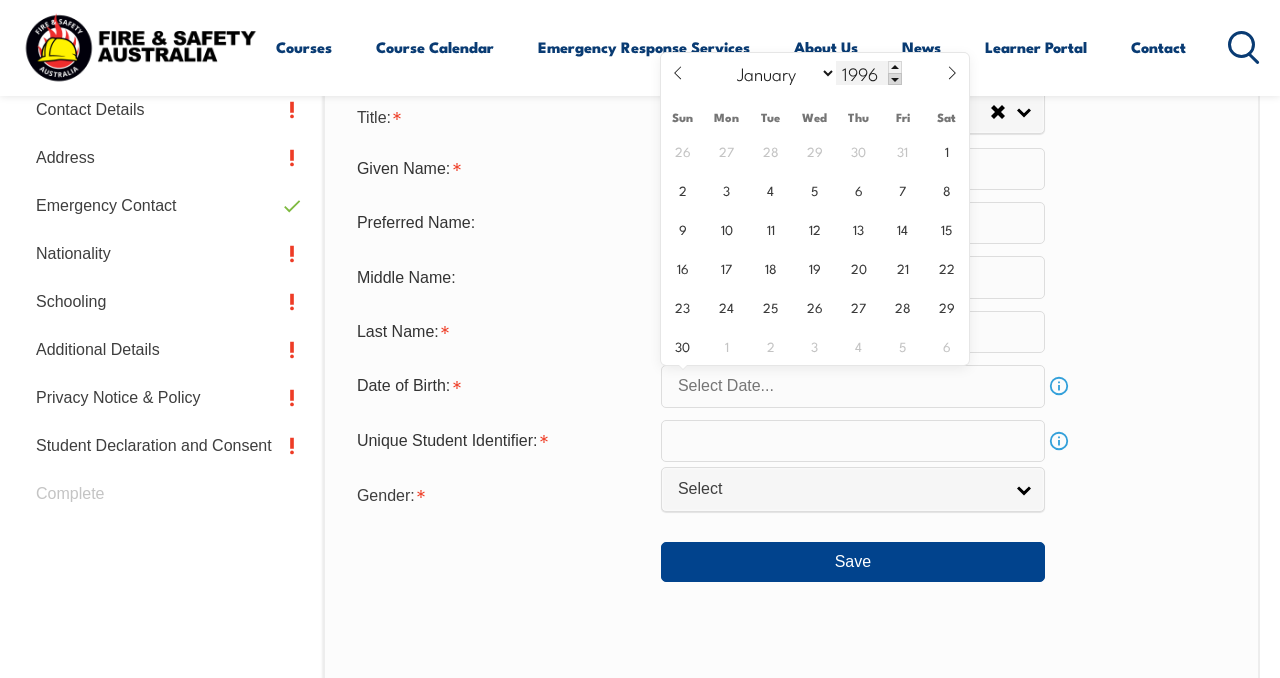 click at bounding box center [895, 79] 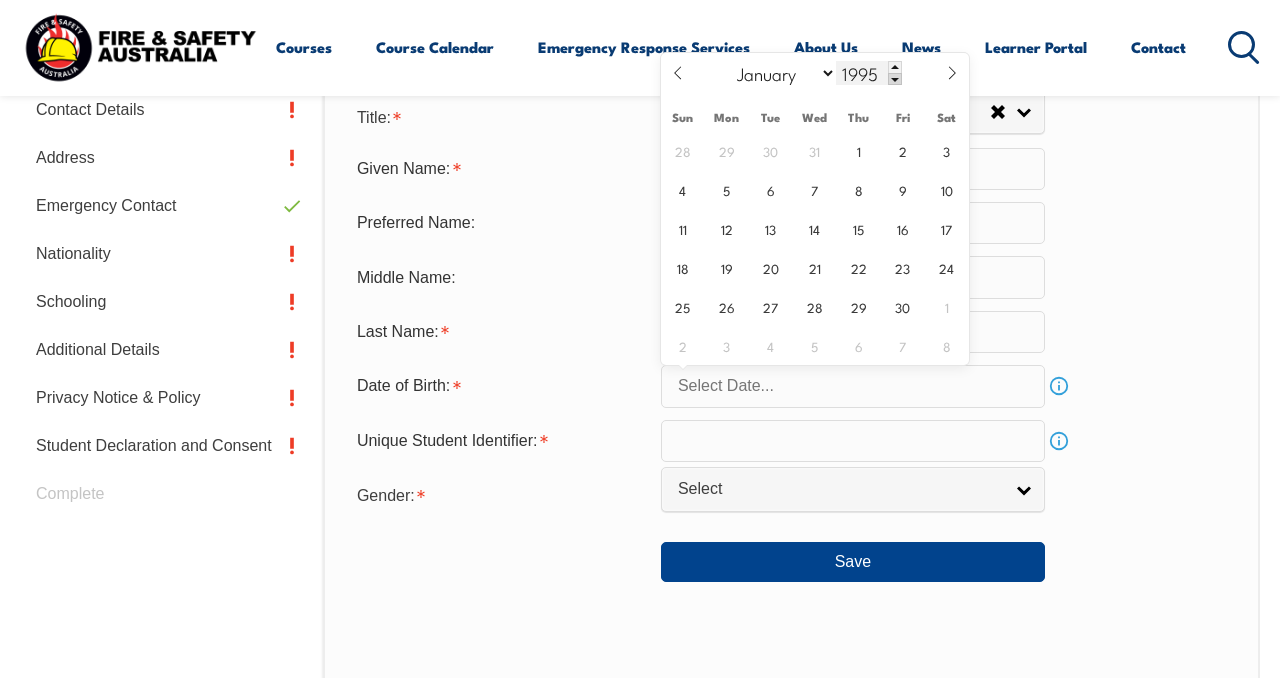 click at bounding box center (895, 79) 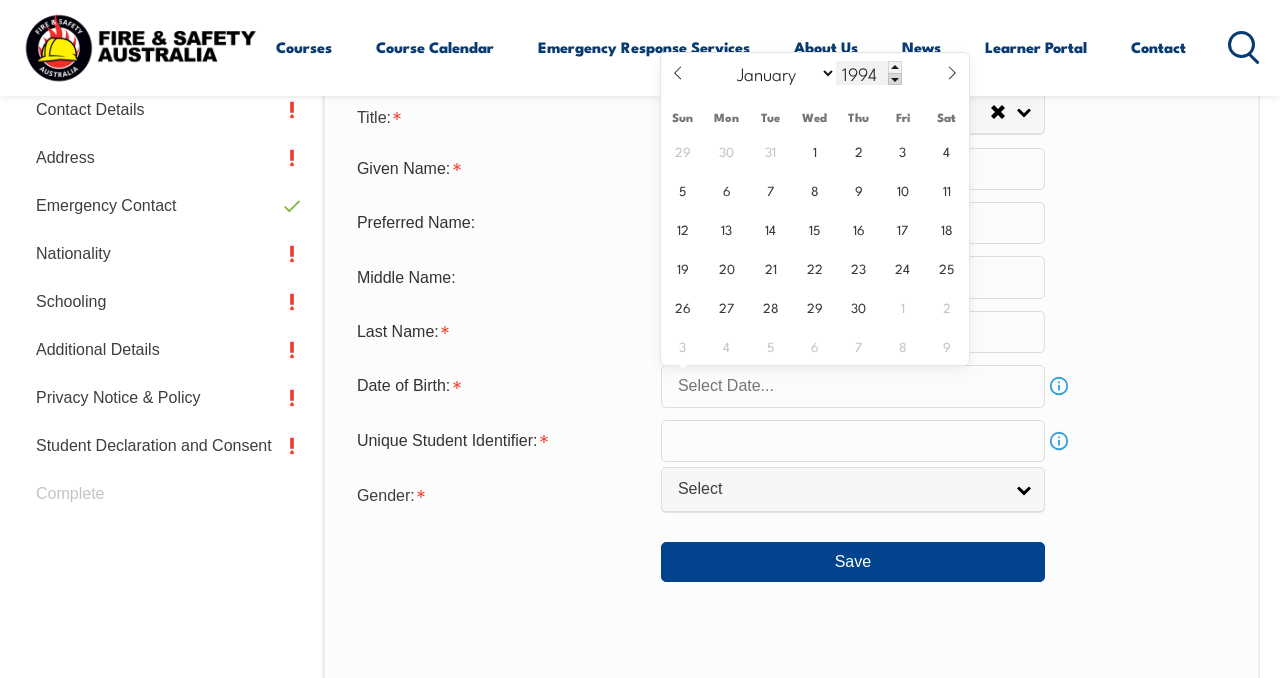 click at bounding box center [895, 79] 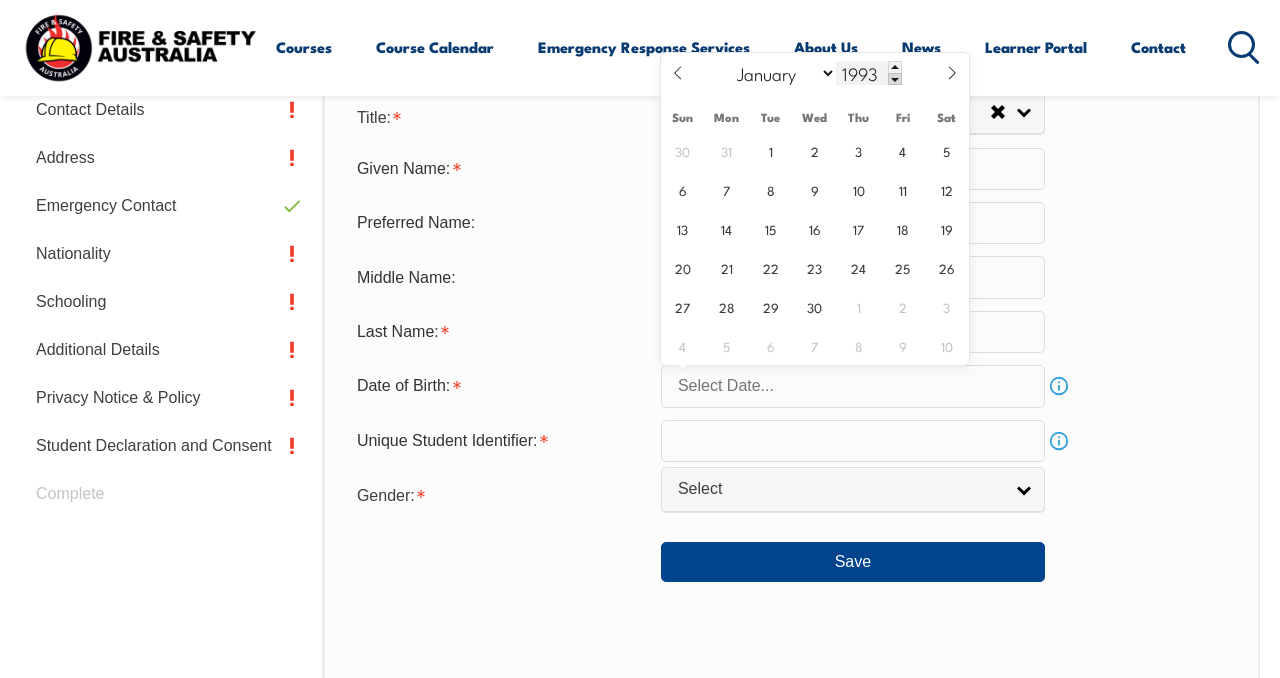 click at bounding box center [895, 79] 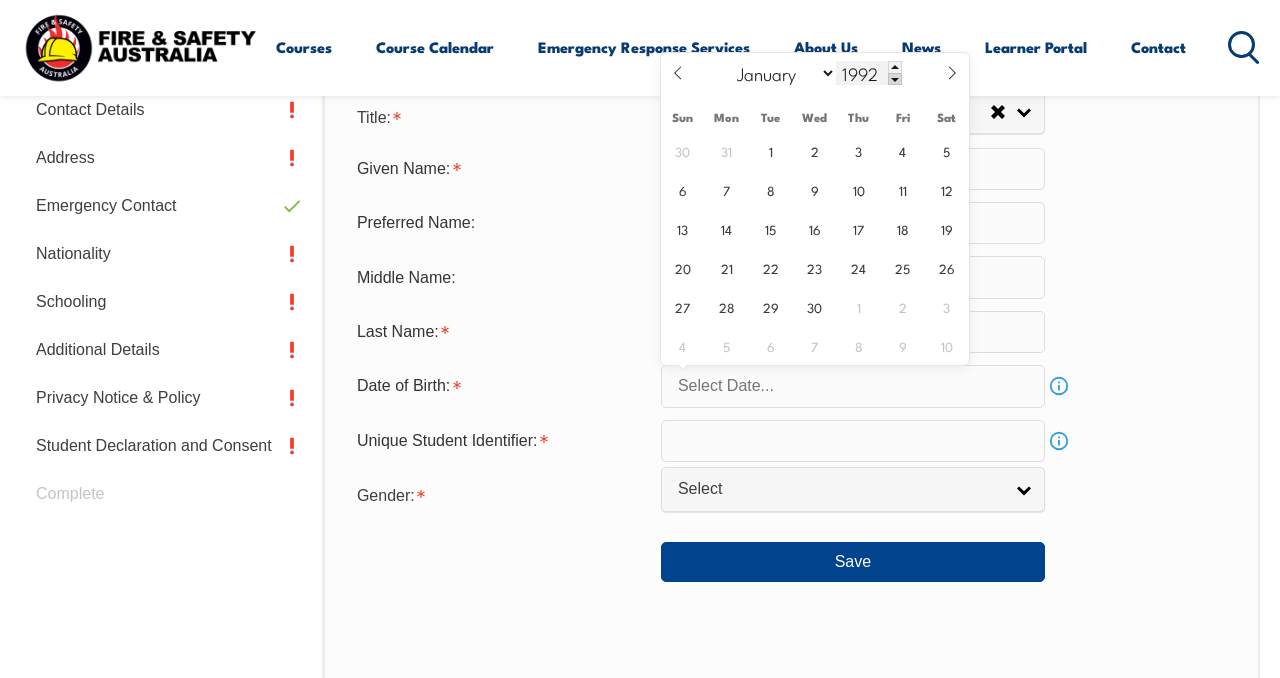 click at bounding box center [895, 79] 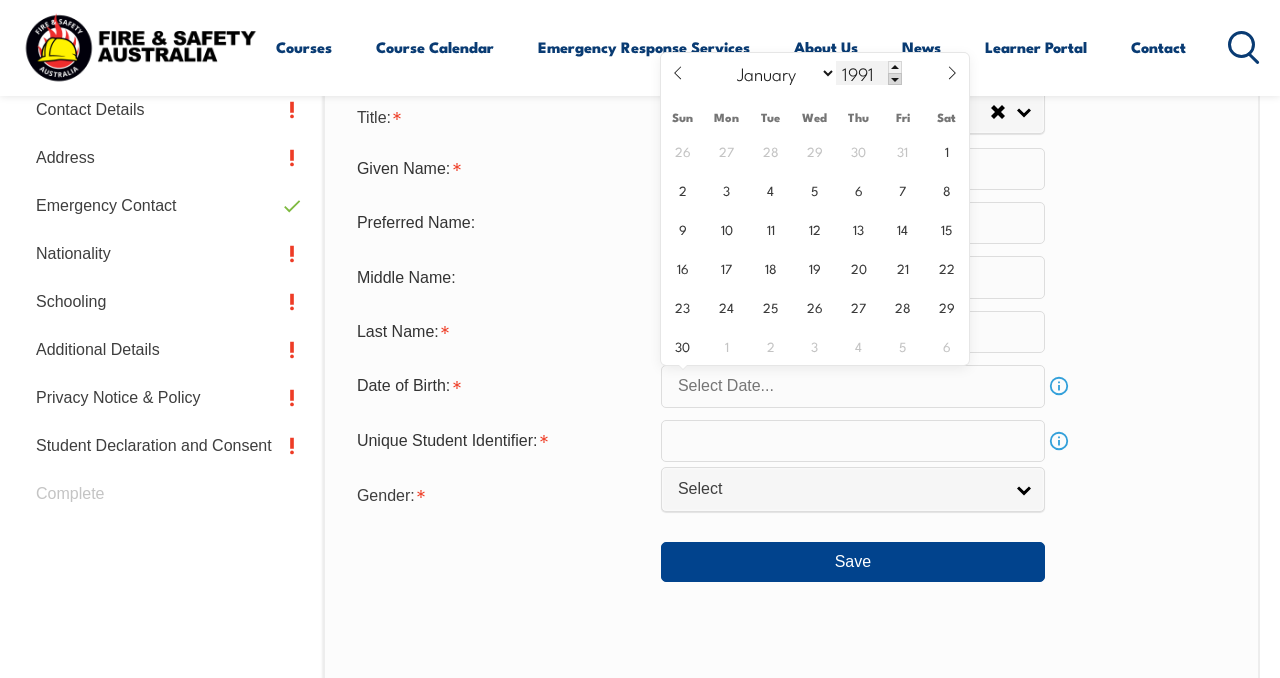click at bounding box center [895, 79] 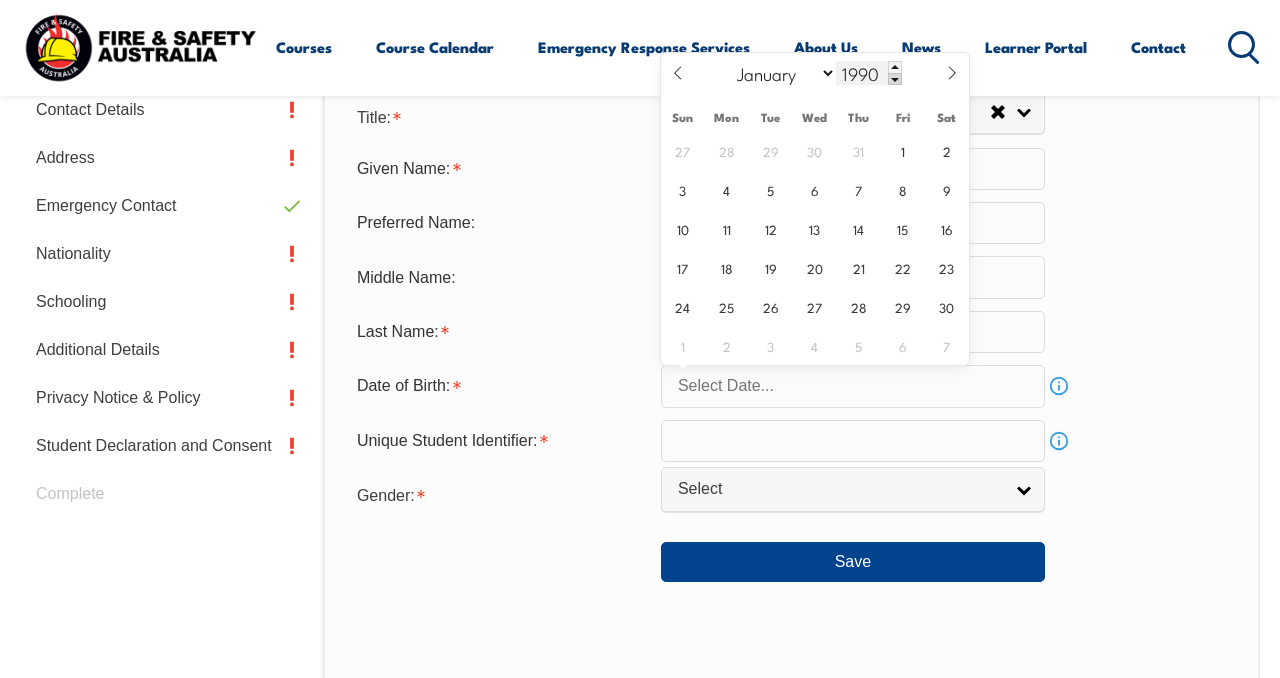 click at bounding box center (895, 79) 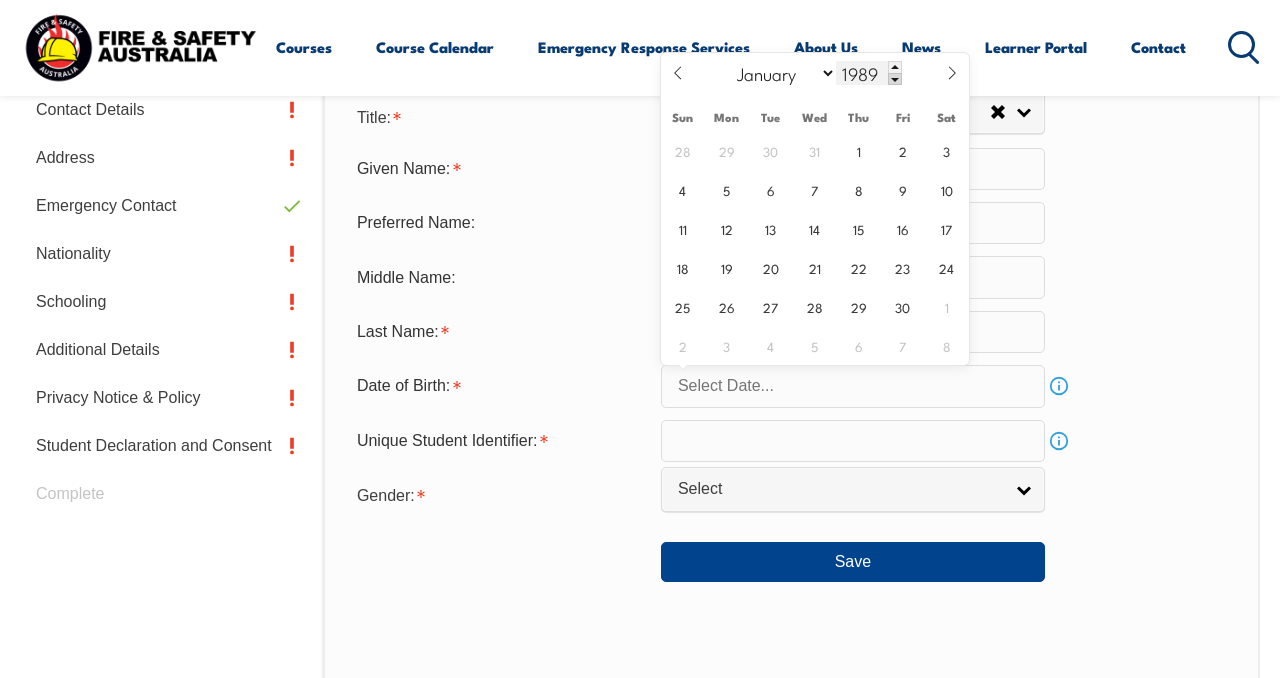 click at bounding box center [895, 79] 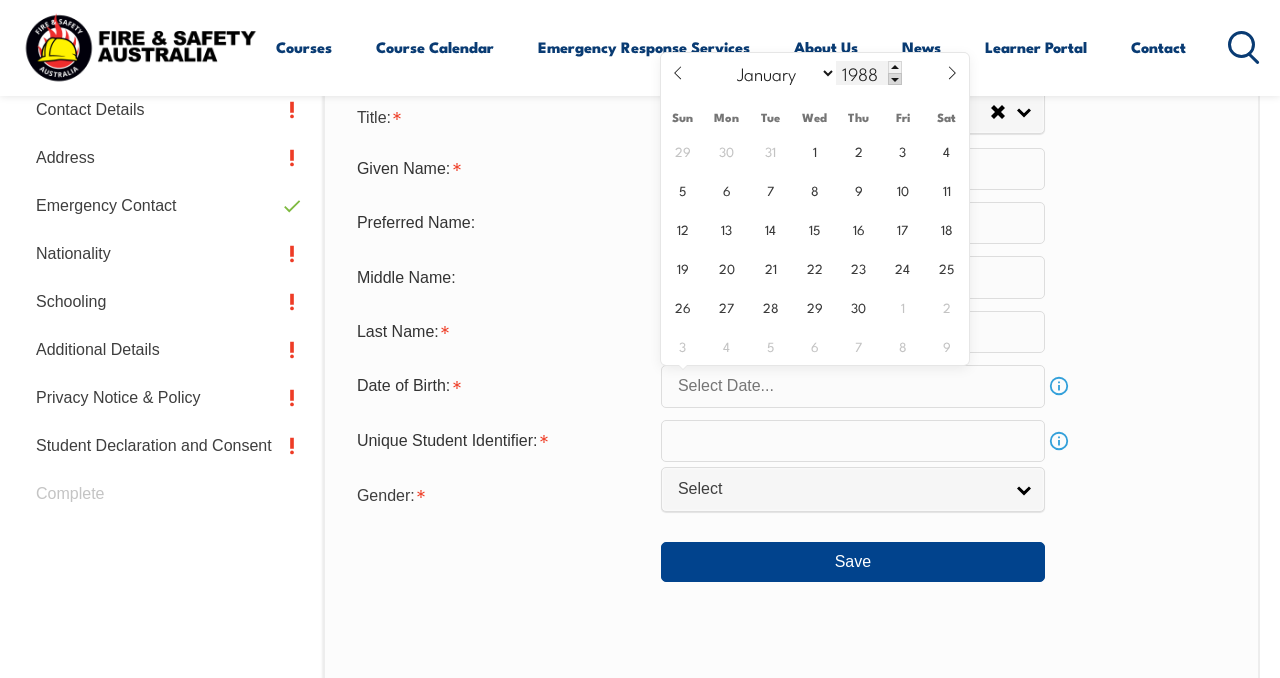 click at bounding box center [895, 79] 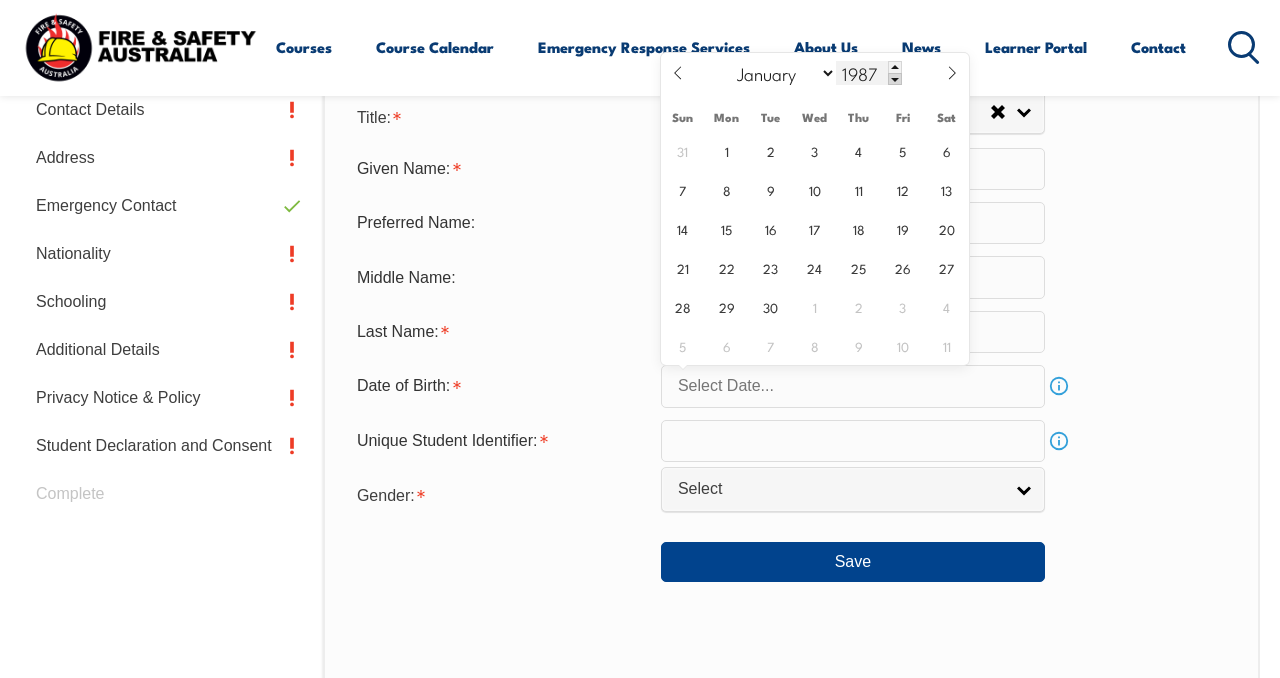 click at bounding box center (895, 79) 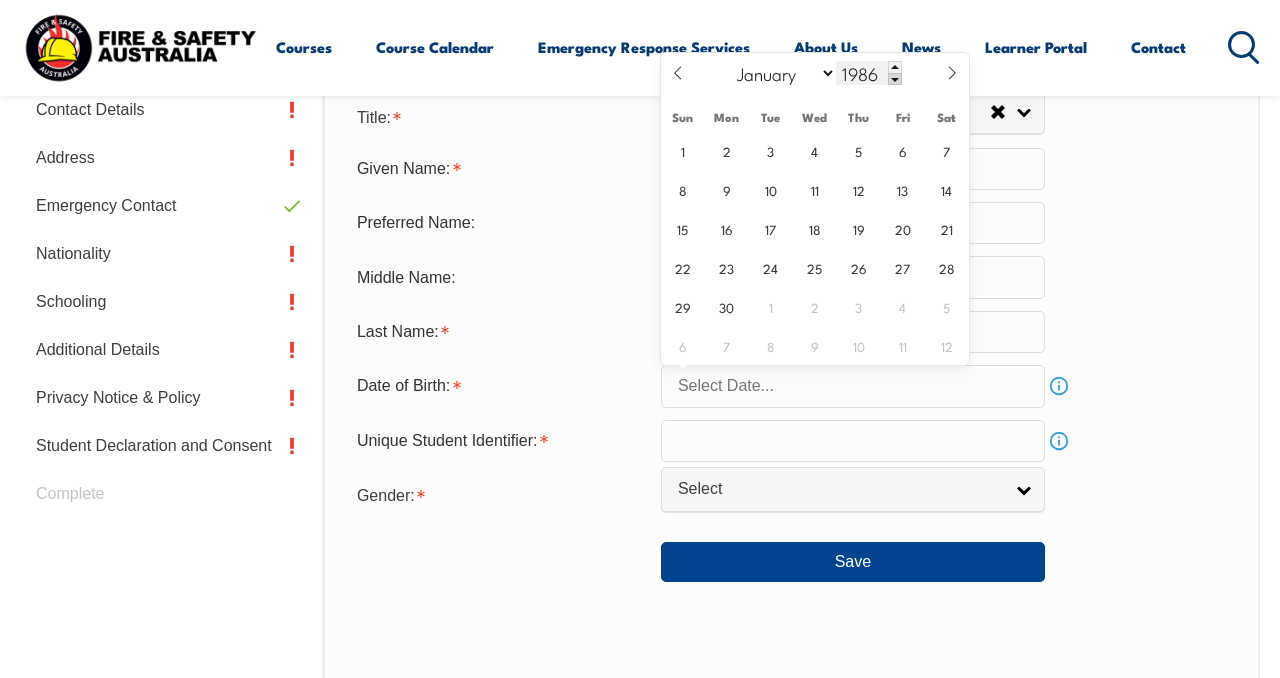 click at bounding box center (895, 79) 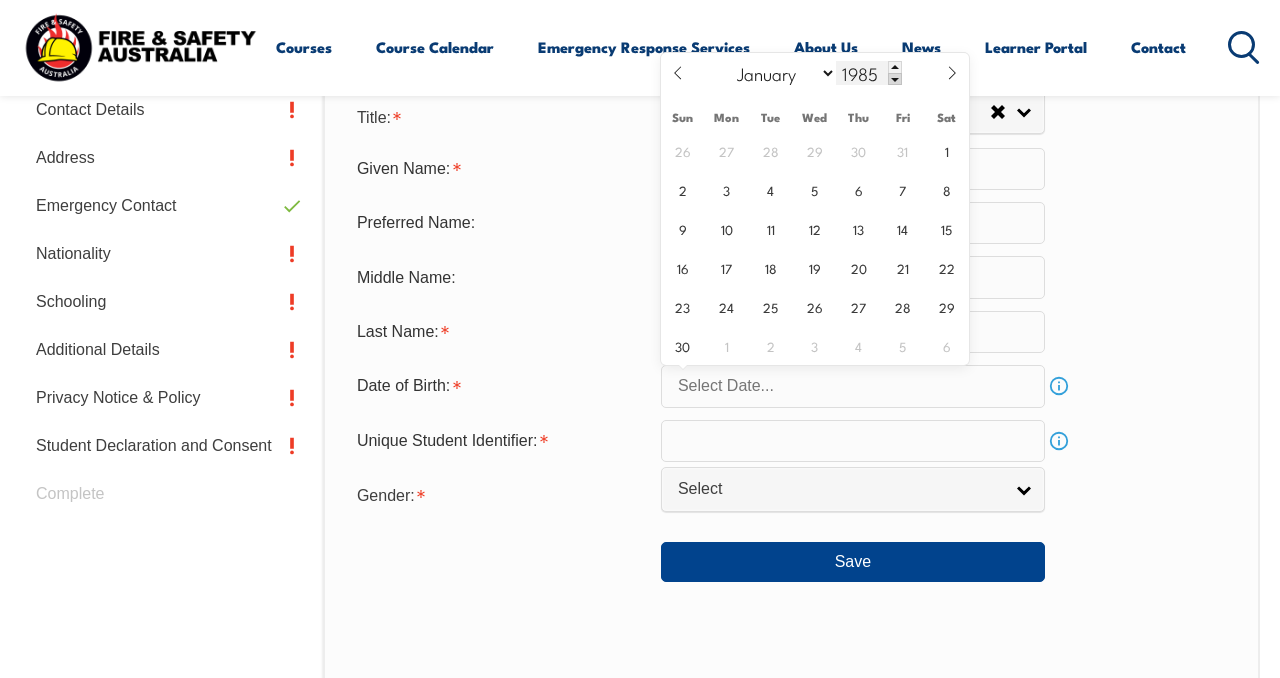 click at bounding box center [895, 79] 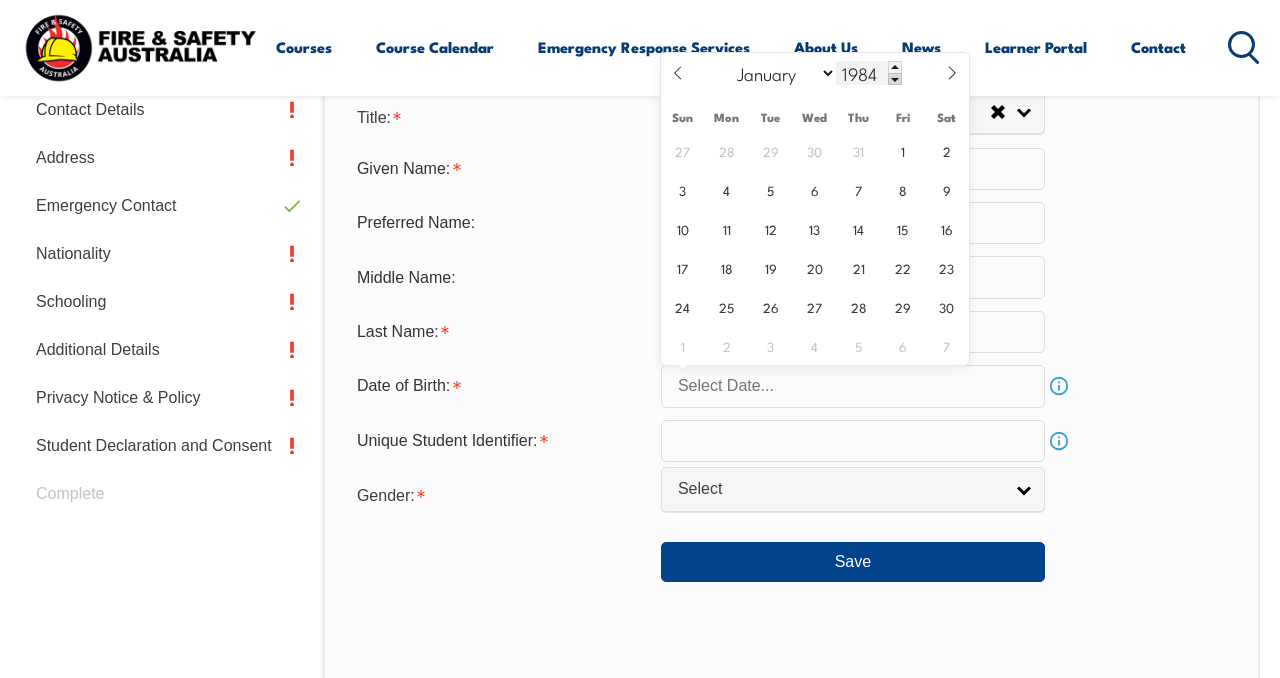 click at bounding box center [895, 79] 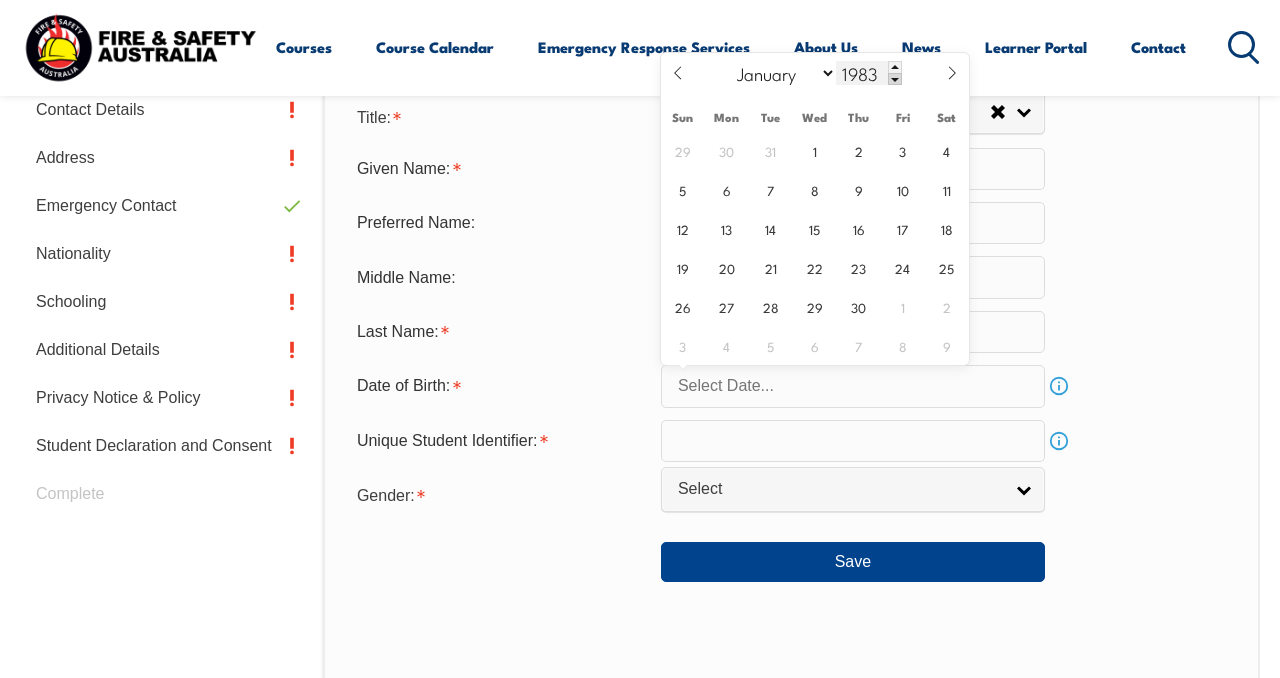 click at bounding box center (895, 79) 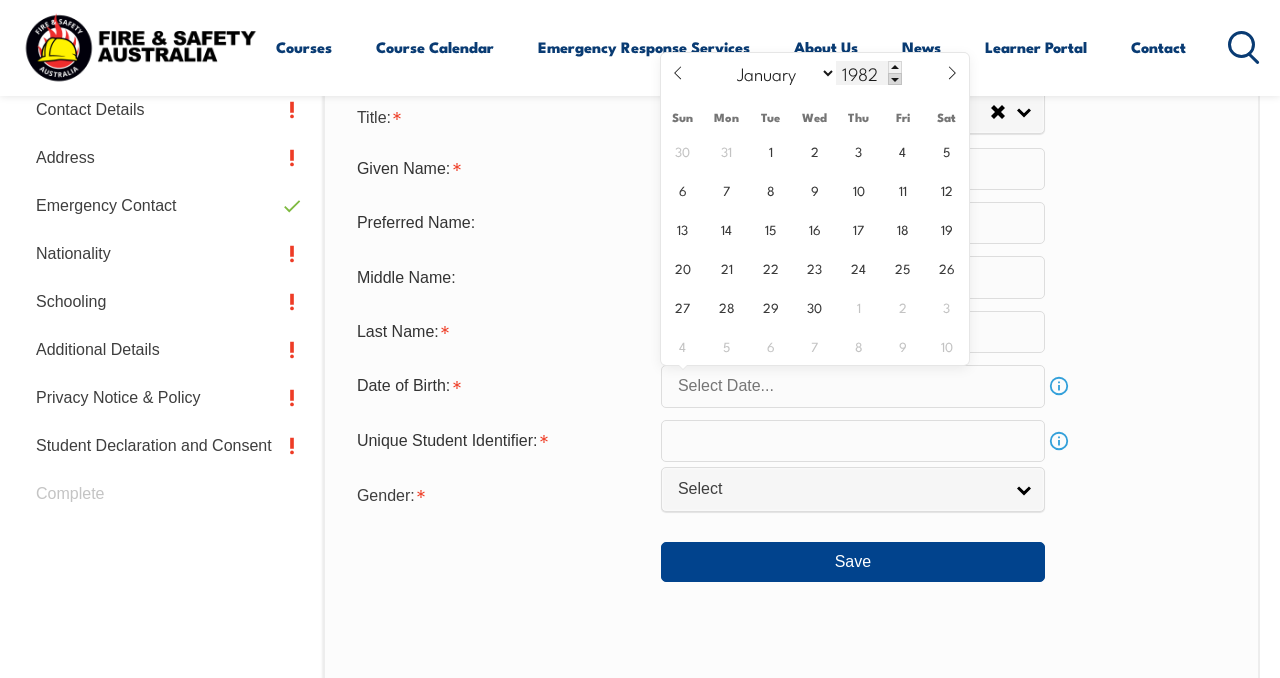 click at bounding box center (895, 79) 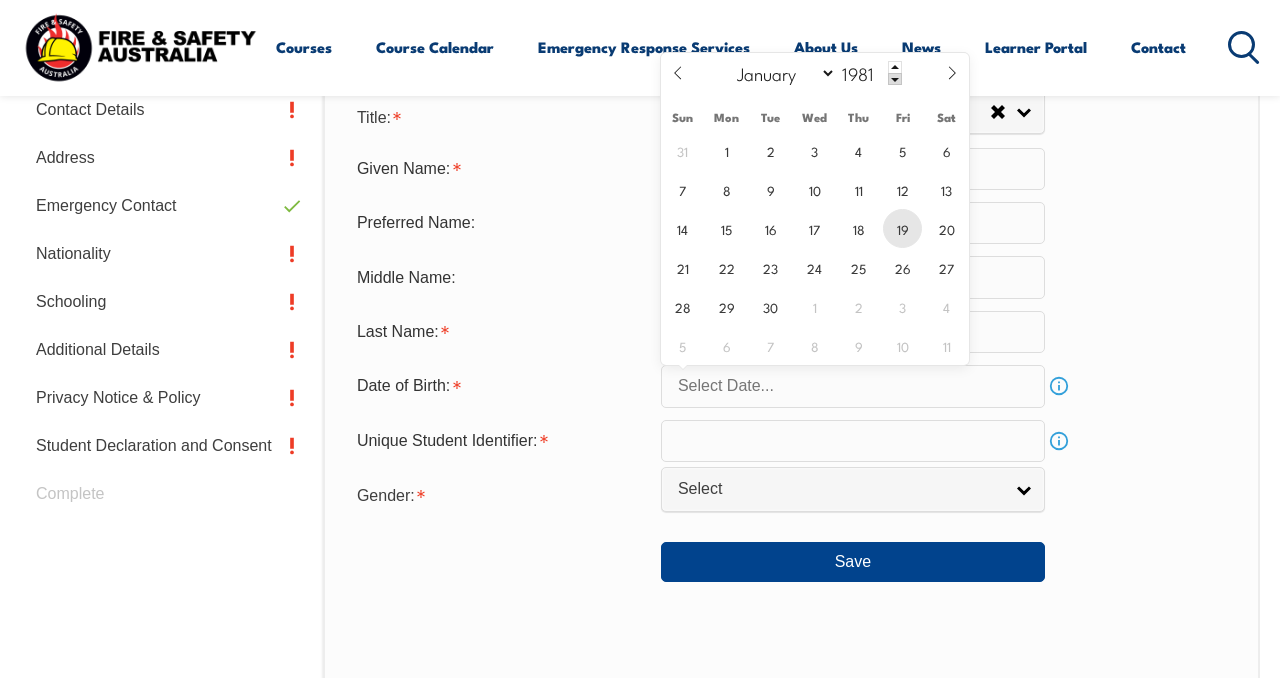 click on "19" at bounding box center (902, 228) 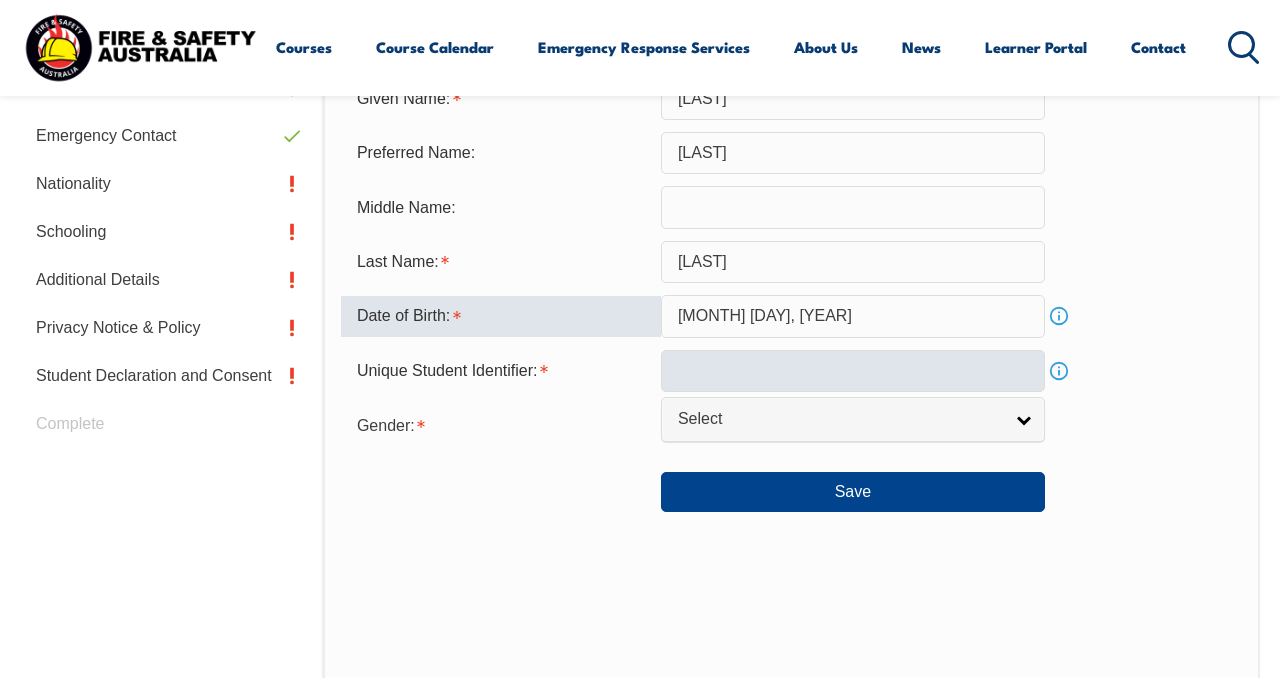 scroll, scrollTop: 734, scrollLeft: 0, axis: vertical 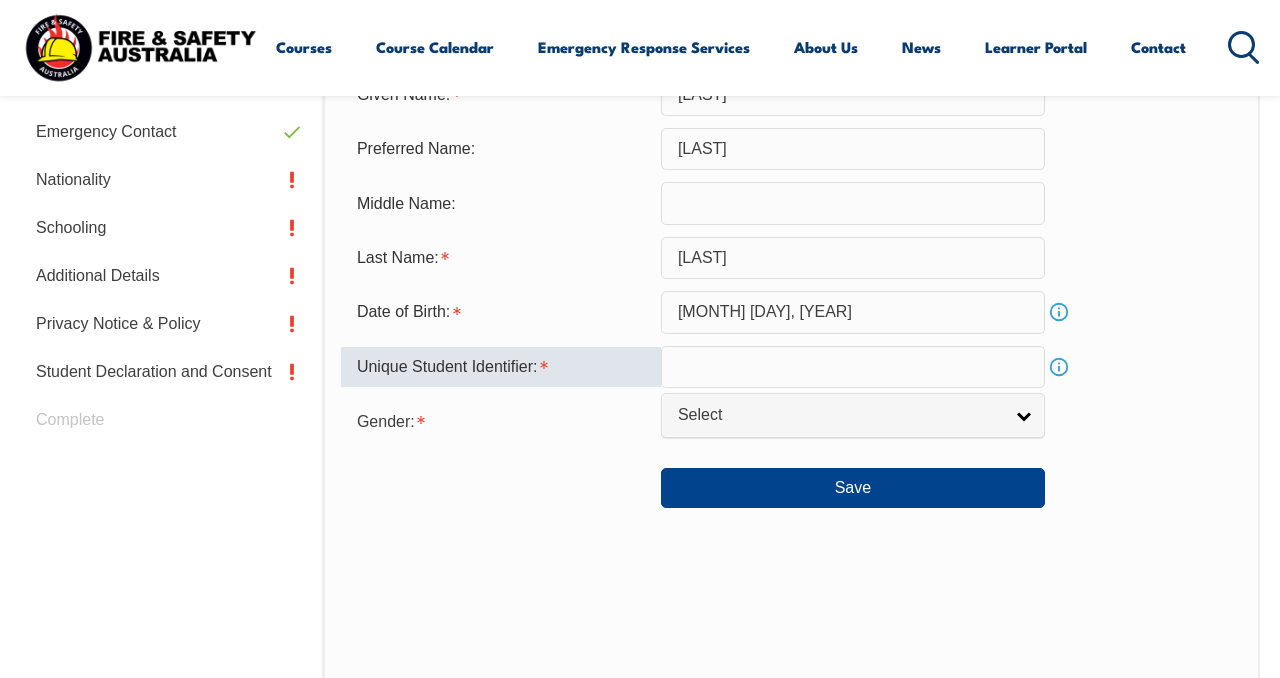 click at bounding box center [853, 367] 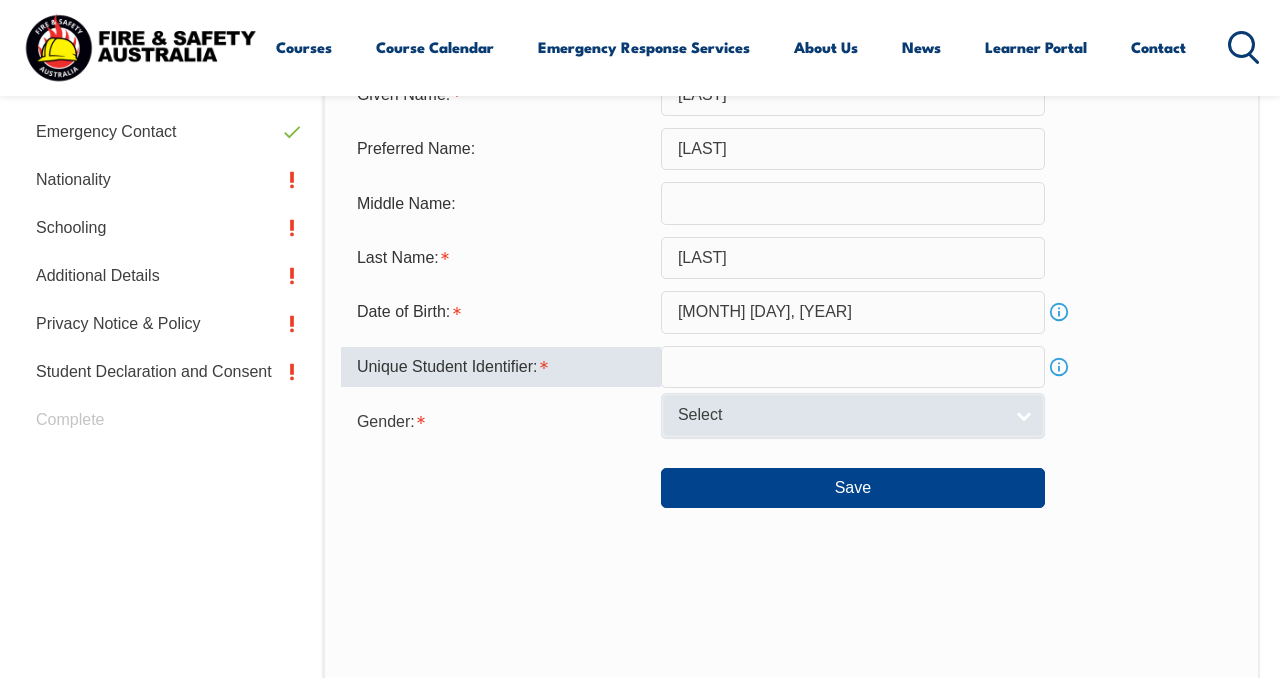 click on "Select" at bounding box center [840, 415] 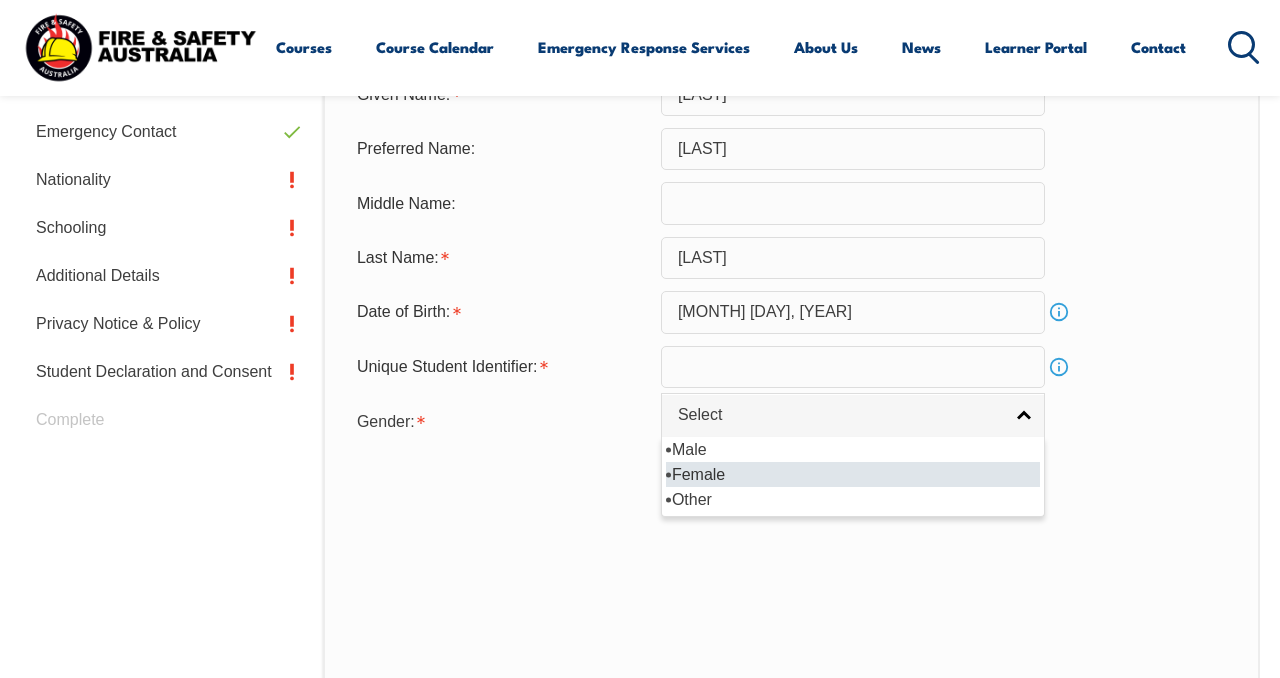 click on "Female" at bounding box center (853, 474) 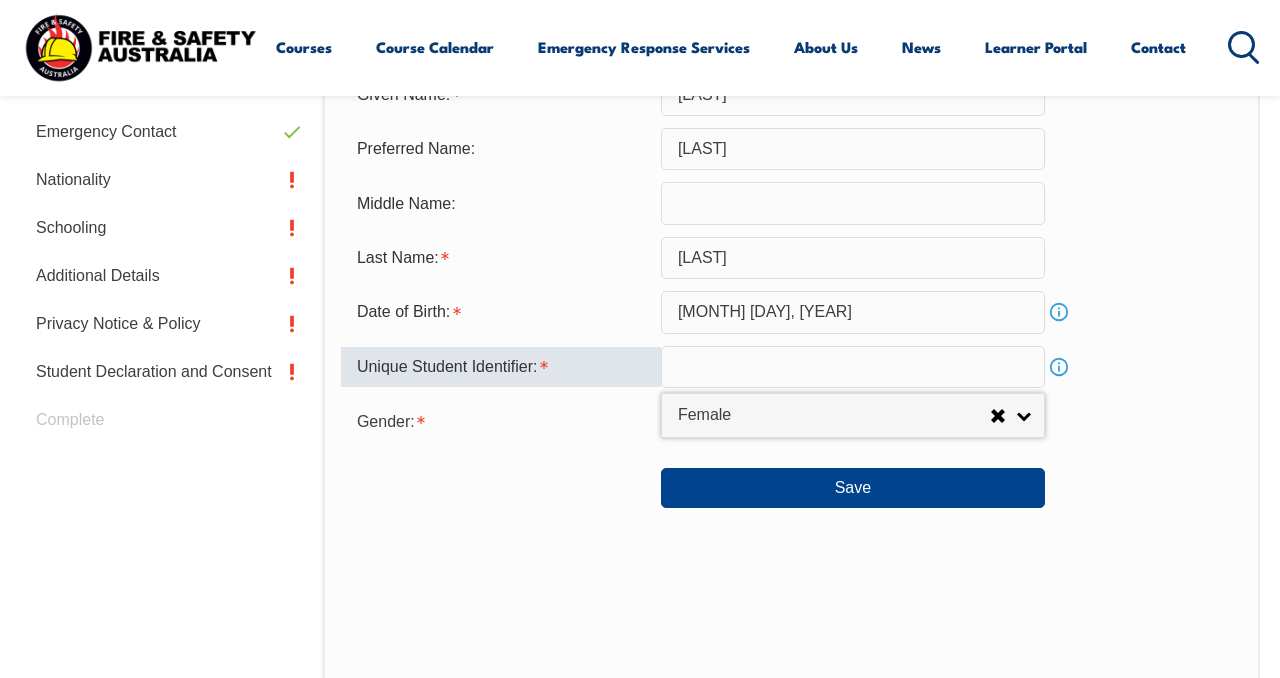 click at bounding box center (853, 367) 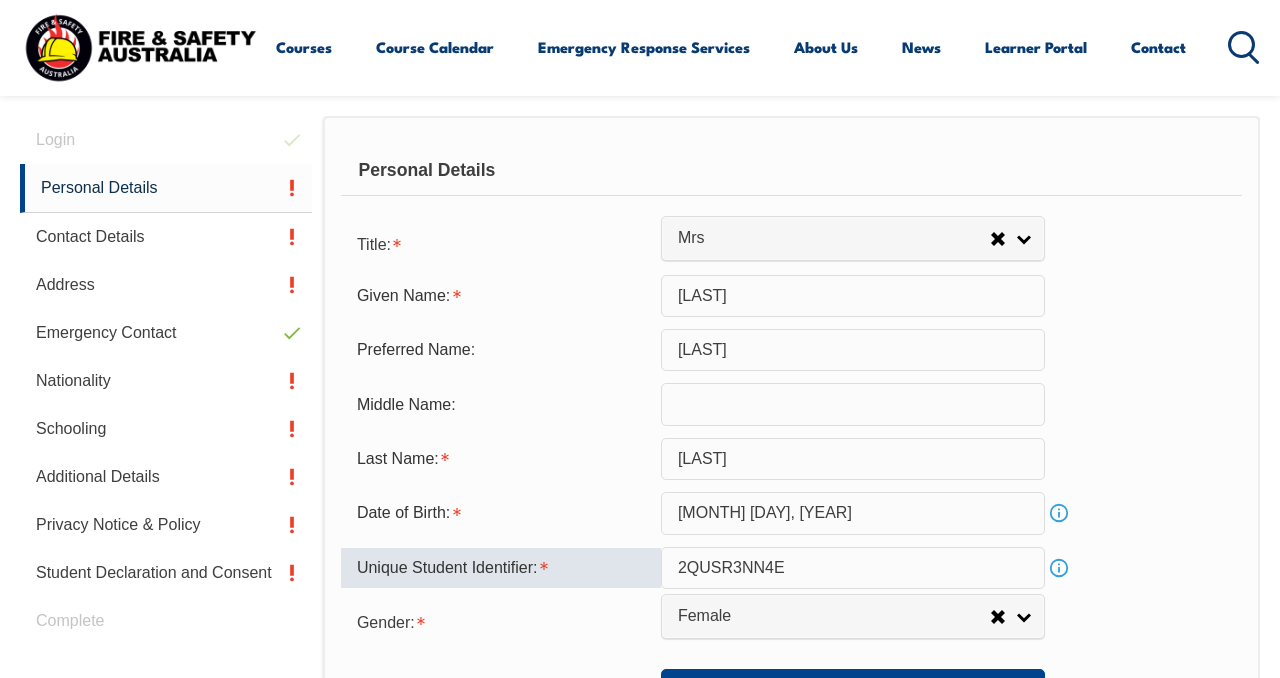 scroll, scrollTop: 597, scrollLeft: 0, axis: vertical 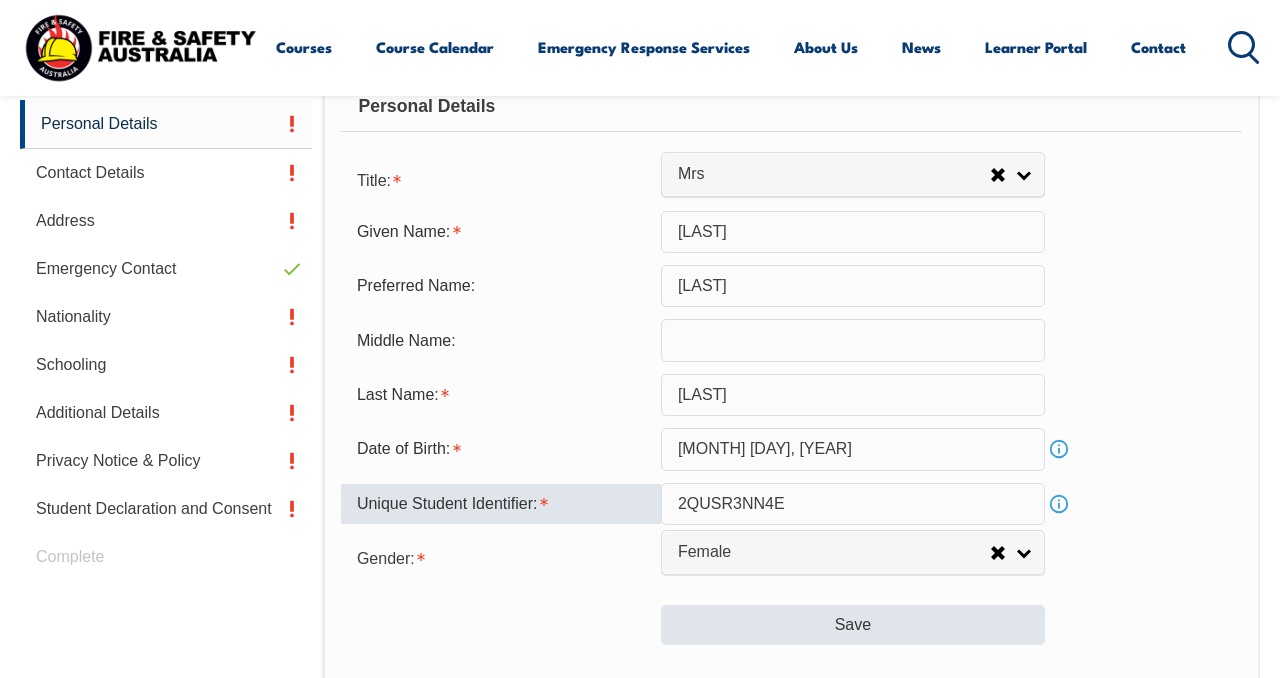 type on "2QUSR3NN4E" 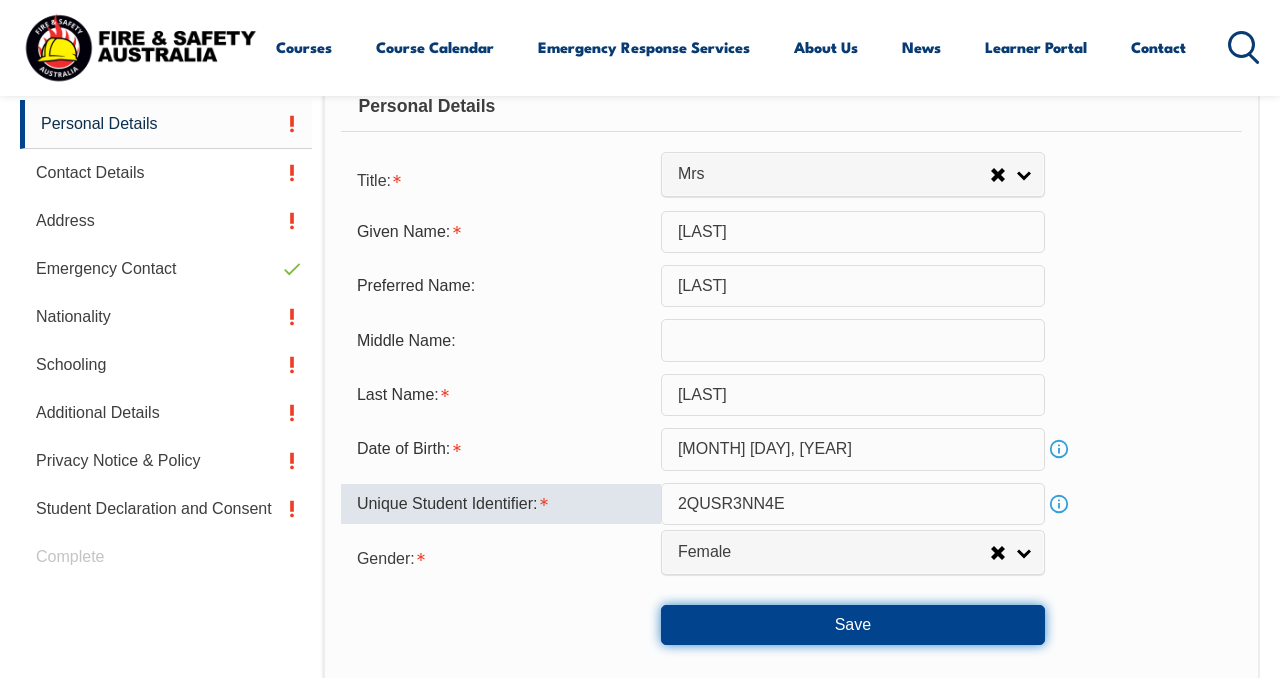 click on "Save" at bounding box center [853, 625] 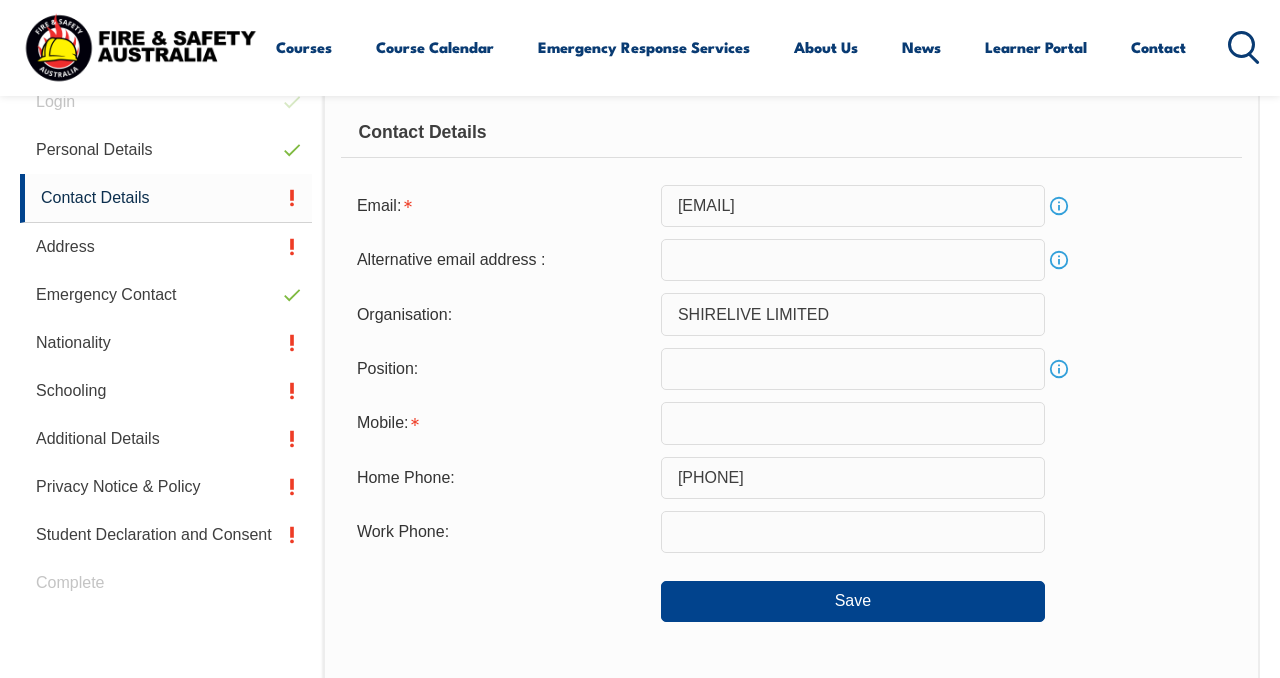 scroll, scrollTop: 574, scrollLeft: 0, axis: vertical 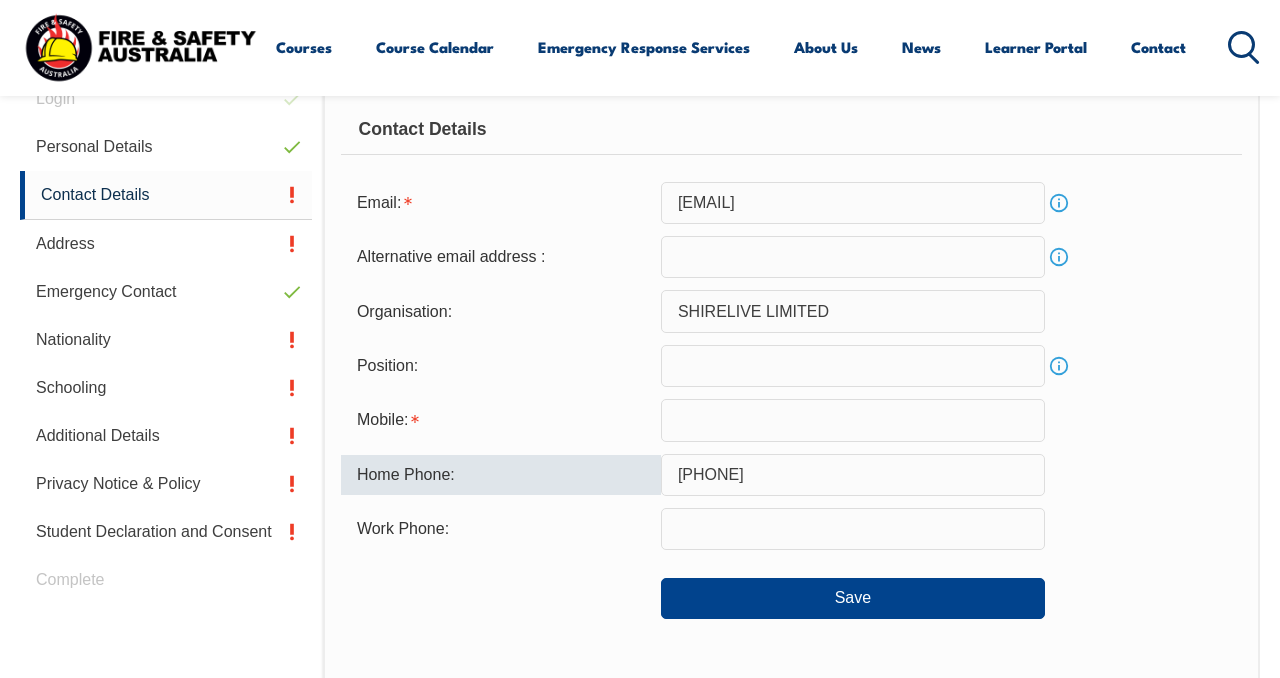 drag, startPoint x: 783, startPoint y: 476, endPoint x: 647, endPoint y: 485, distance: 136.29747 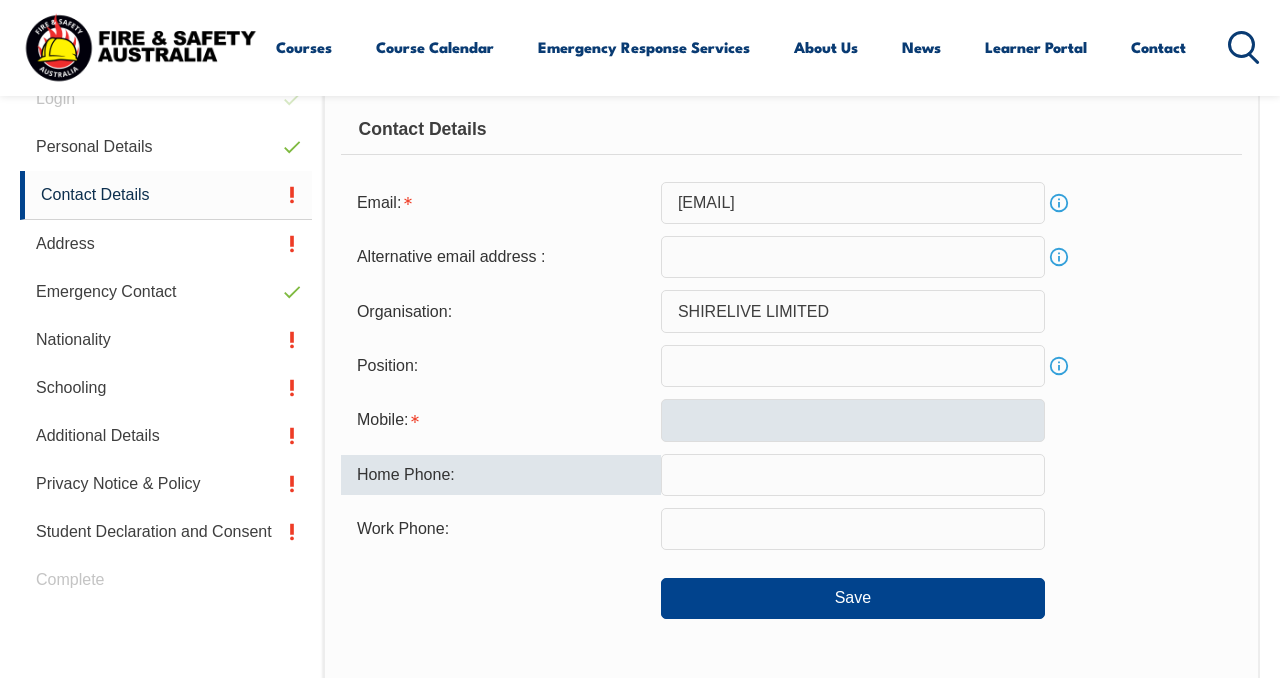 type 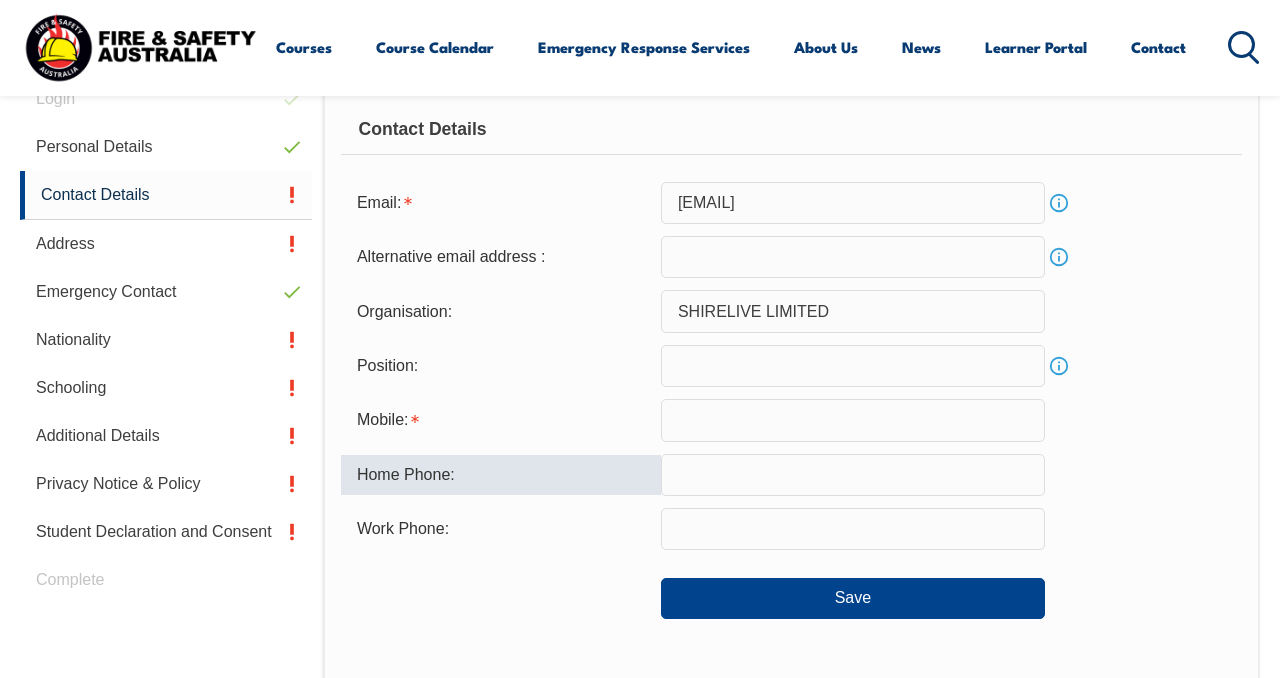 click at bounding box center [853, 420] 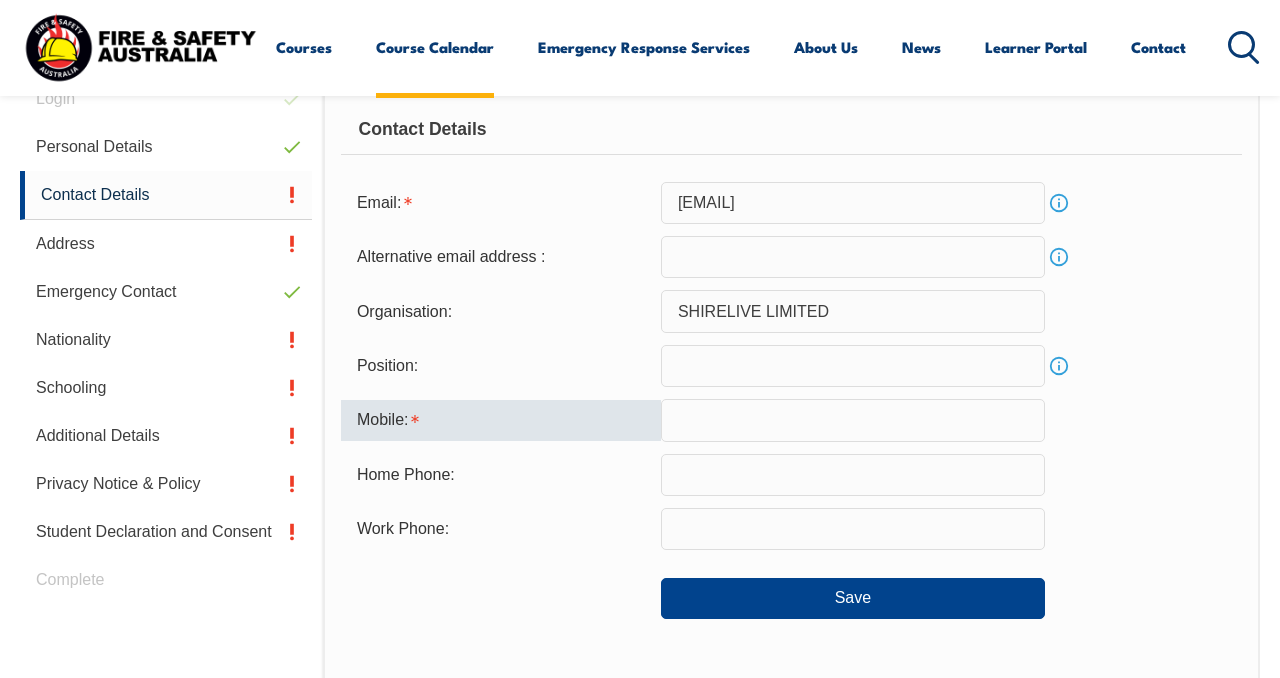 paste on "[PHONE]" 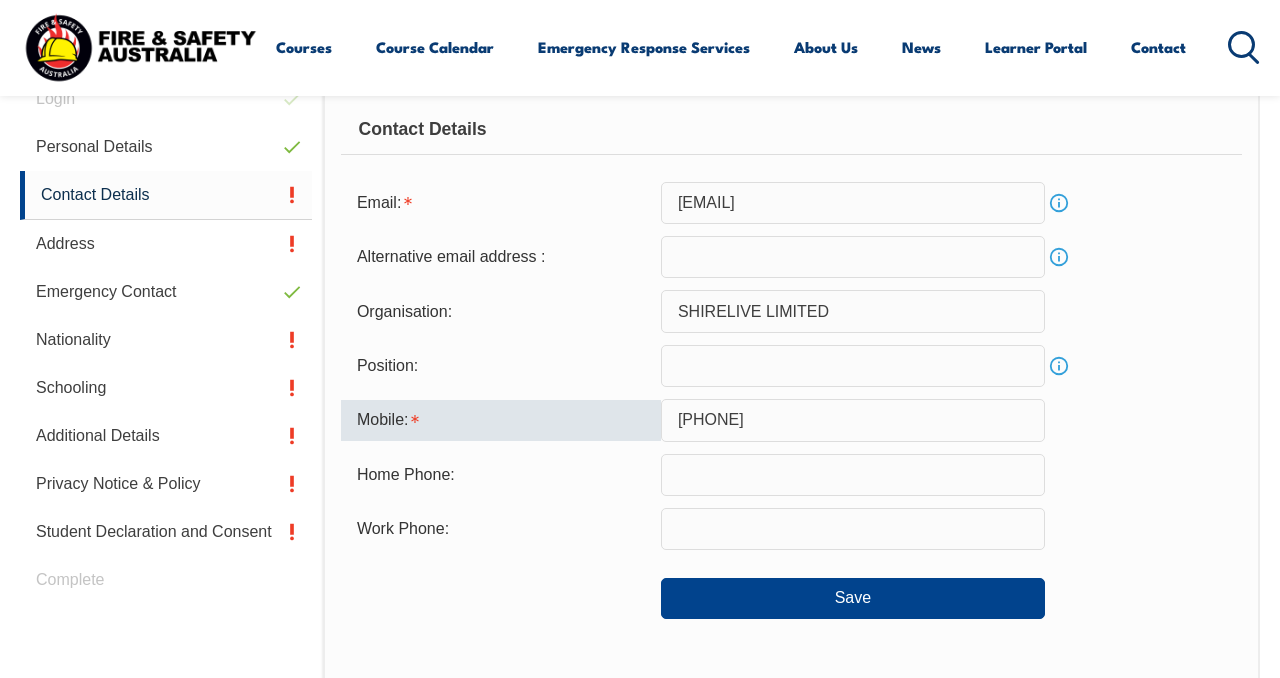 type on "[PHONE]" 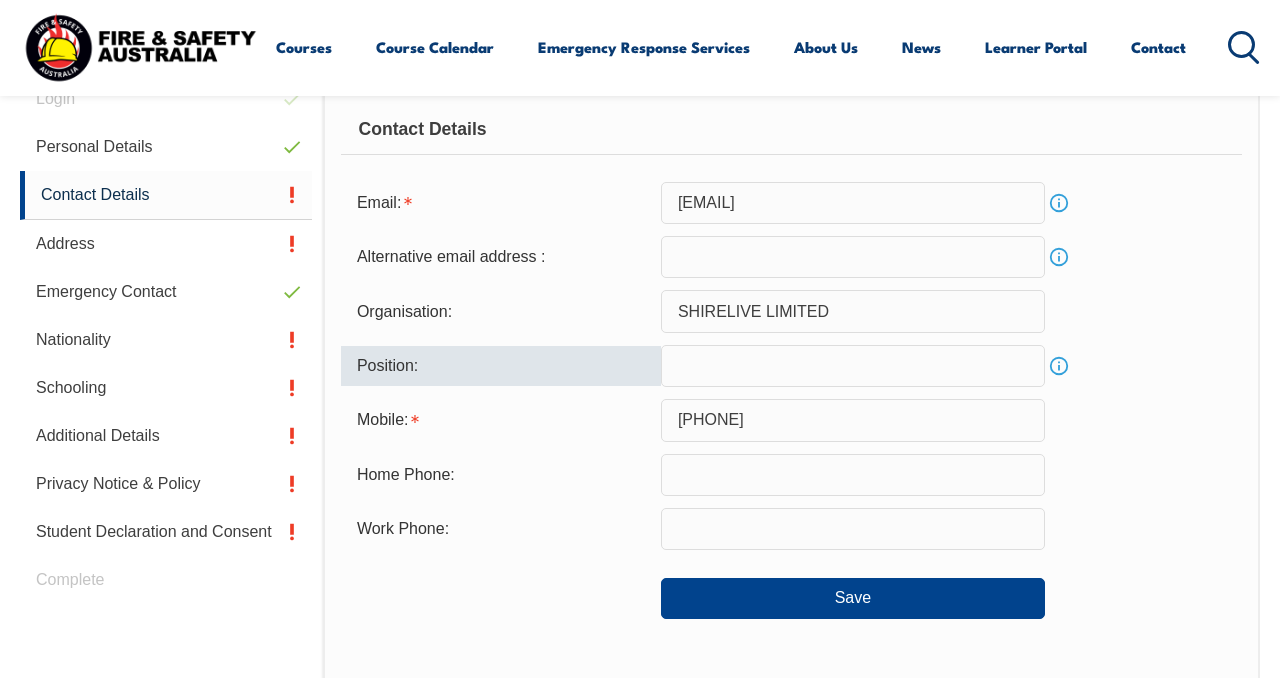 click at bounding box center (853, 366) 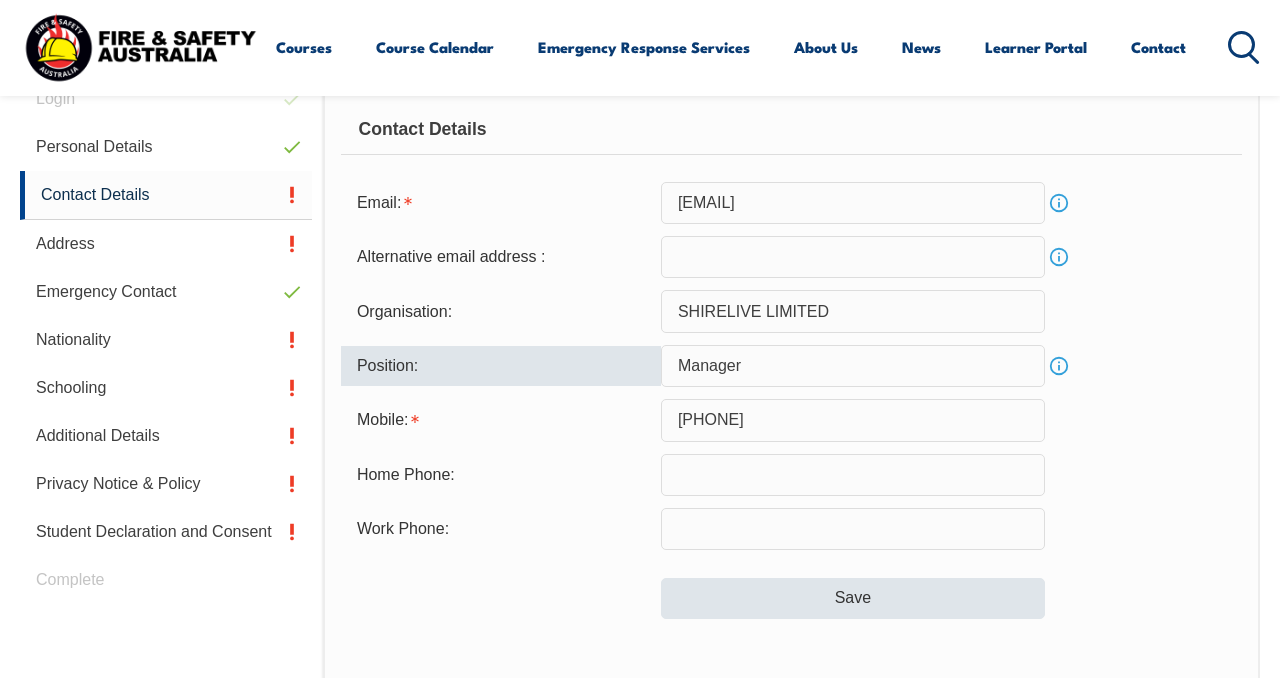 type on "Manager" 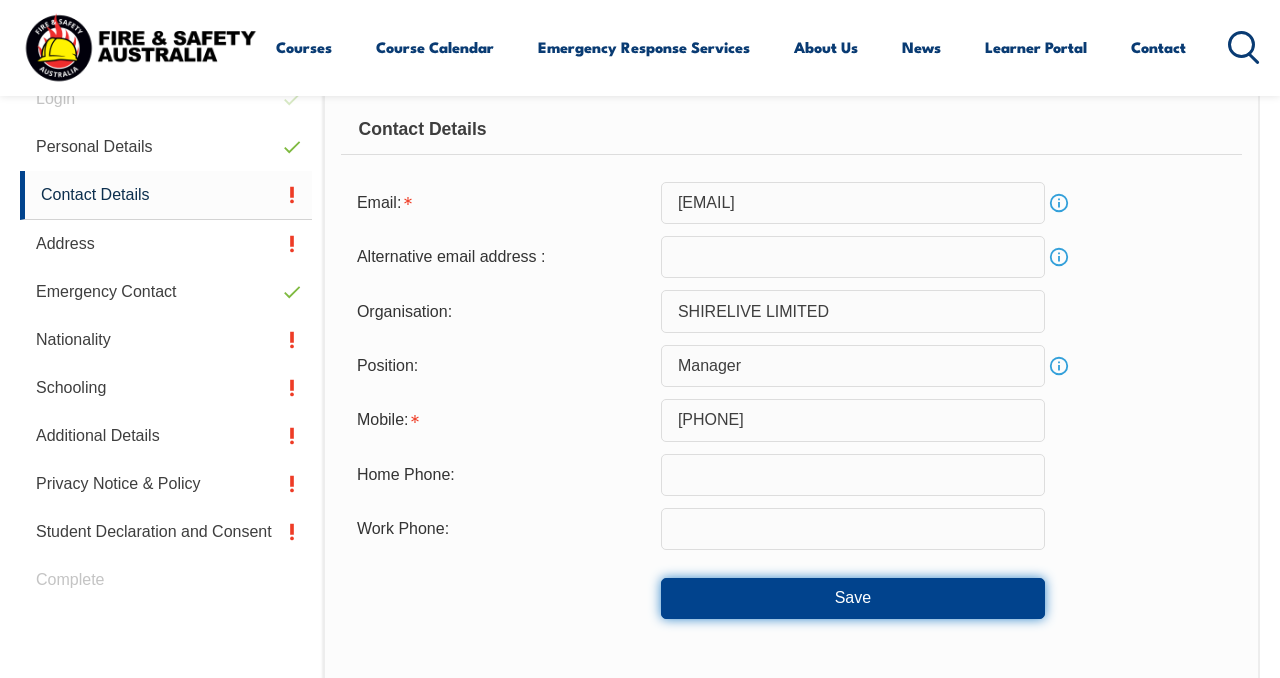 click on "Save" at bounding box center (853, 598) 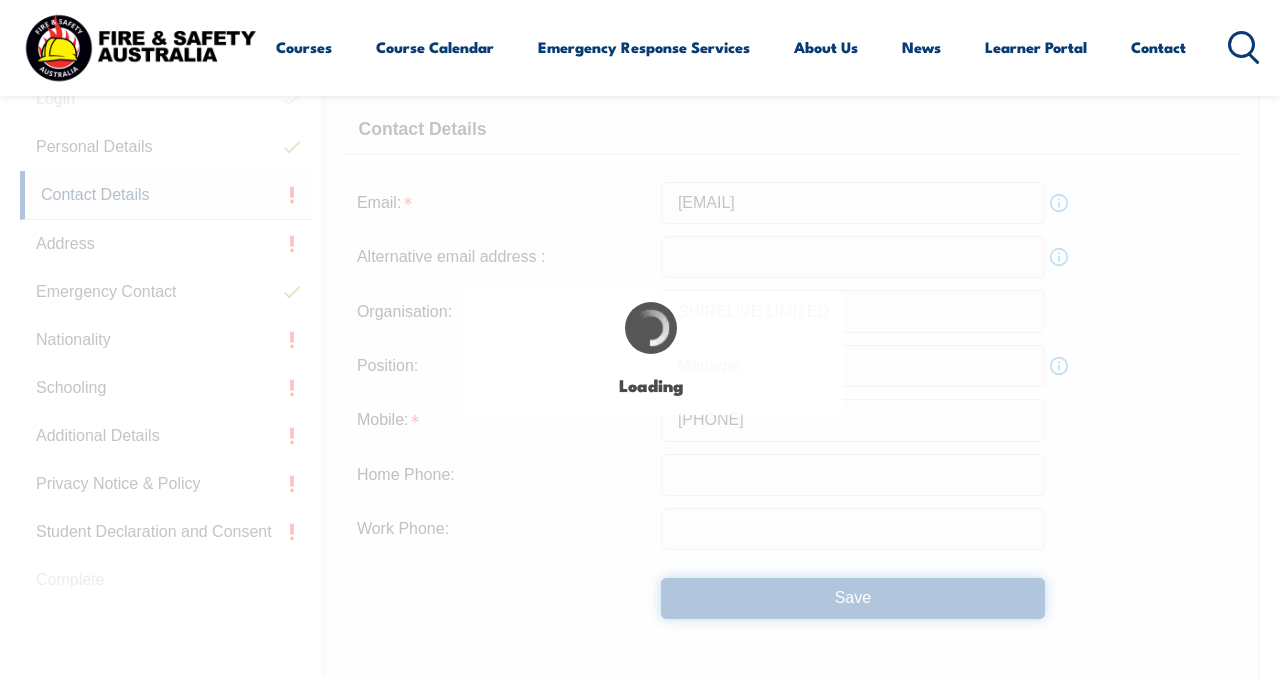 type on "[PHONE]" 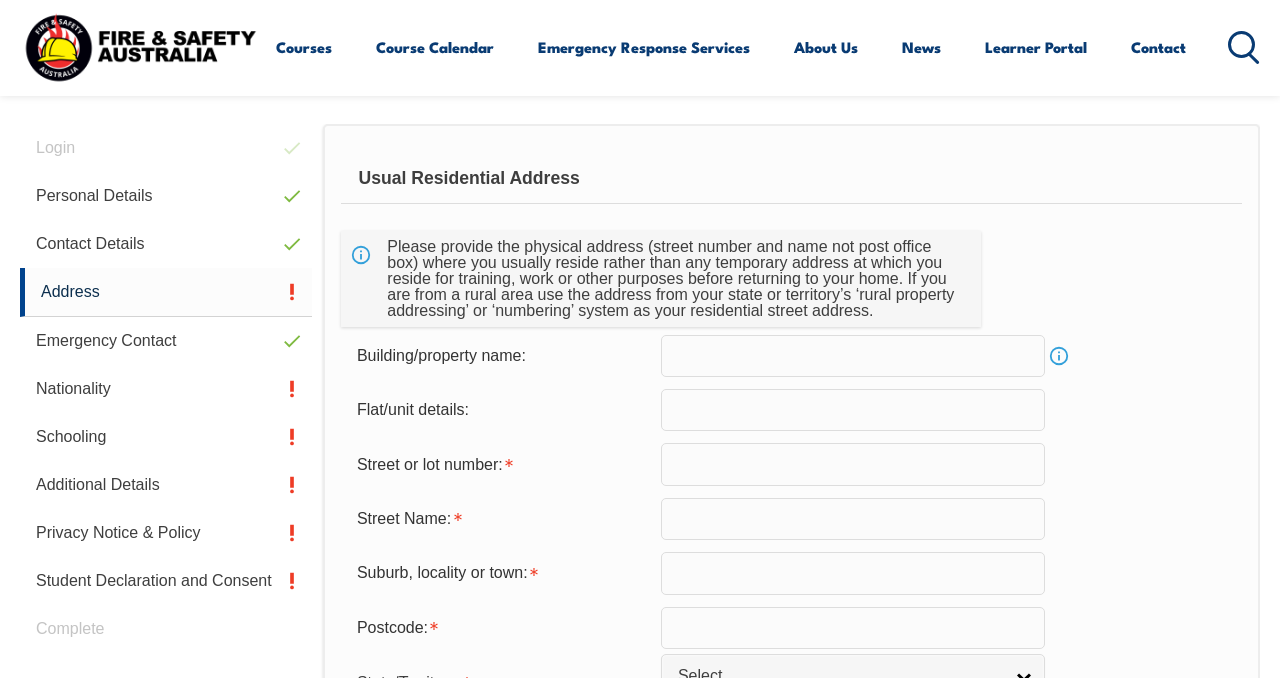 scroll, scrollTop: 485, scrollLeft: 0, axis: vertical 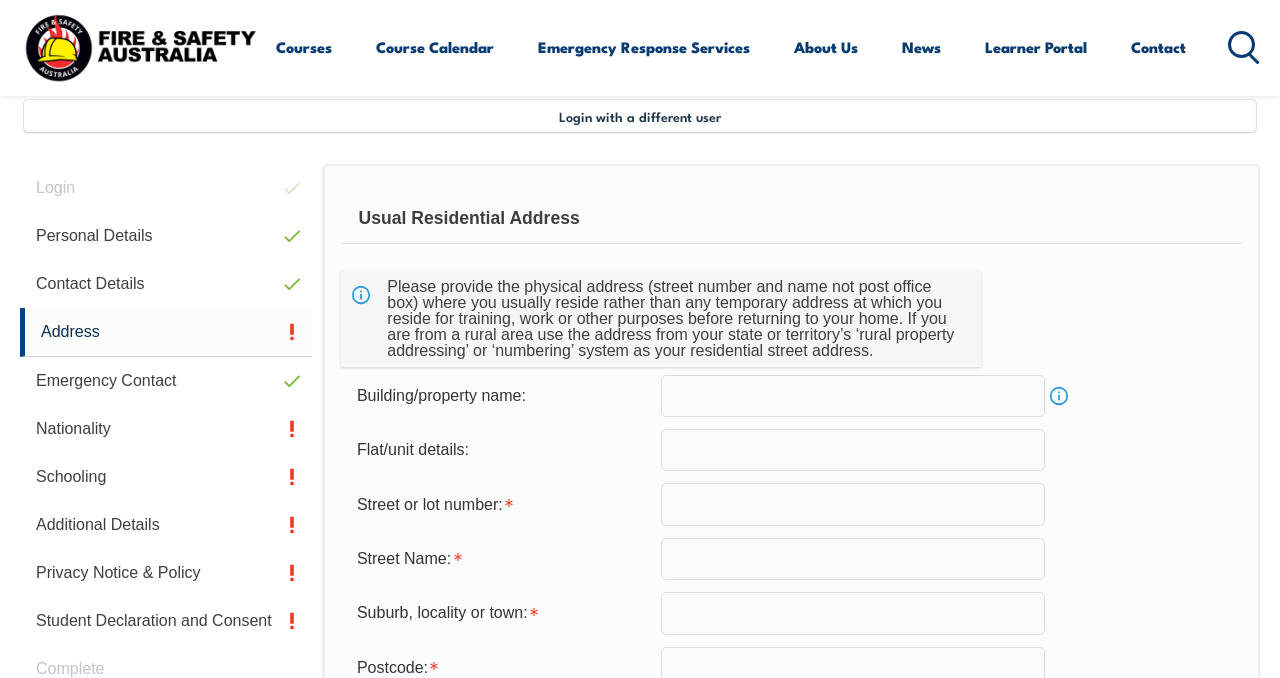 click at bounding box center [853, 396] 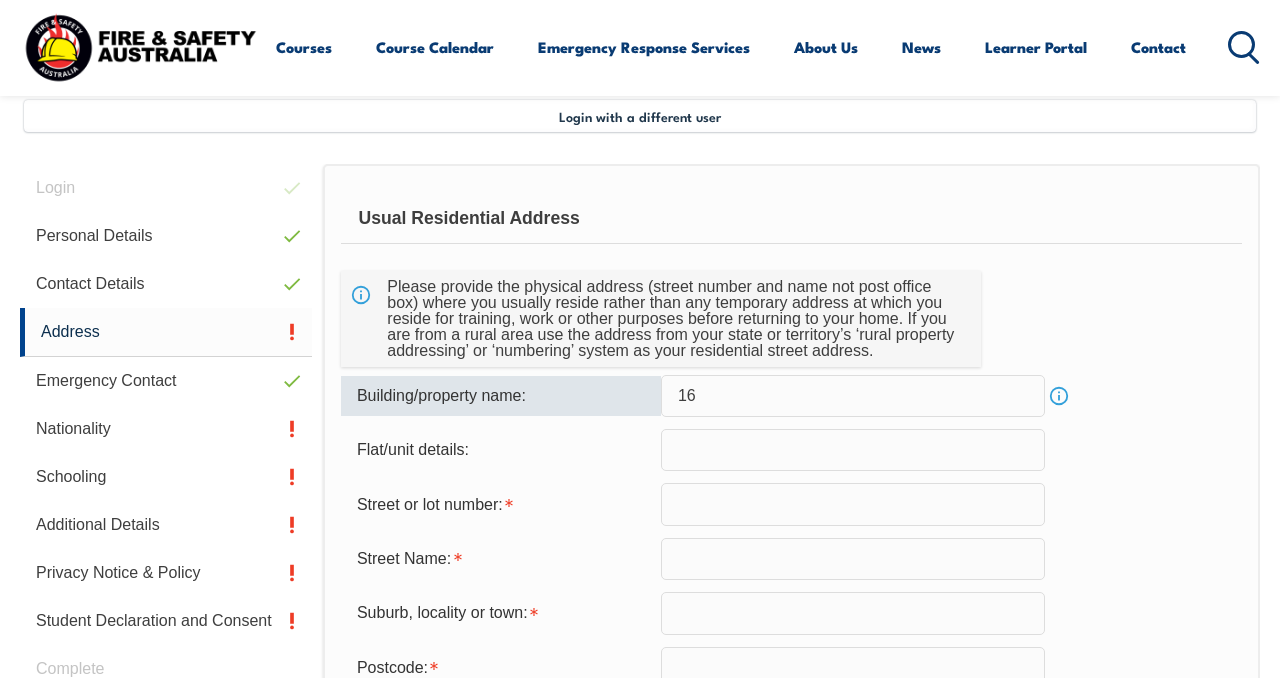 type on "1" 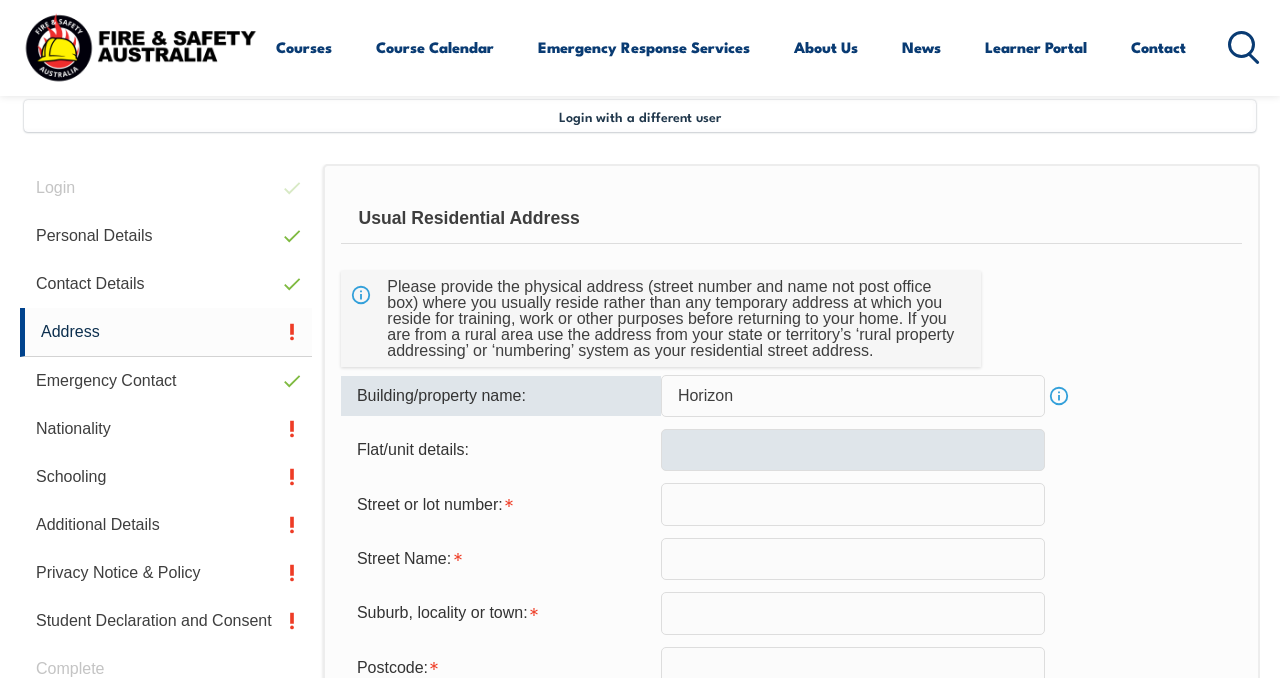type on "Horizon" 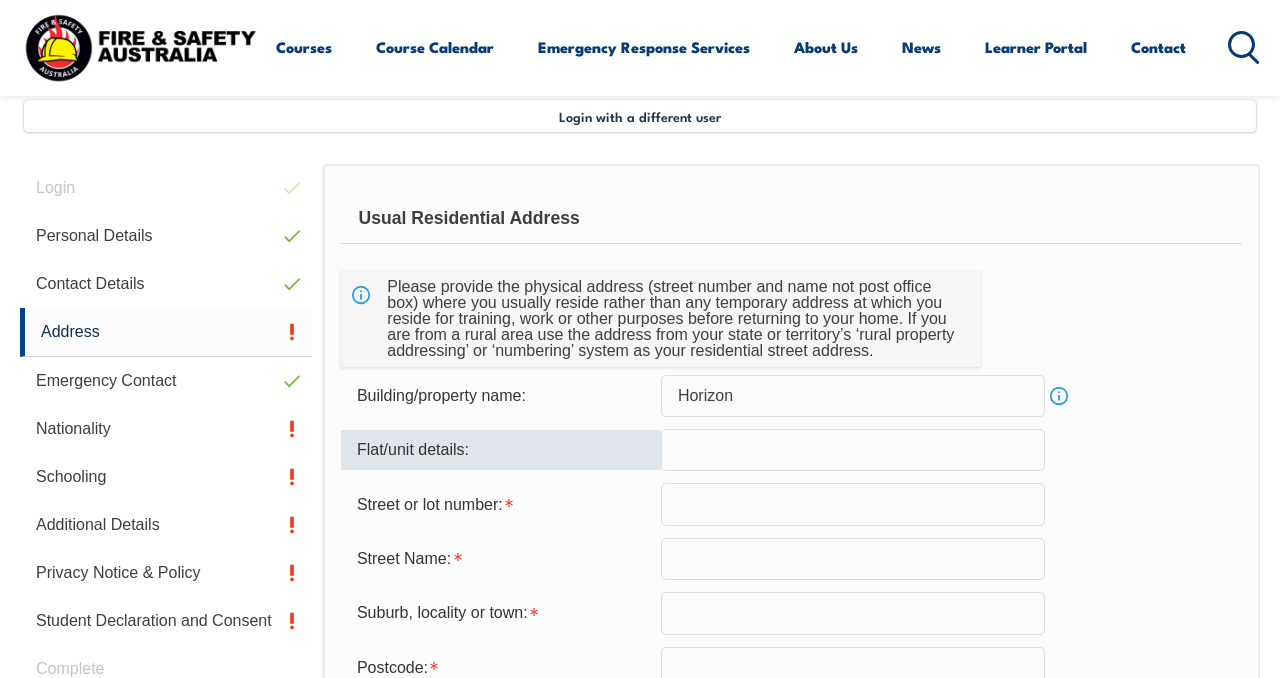 click at bounding box center [853, 450] 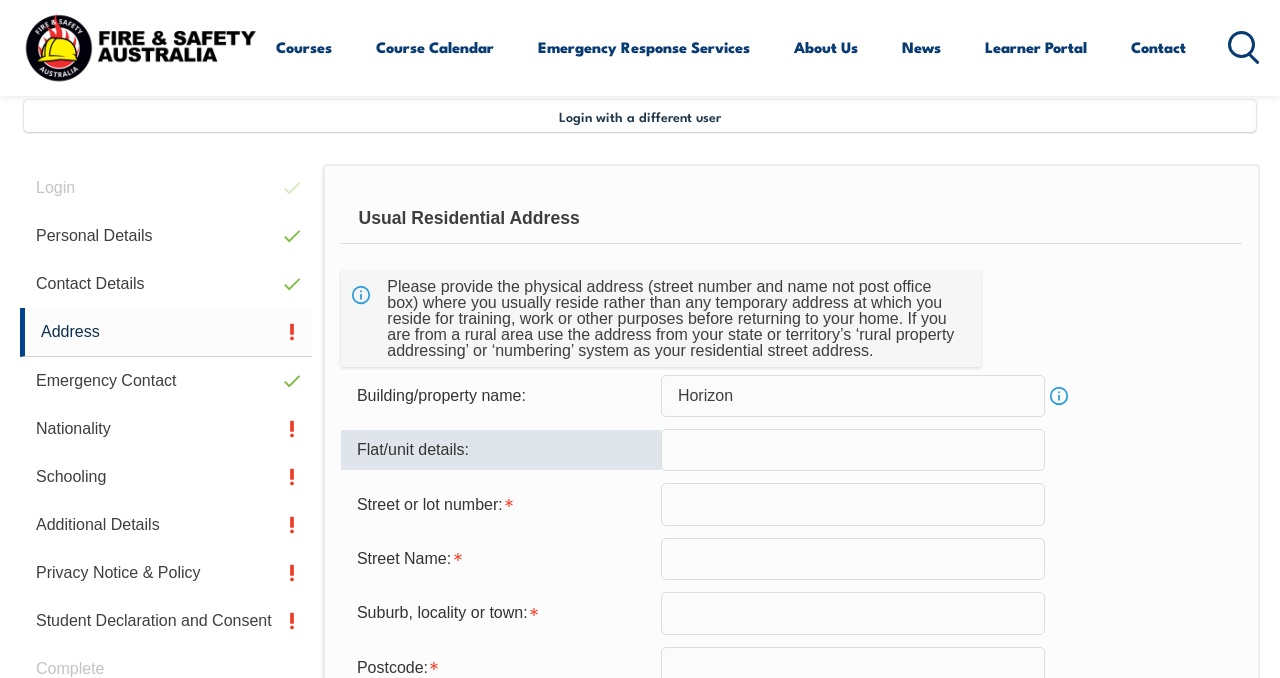 click at bounding box center (853, 504) 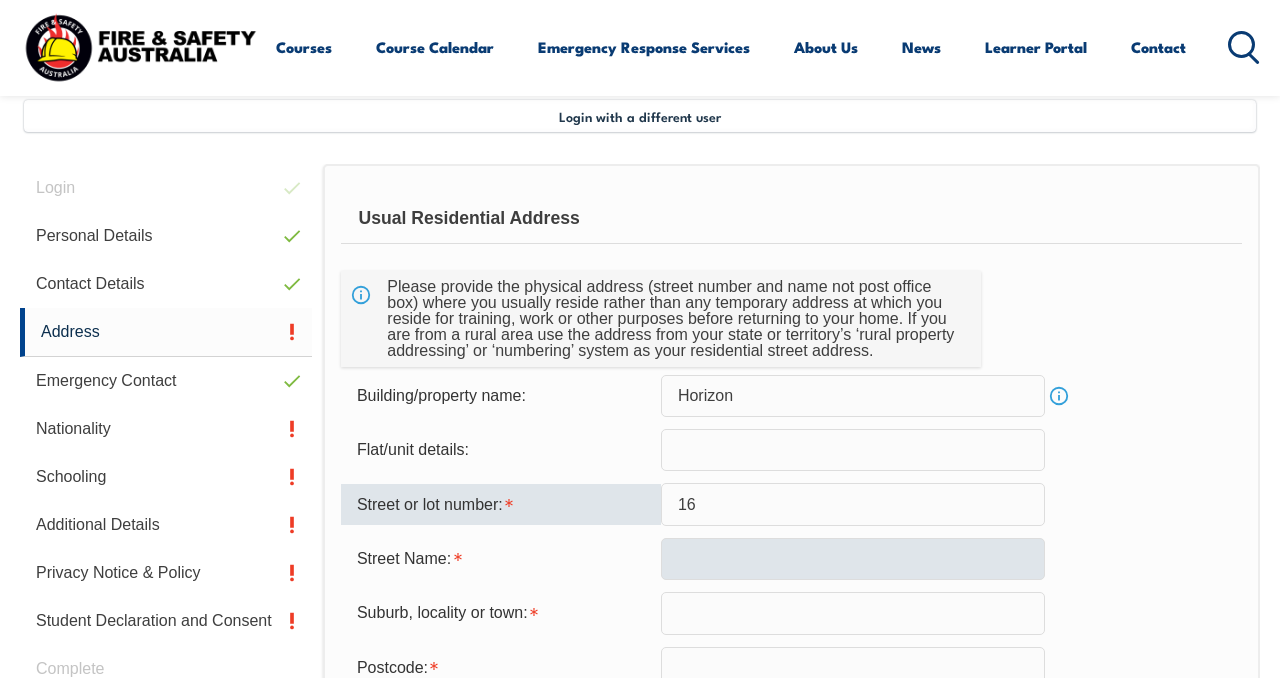 type on "16" 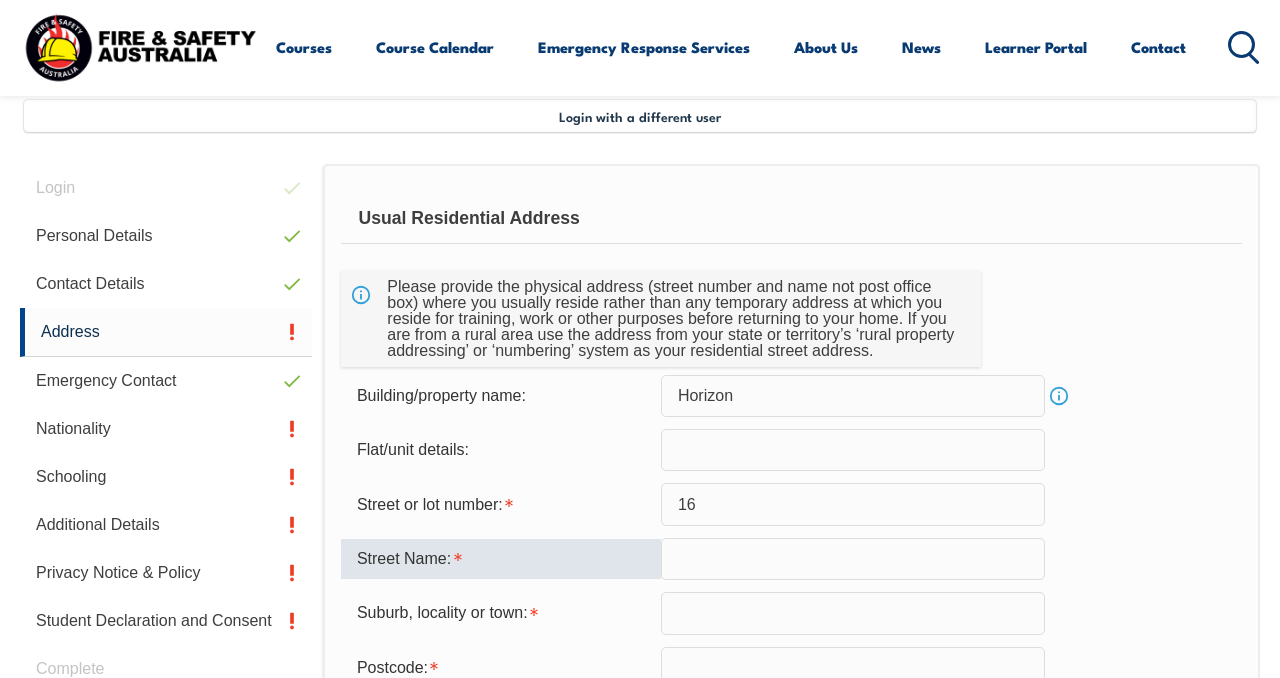 click at bounding box center [853, 559] 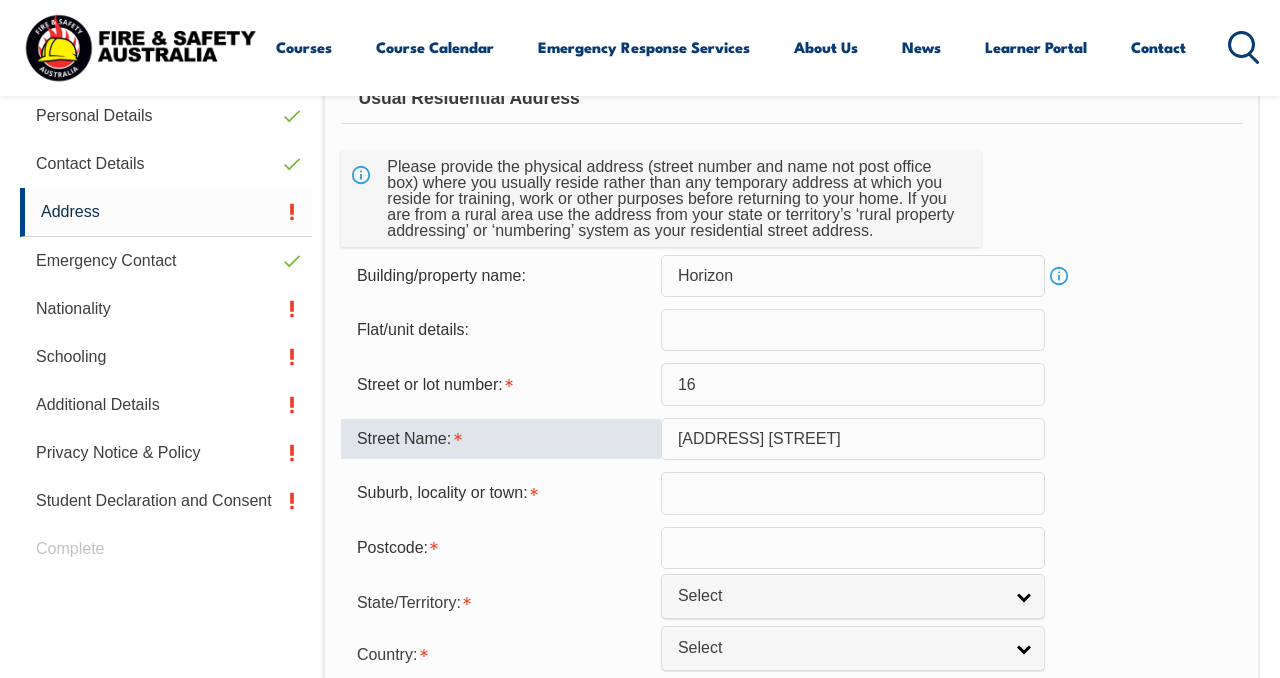 scroll, scrollTop: 616, scrollLeft: 0, axis: vertical 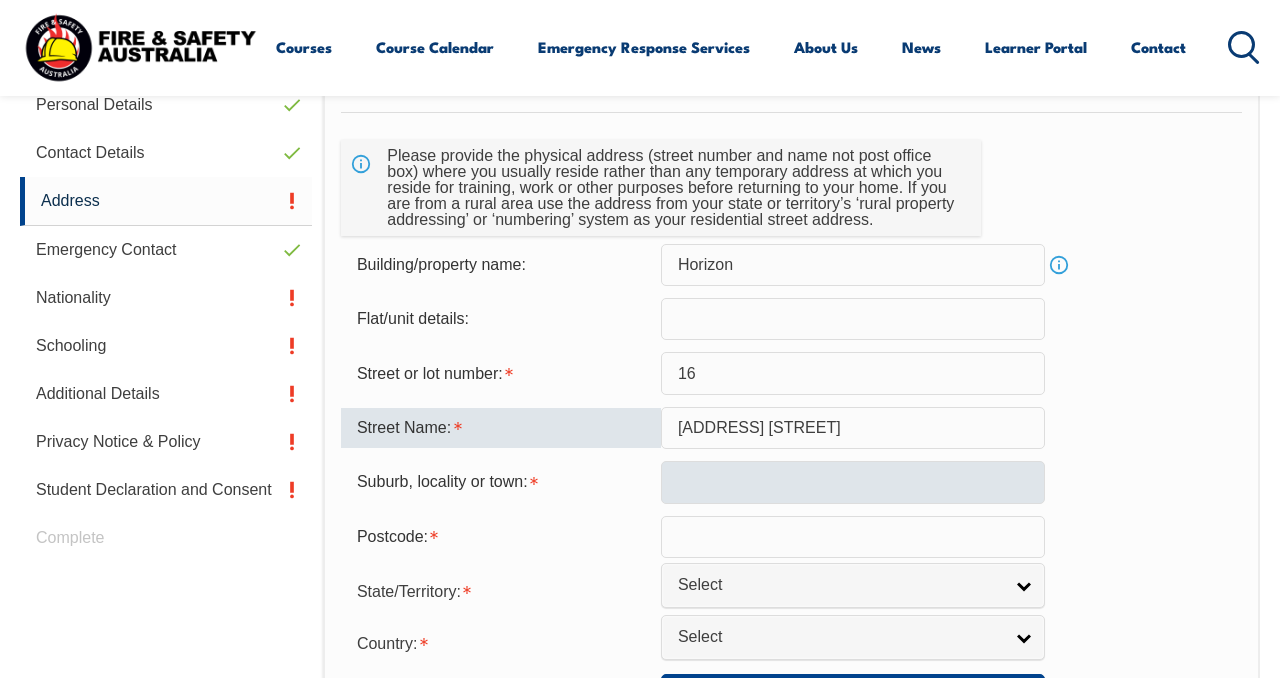 type on "[ADDRESS] [STREET]" 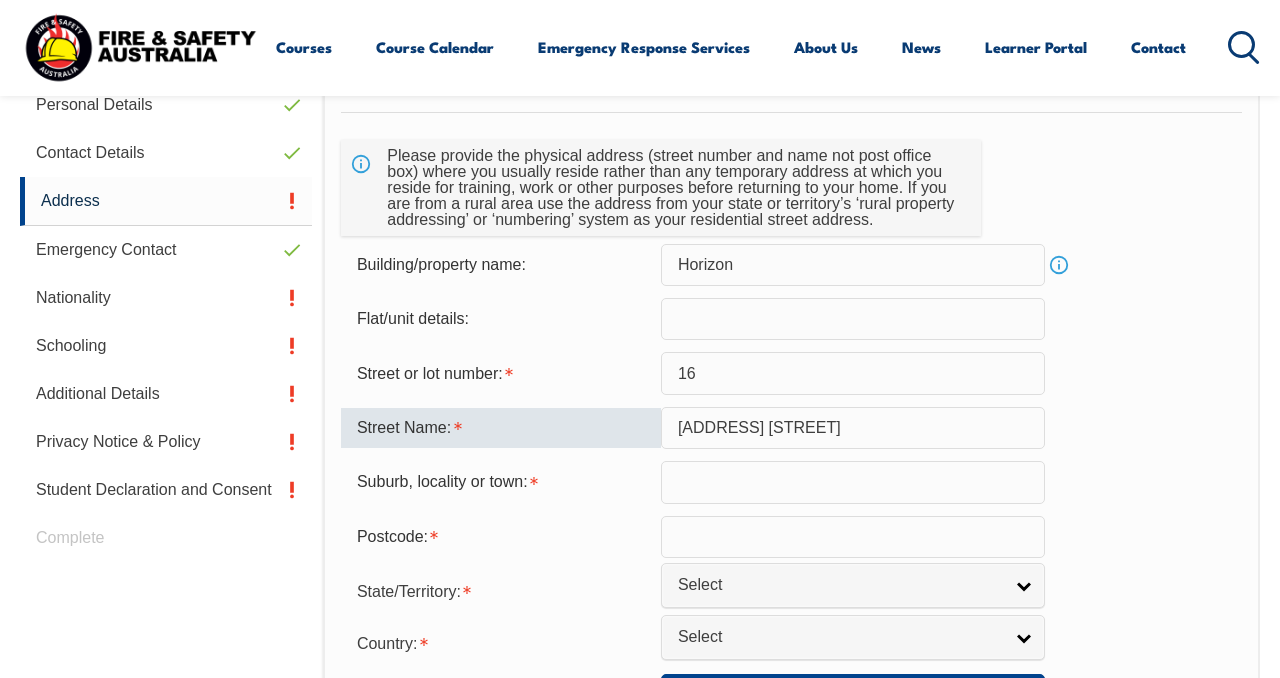 click at bounding box center (853, 482) 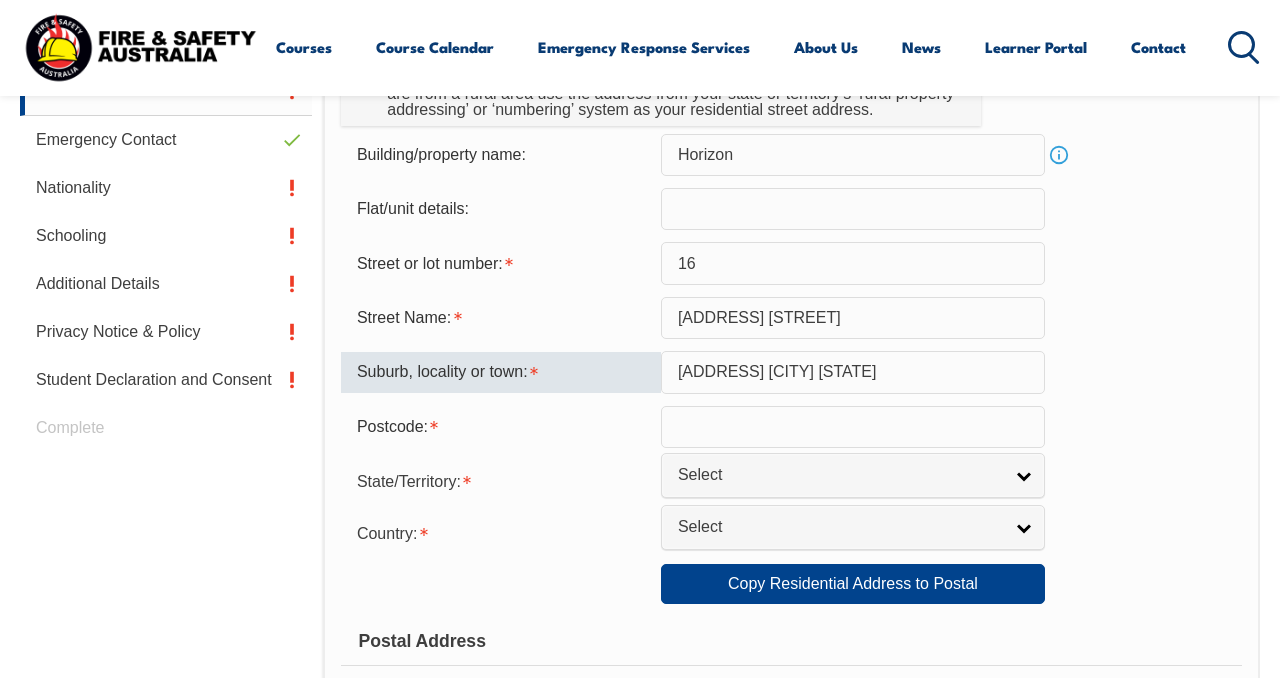 scroll, scrollTop: 748, scrollLeft: 0, axis: vertical 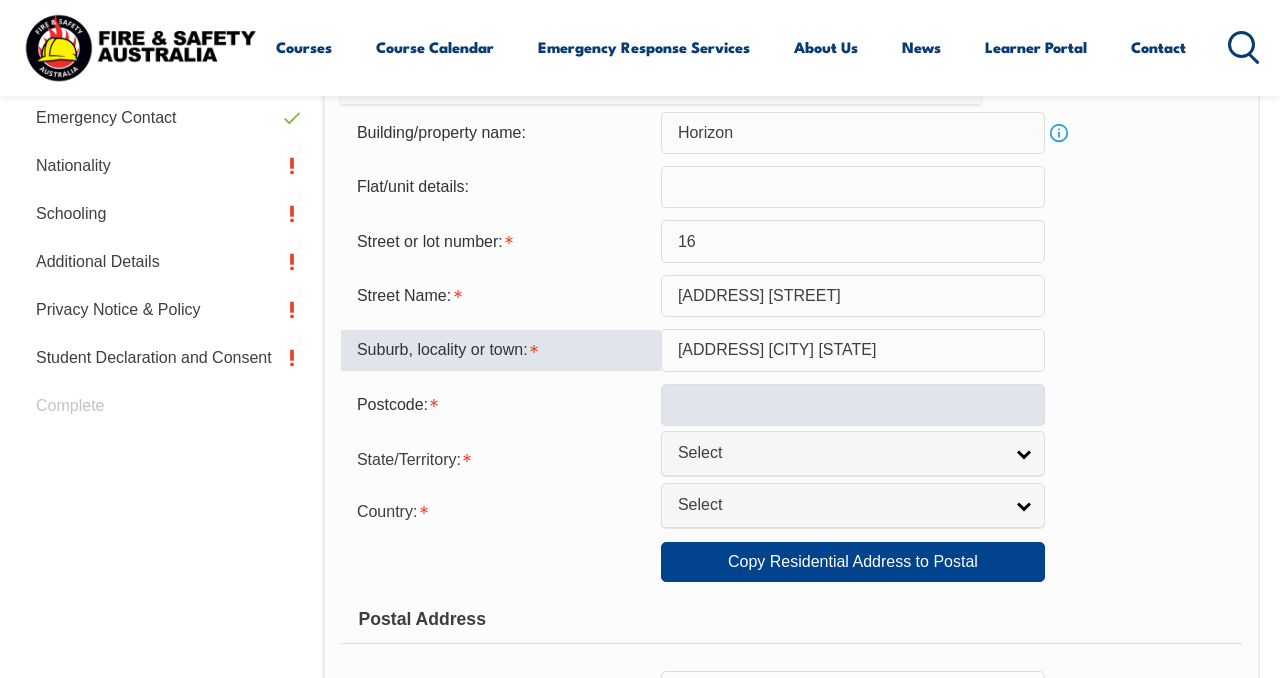 type on "[ADDRESS] [CITY] [STATE]" 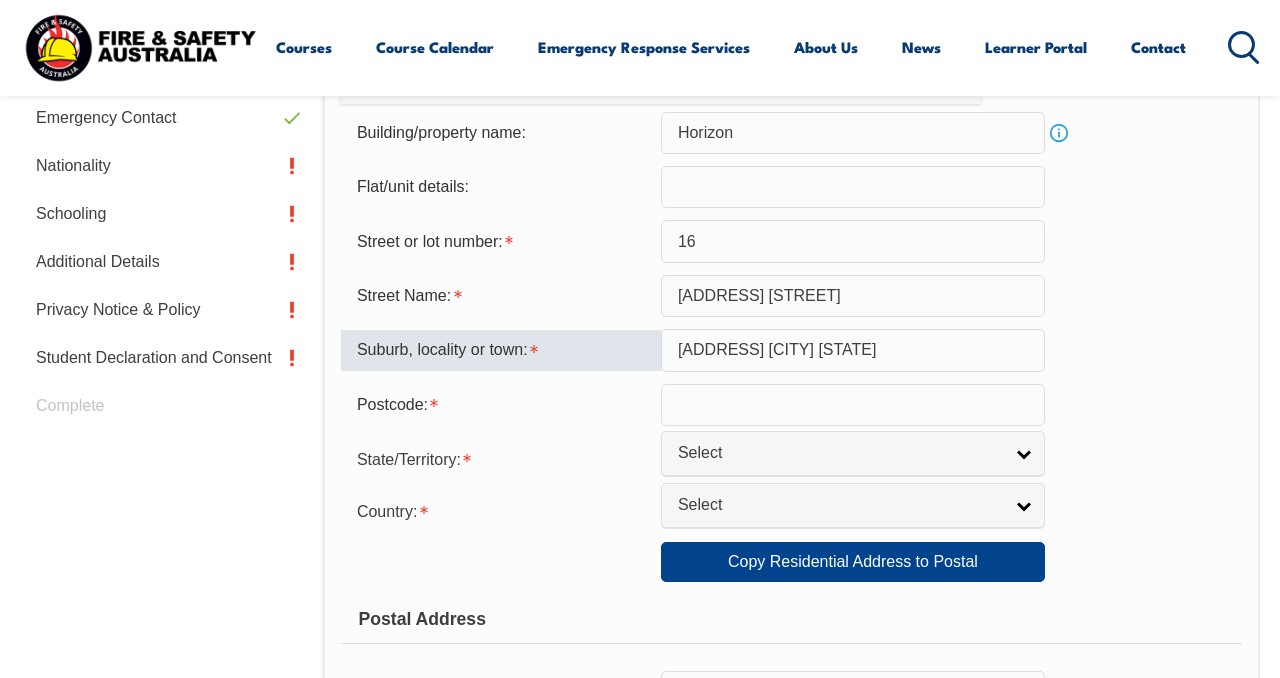 click at bounding box center (853, 405) 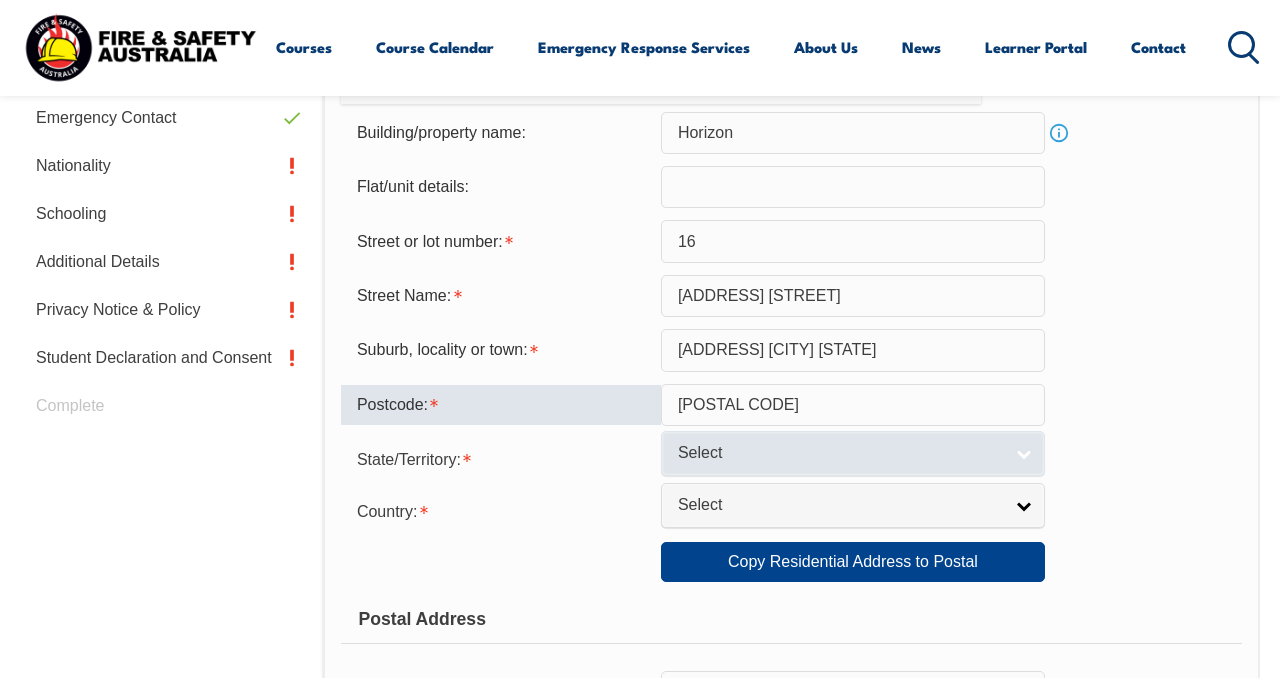 type on "[POSTAL CODE]" 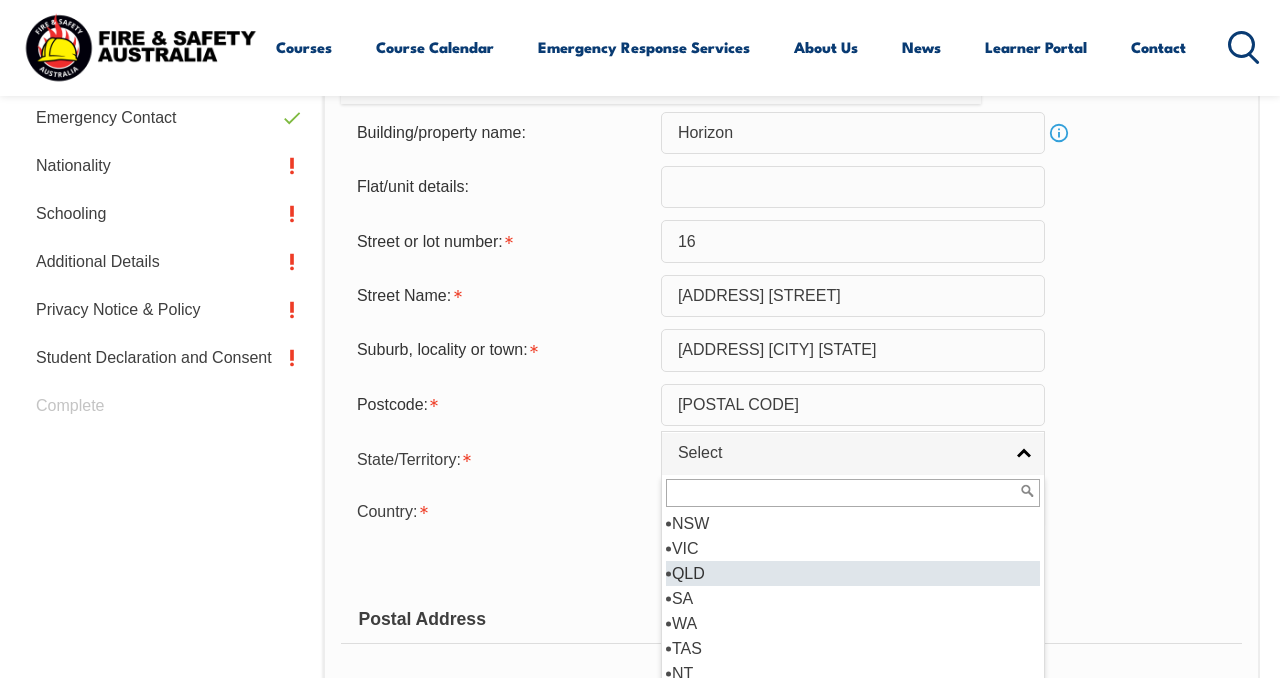 scroll, scrollTop: 10, scrollLeft: 0, axis: vertical 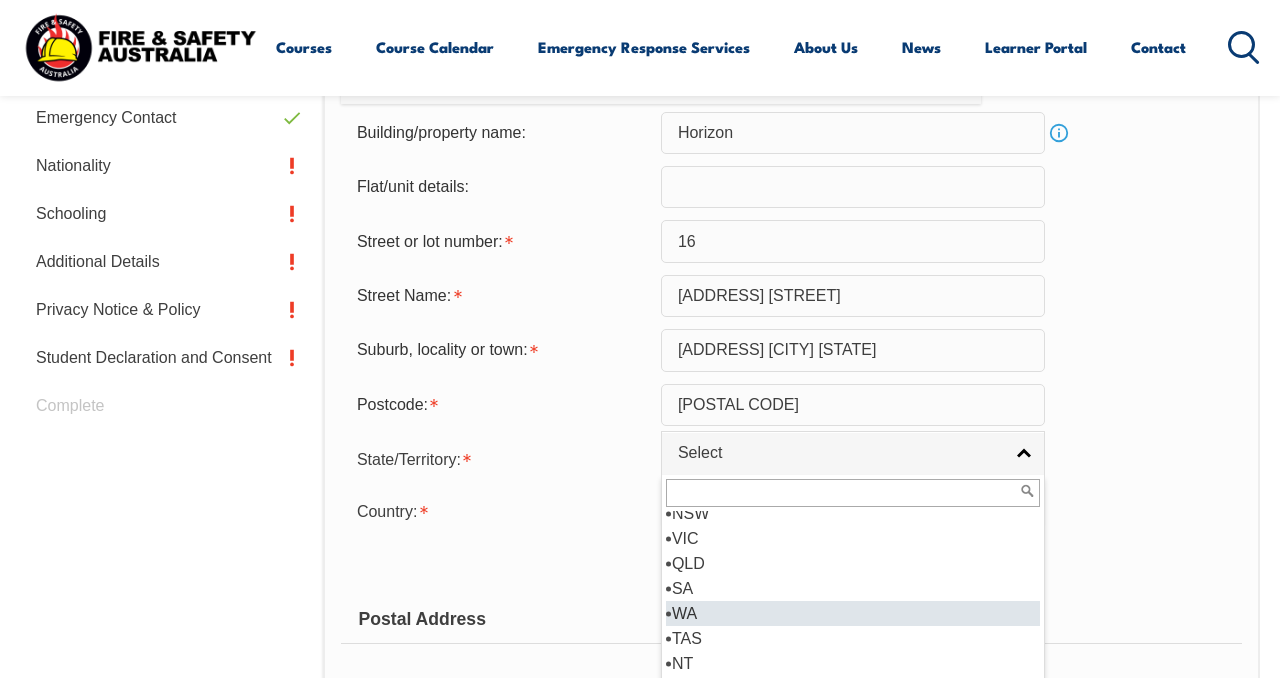 click on "WA" at bounding box center (853, 613) 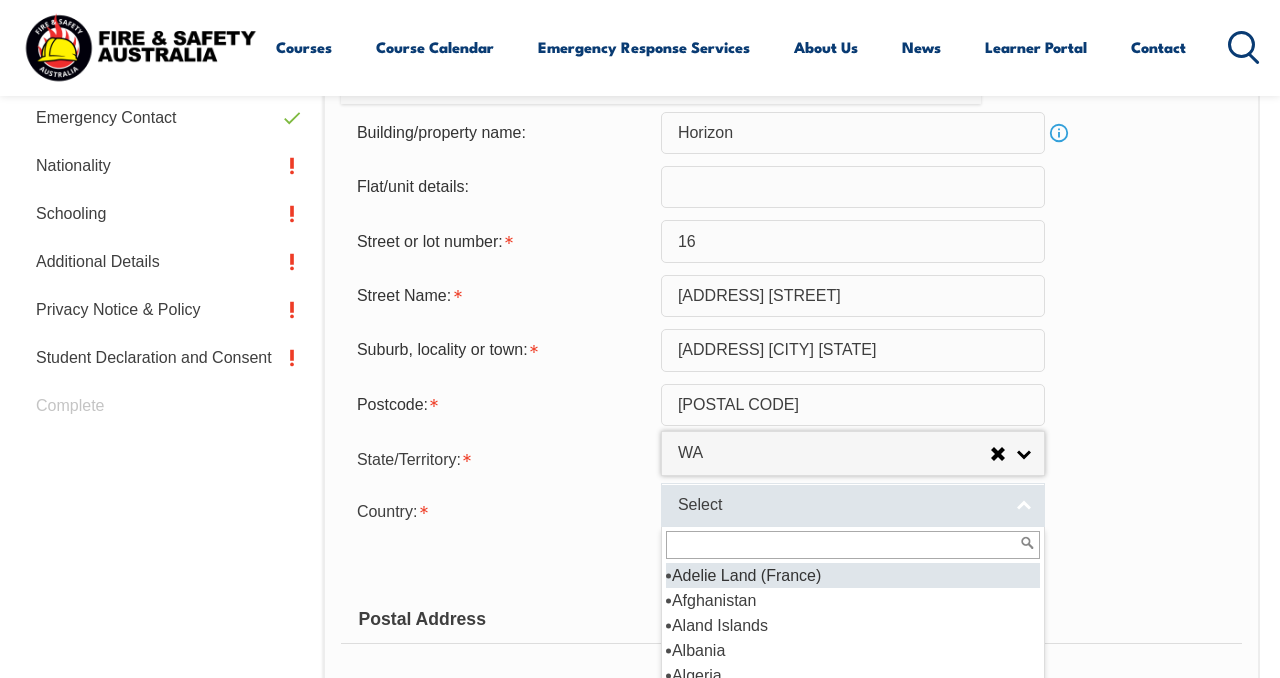 click on "Select" at bounding box center [840, 505] 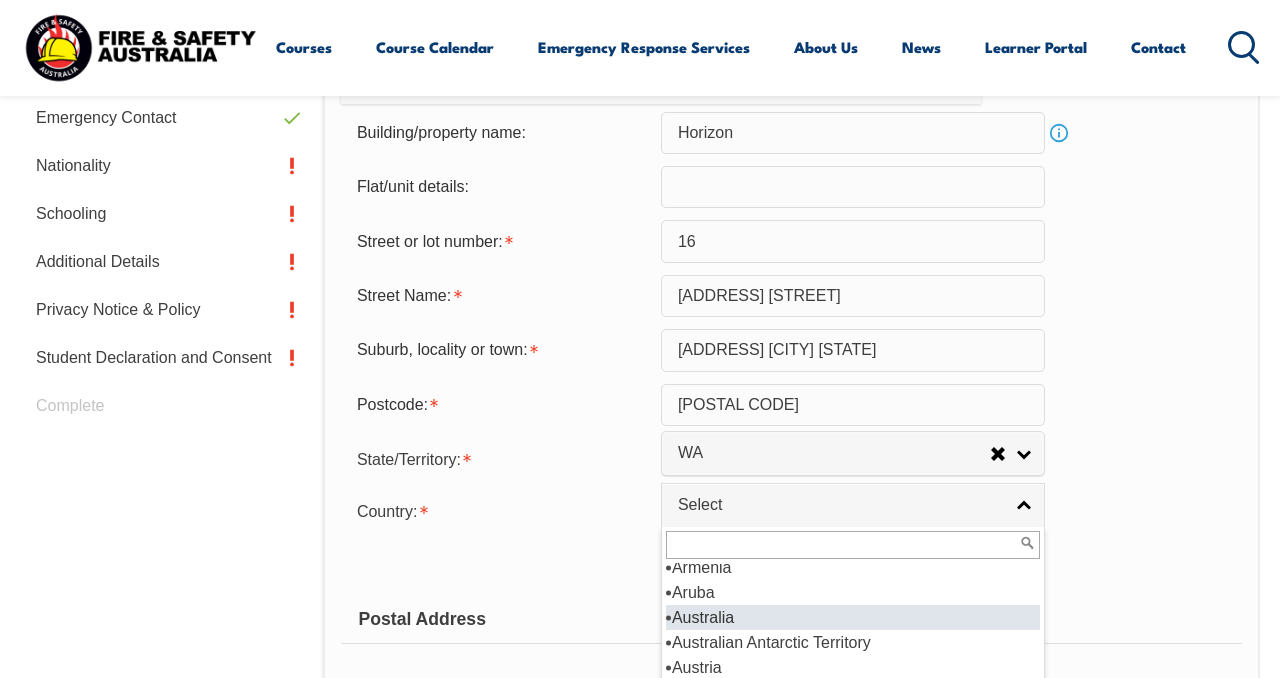 scroll, scrollTop: 292, scrollLeft: 0, axis: vertical 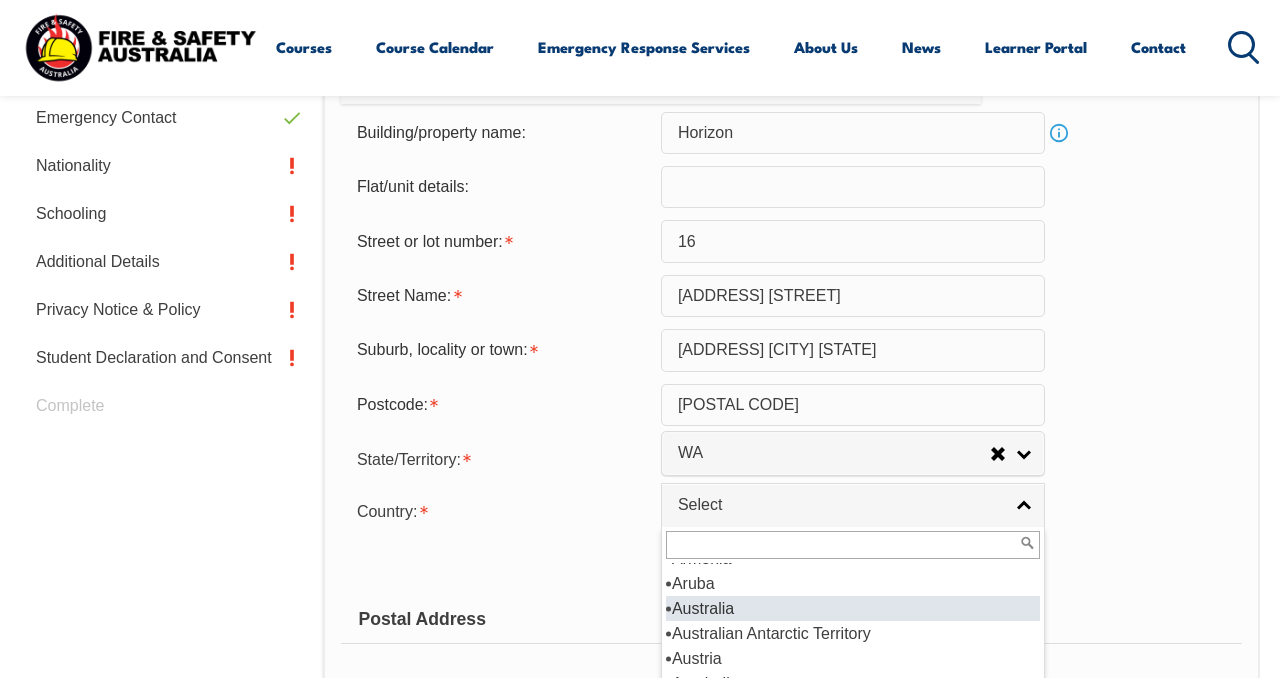 click on "Australia" at bounding box center (853, 608) 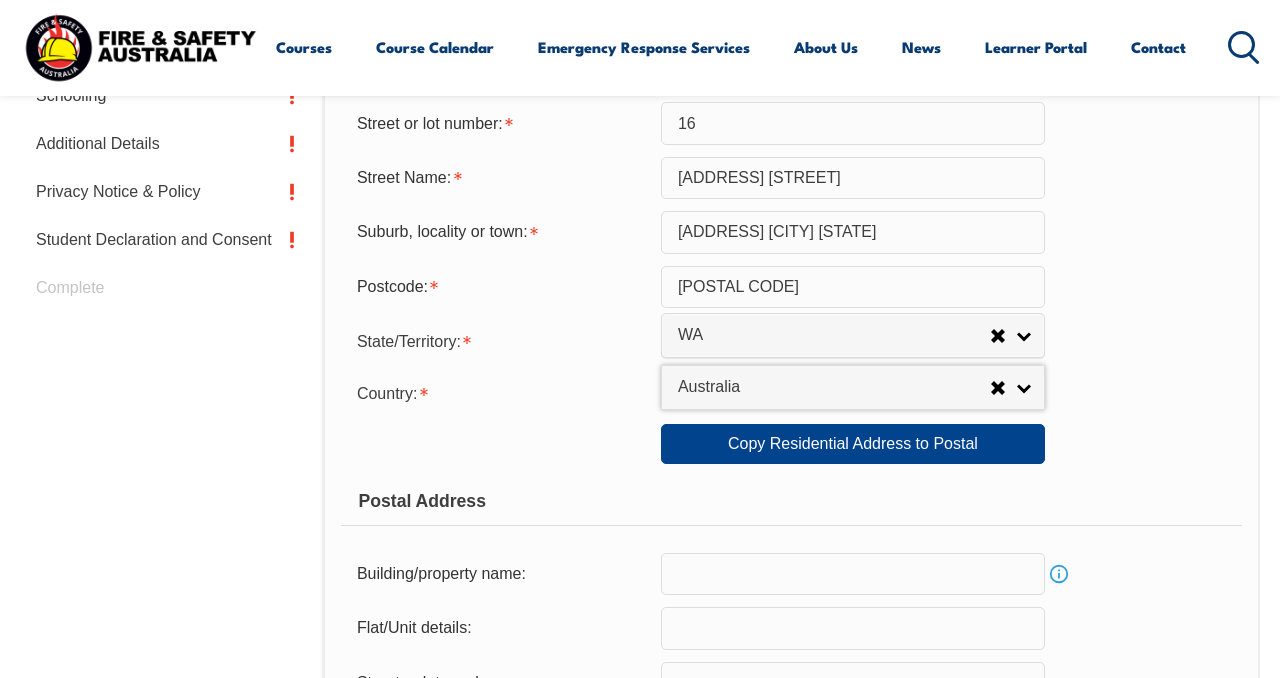 scroll, scrollTop: 875, scrollLeft: 0, axis: vertical 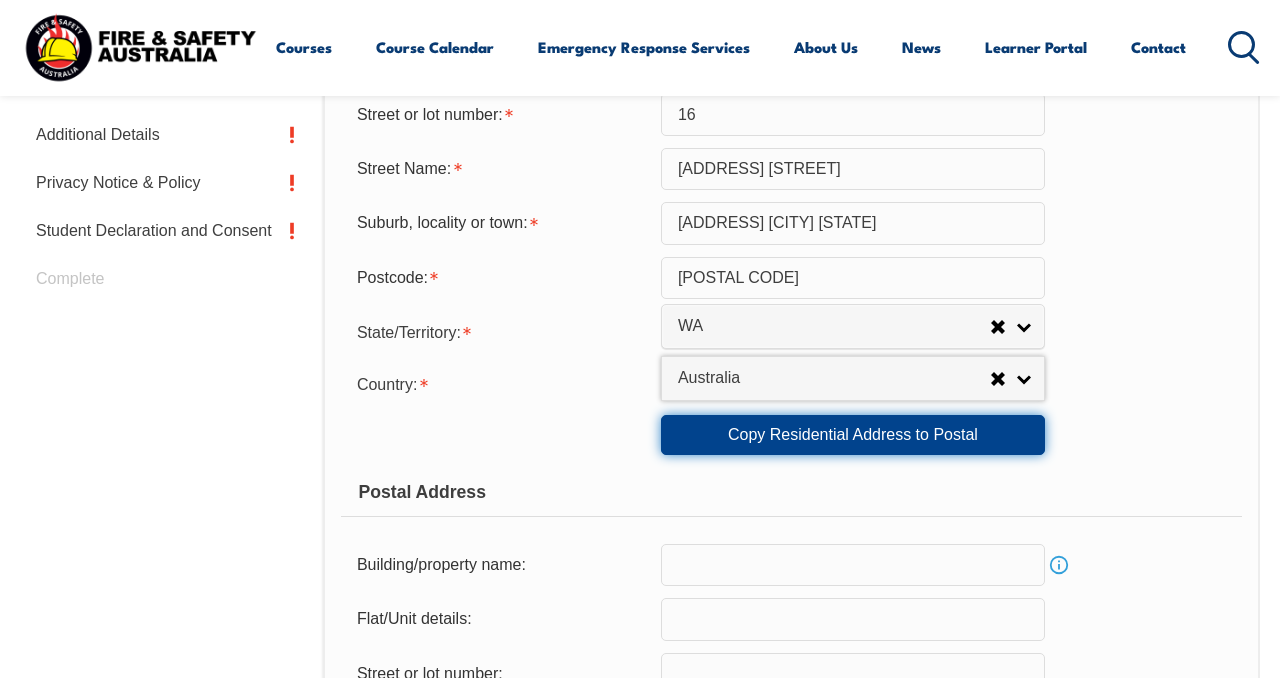 click on "Copy Residential Address to Postal" at bounding box center (853, 435) 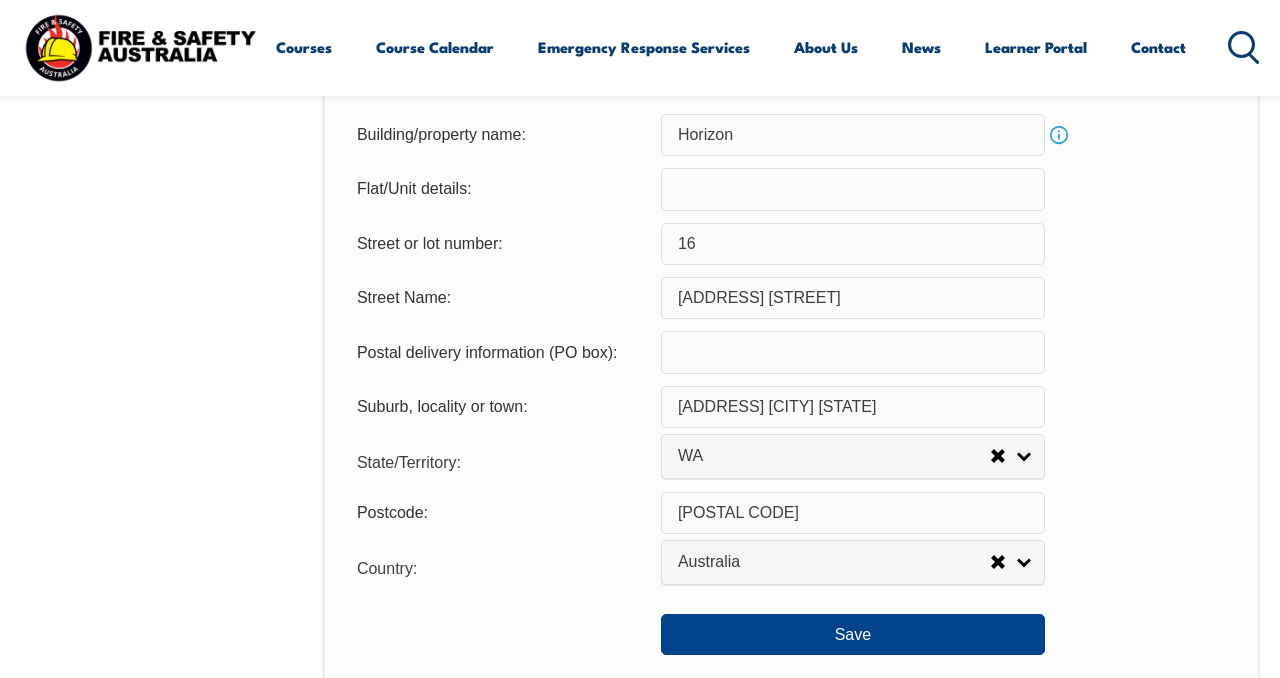 scroll, scrollTop: 1414, scrollLeft: 0, axis: vertical 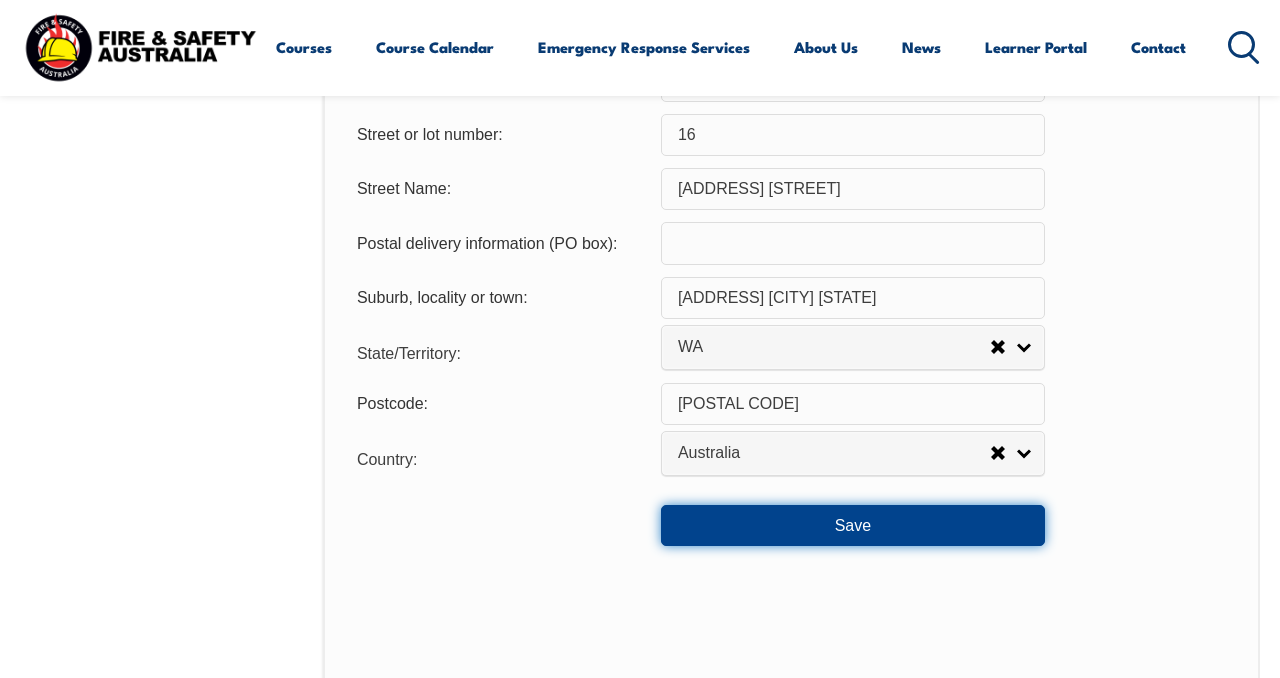 click on "Save" at bounding box center [853, 525] 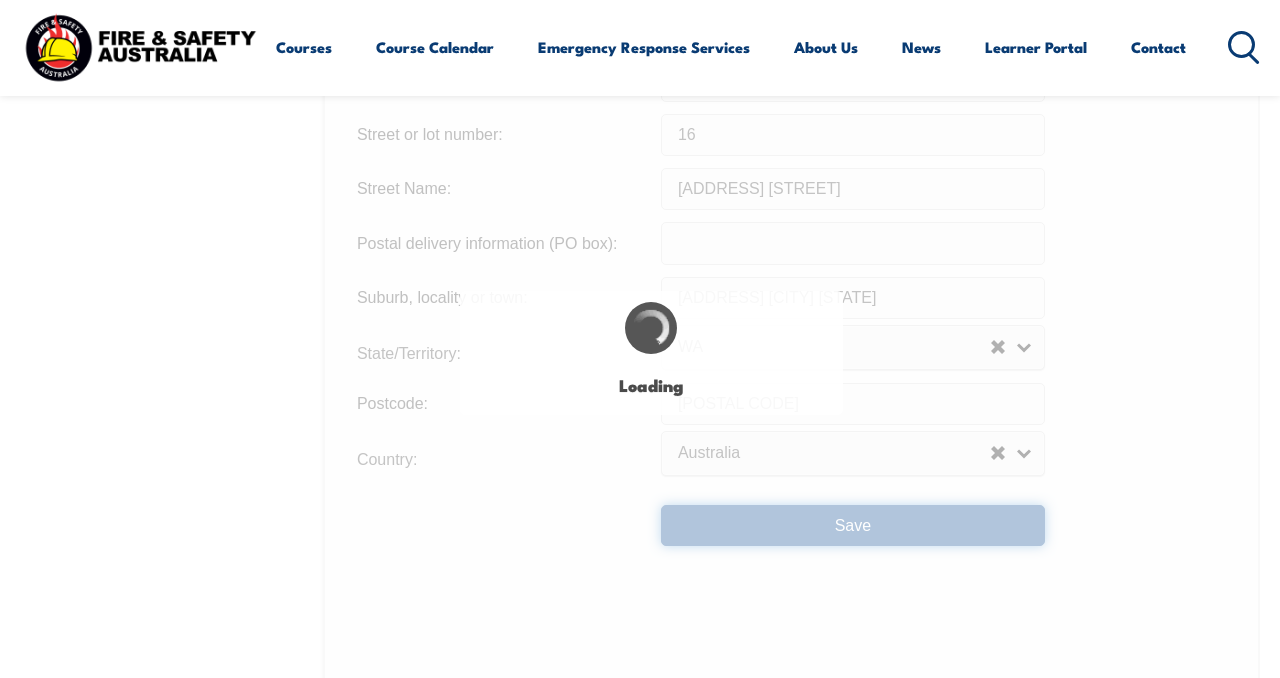 scroll, scrollTop: 0, scrollLeft: 0, axis: both 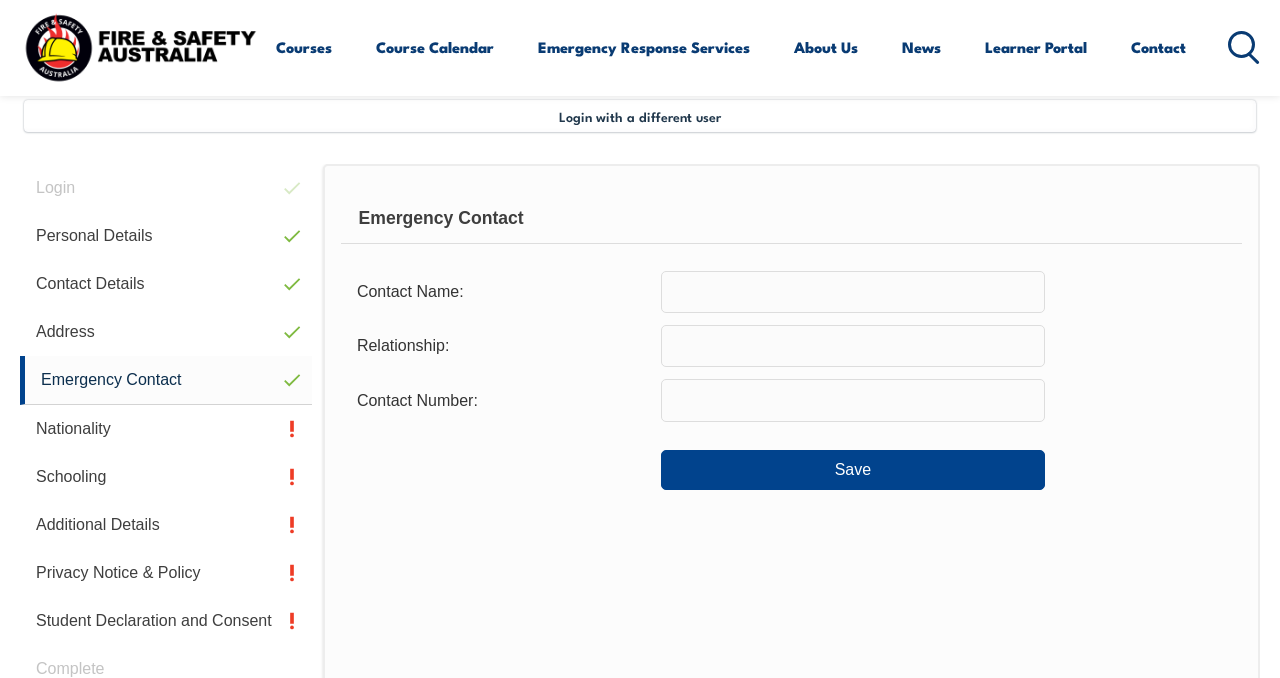 click at bounding box center [853, 292] 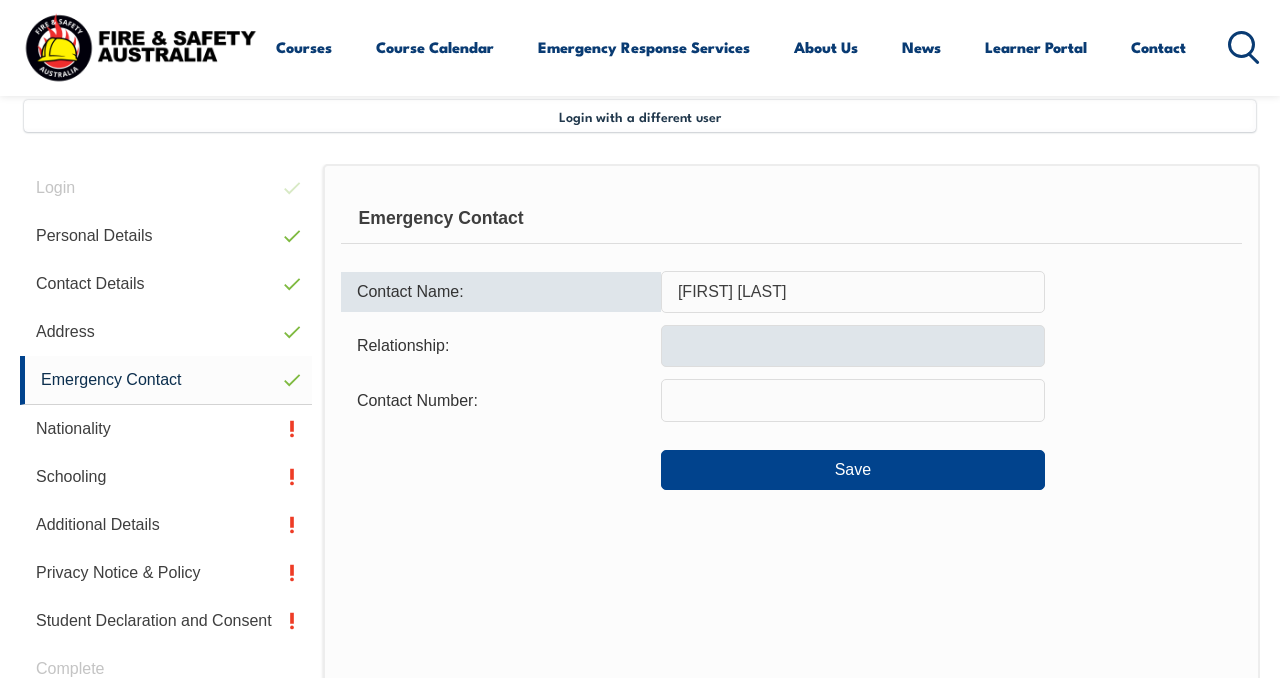 type on "[FIRST] [LAST]" 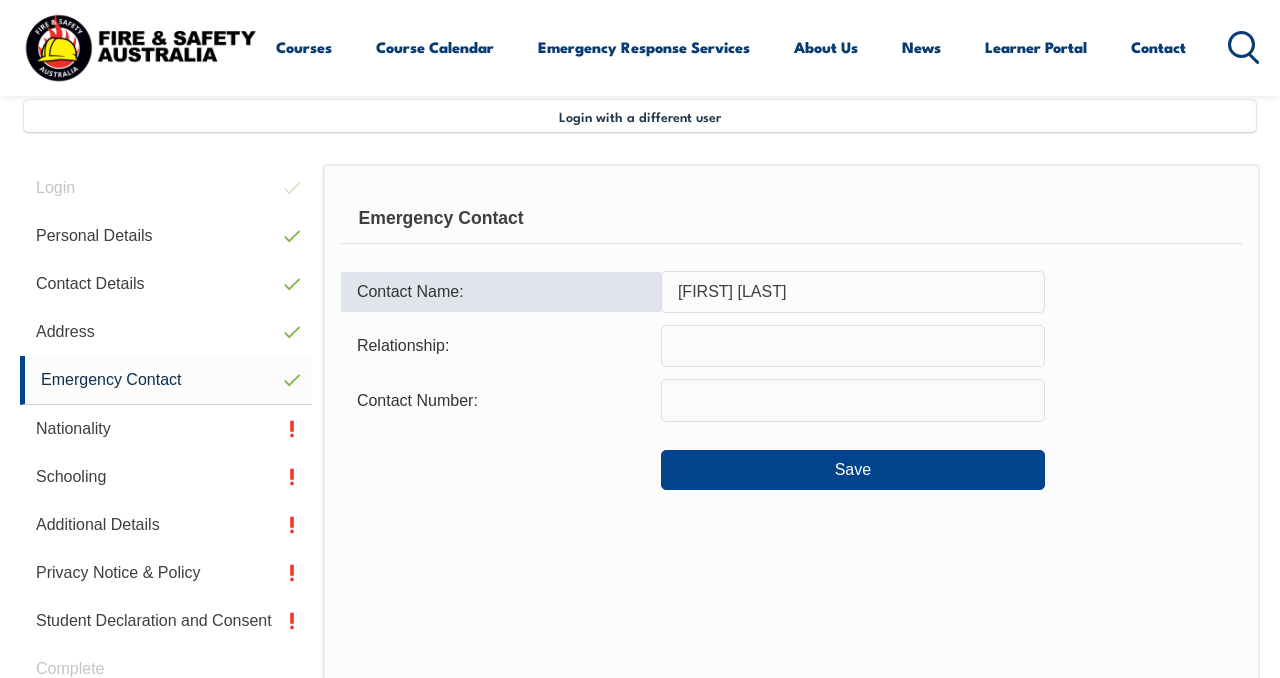 click at bounding box center [853, 346] 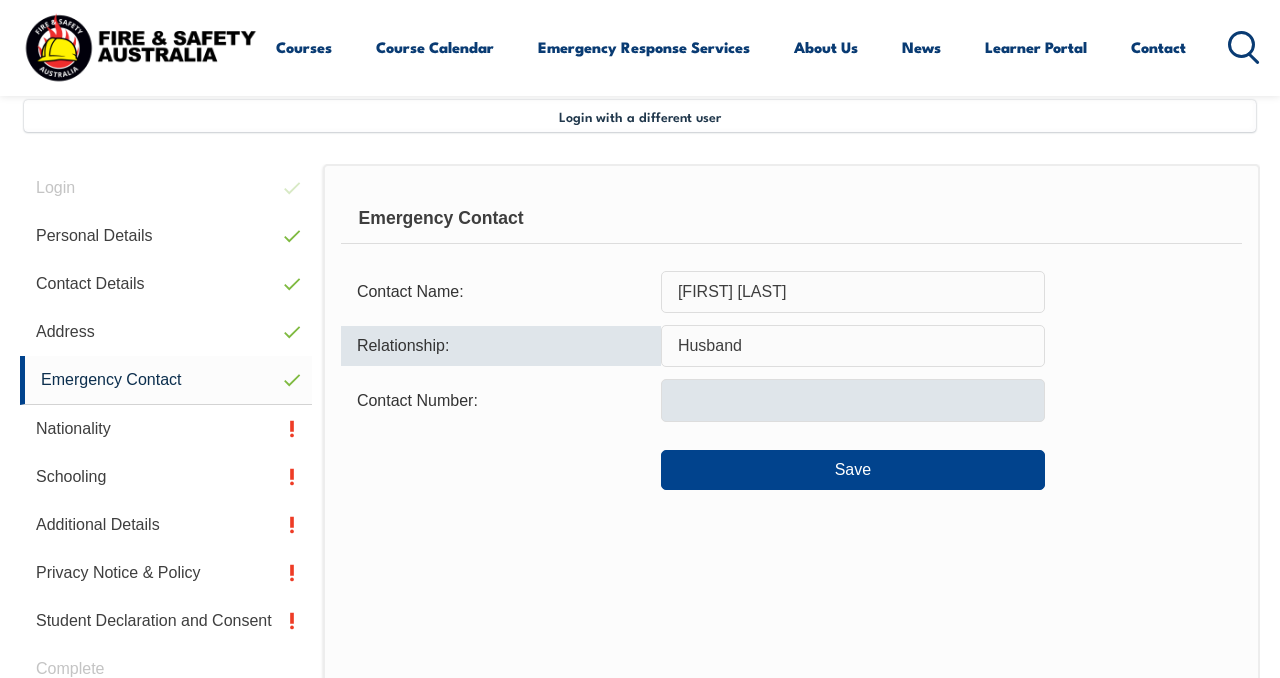 type on "Husband" 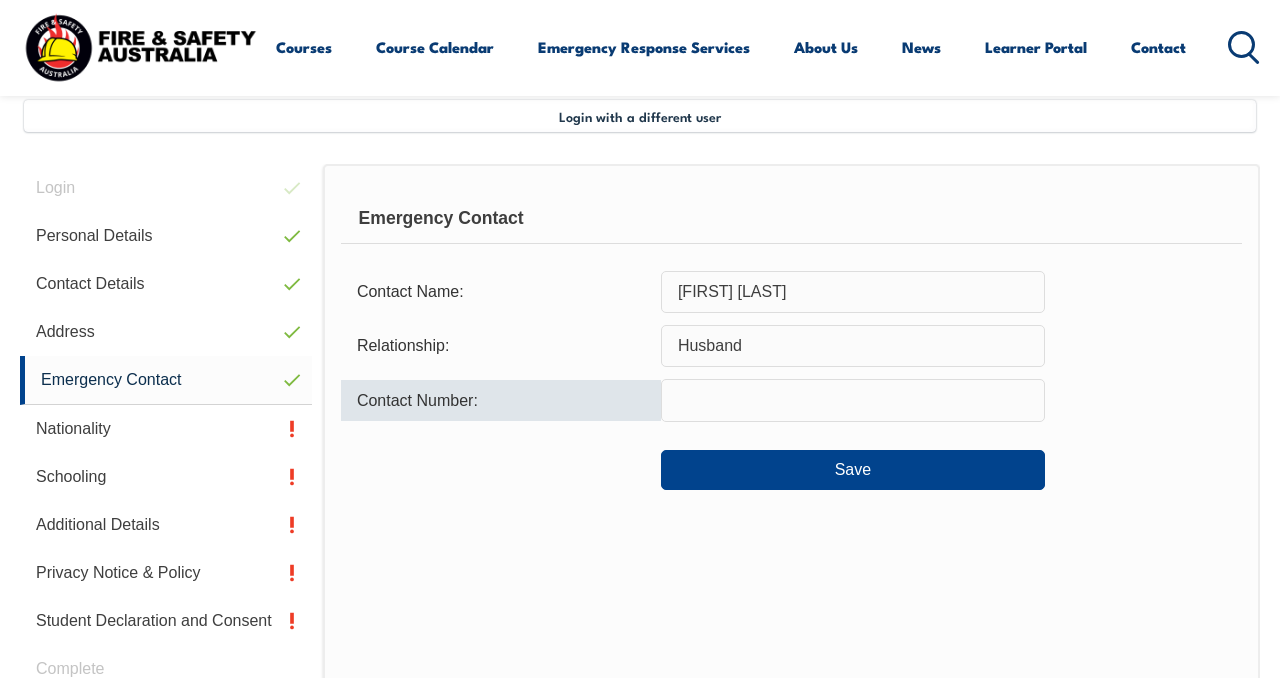 click at bounding box center [853, 400] 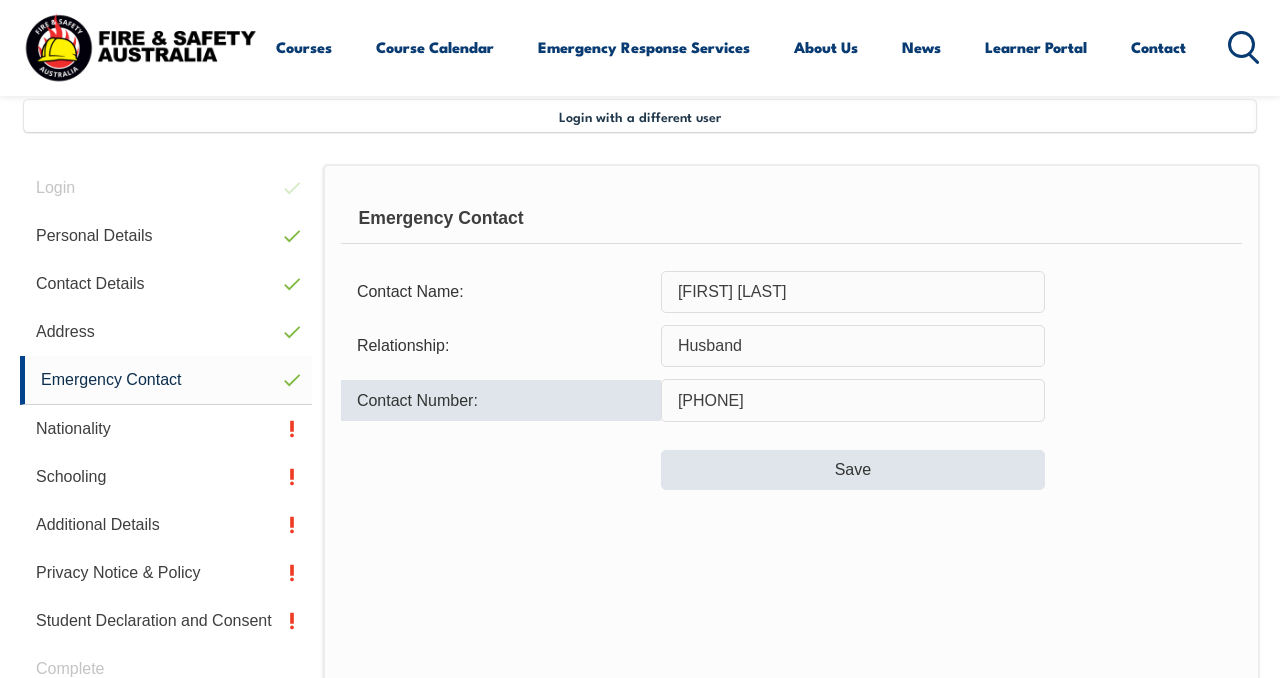 type on "[PHONE]" 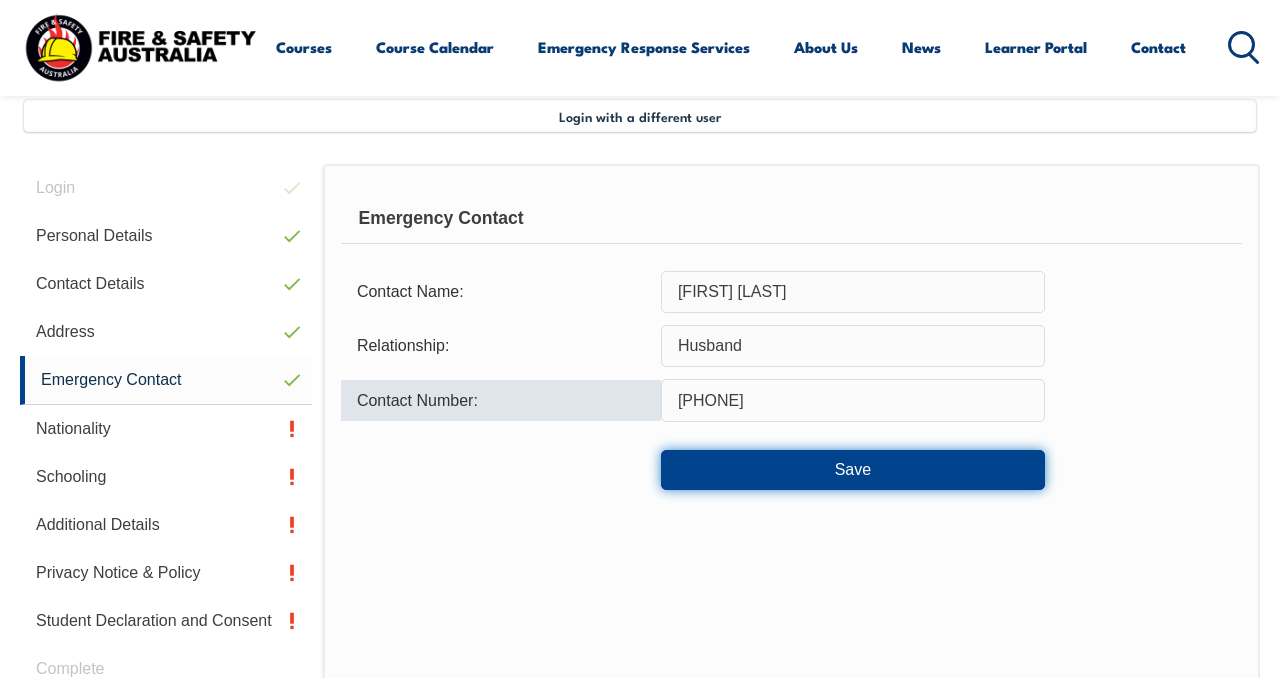 click on "Save" at bounding box center [853, 470] 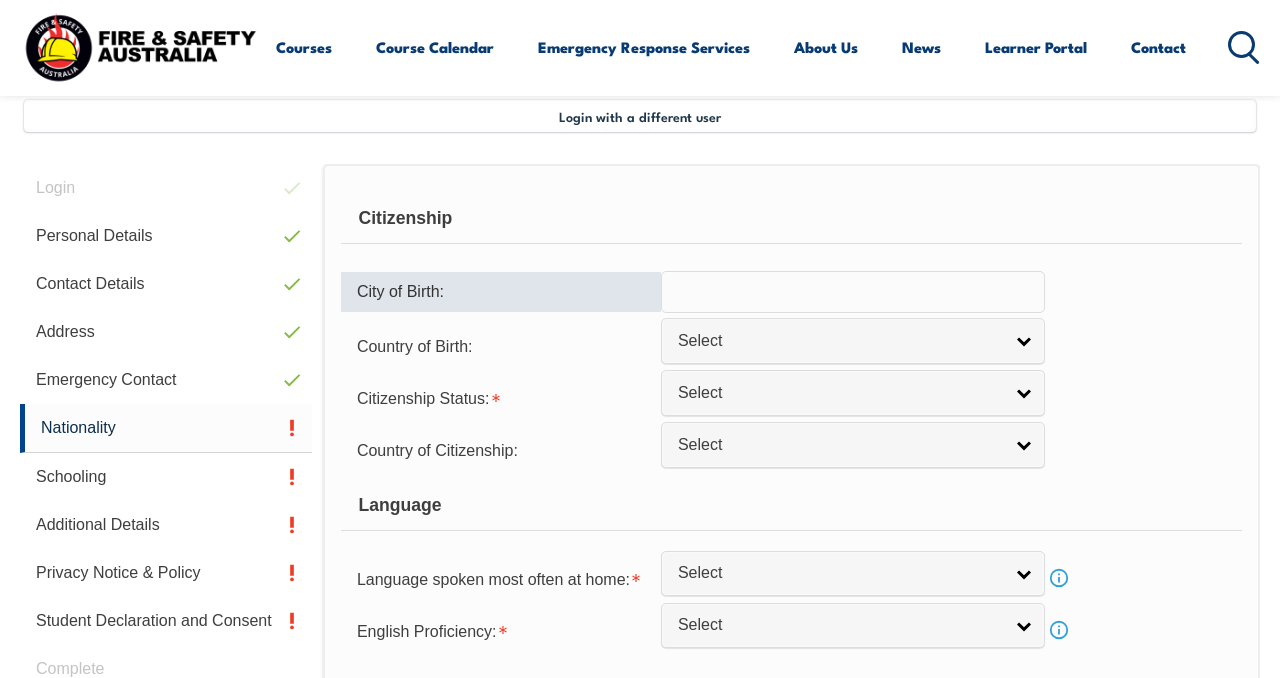 click at bounding box center [853, 292] 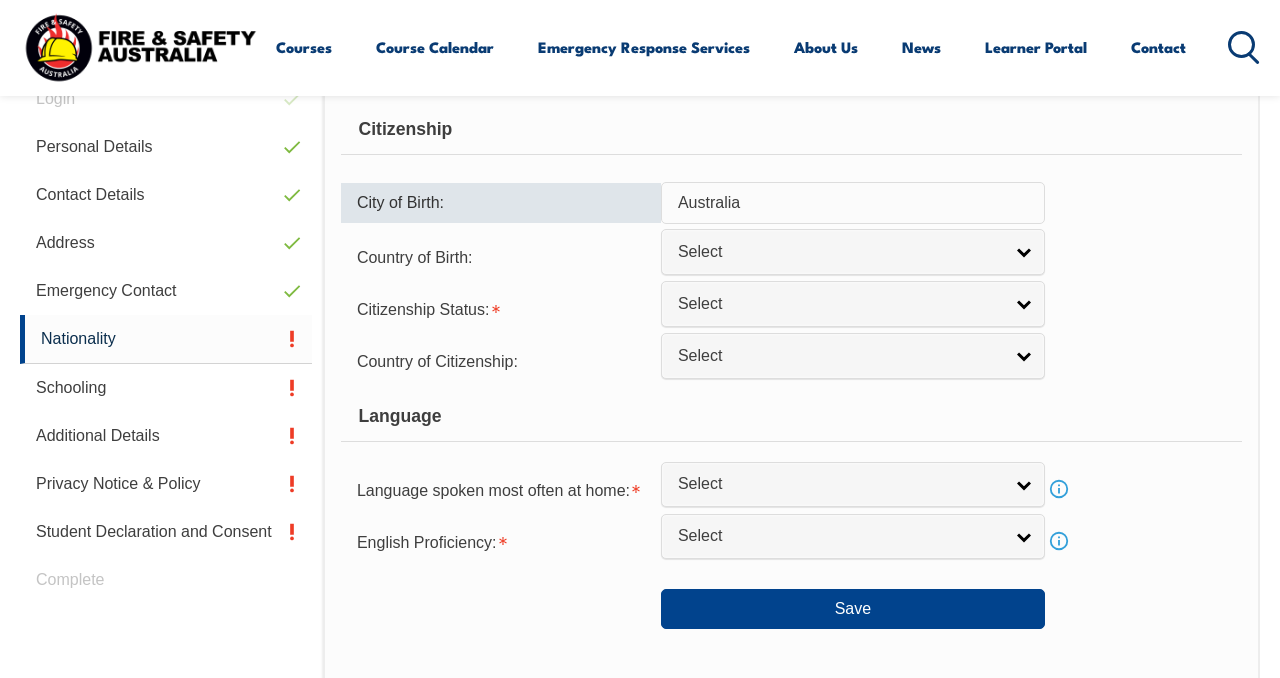 scroll, scrollTop: 576, scrollLeft: 0, axis: vertical 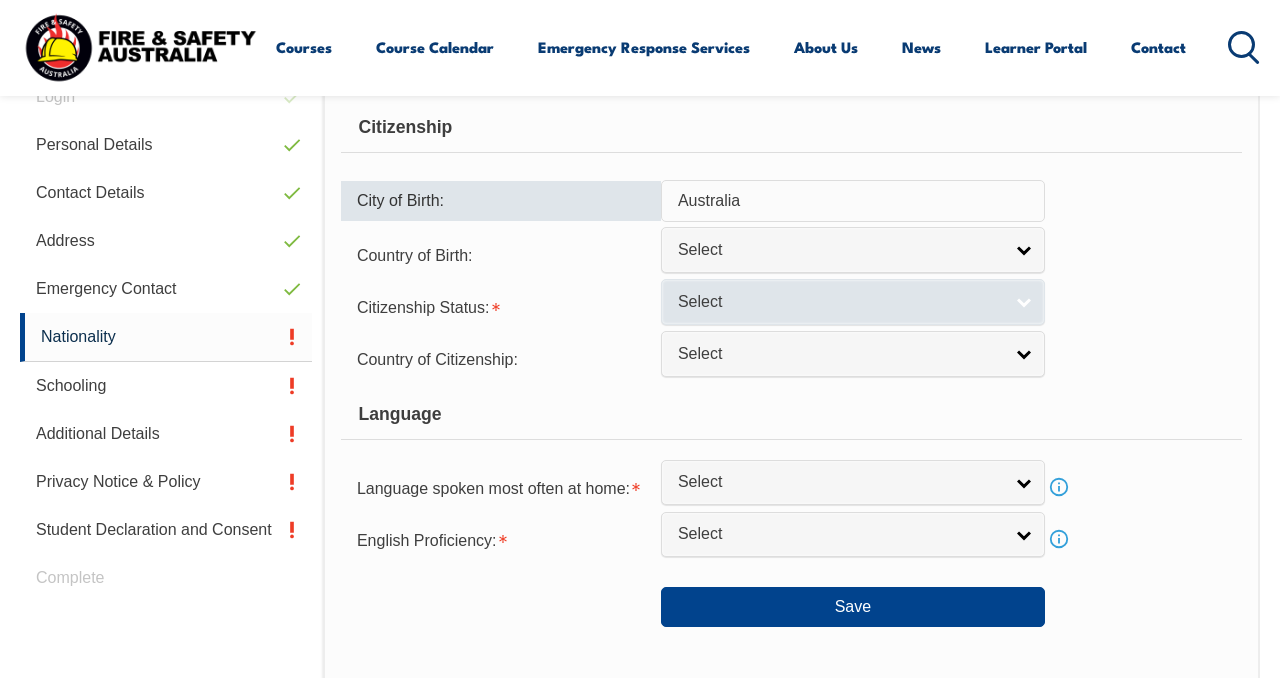 type on "Australia" 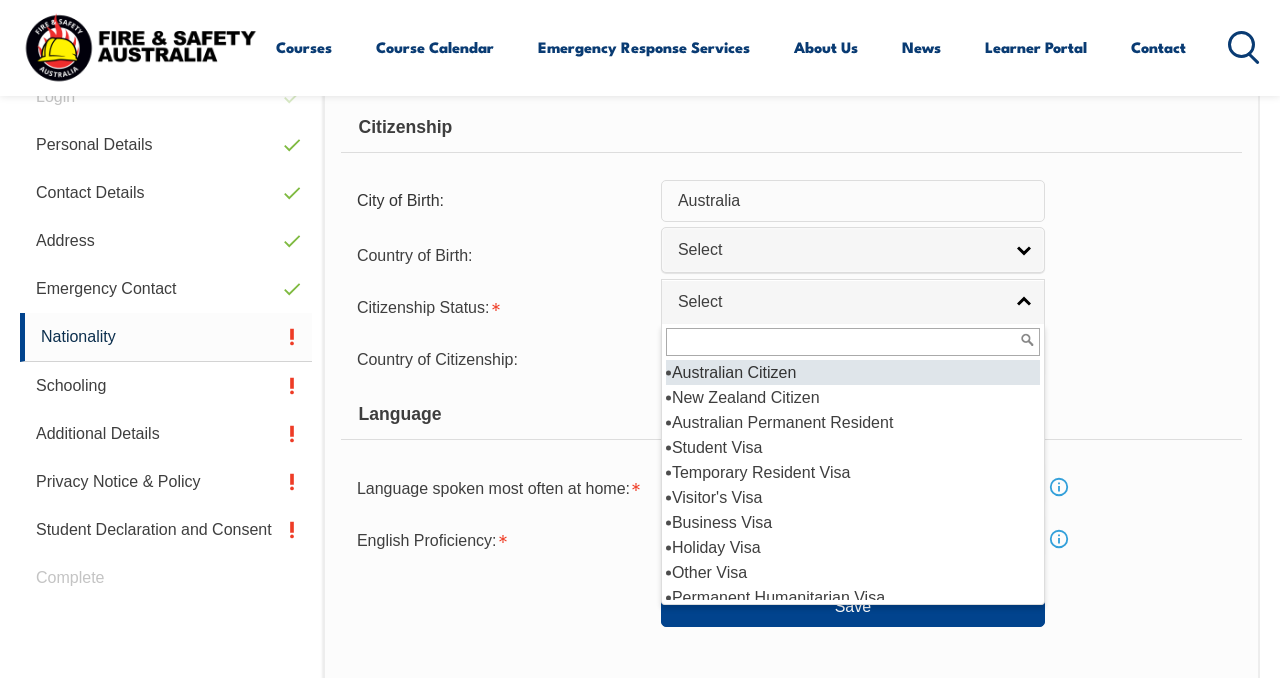 click on "Australian Citizen" at bounding box center (853, 372) 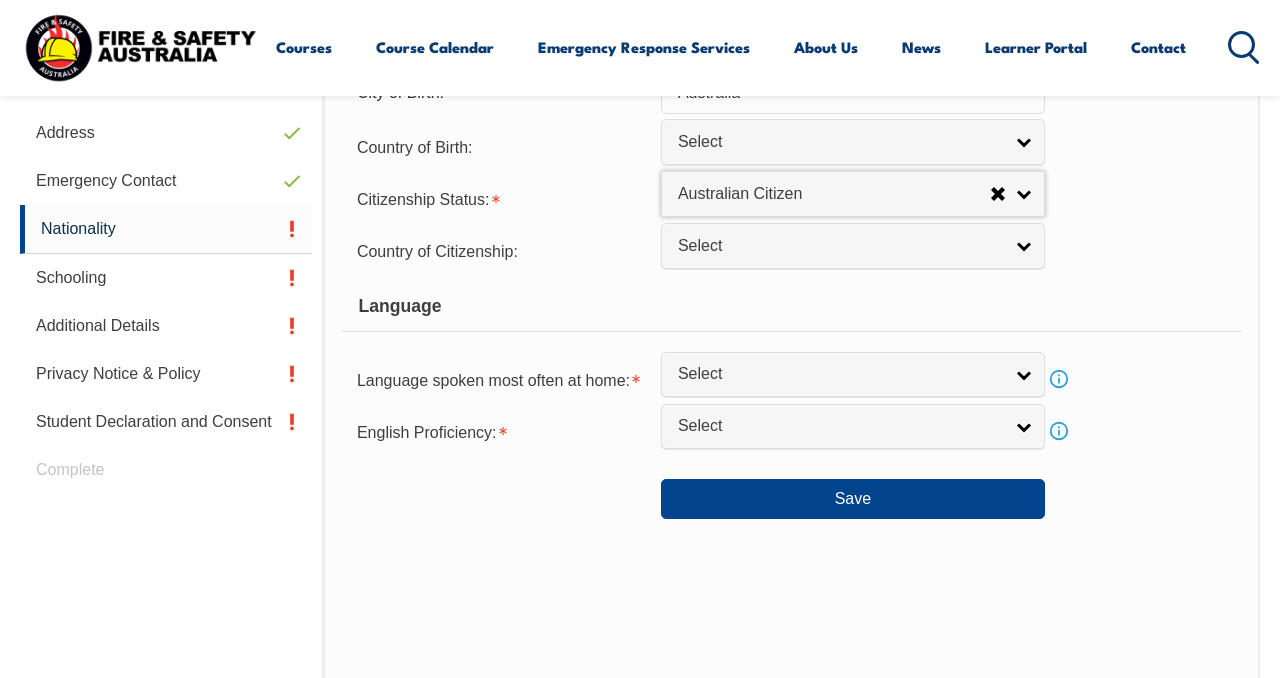 scroll, scrollTop: 686, scrollLeft: 0, axis: vertical 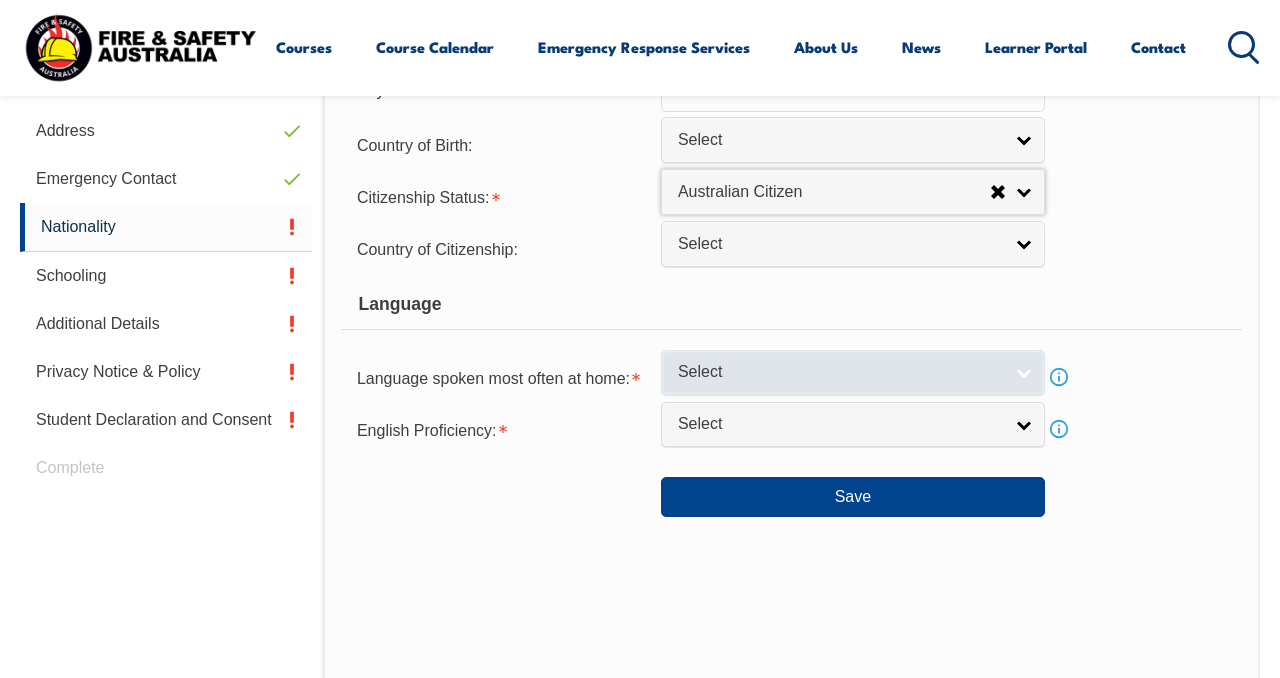 click on "Select" at bounding box center [840, 372] 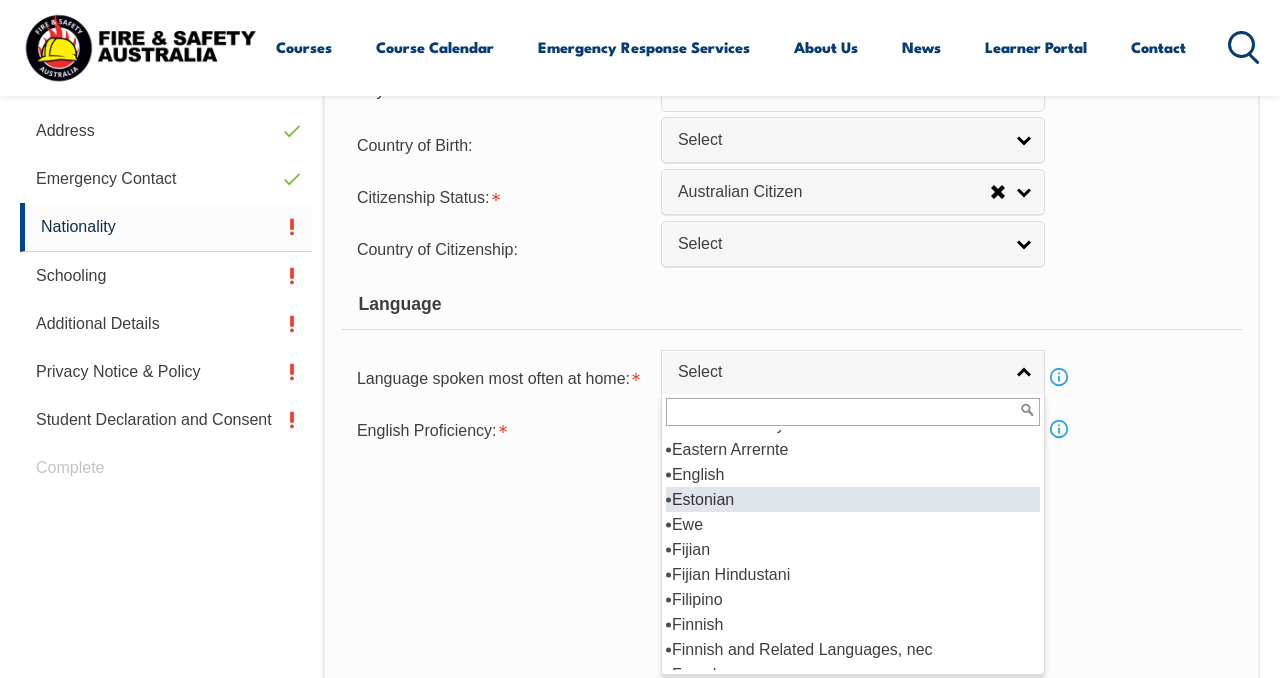 scroll, scrollTop: 2470, scrollLeft: 0, axis: vertical 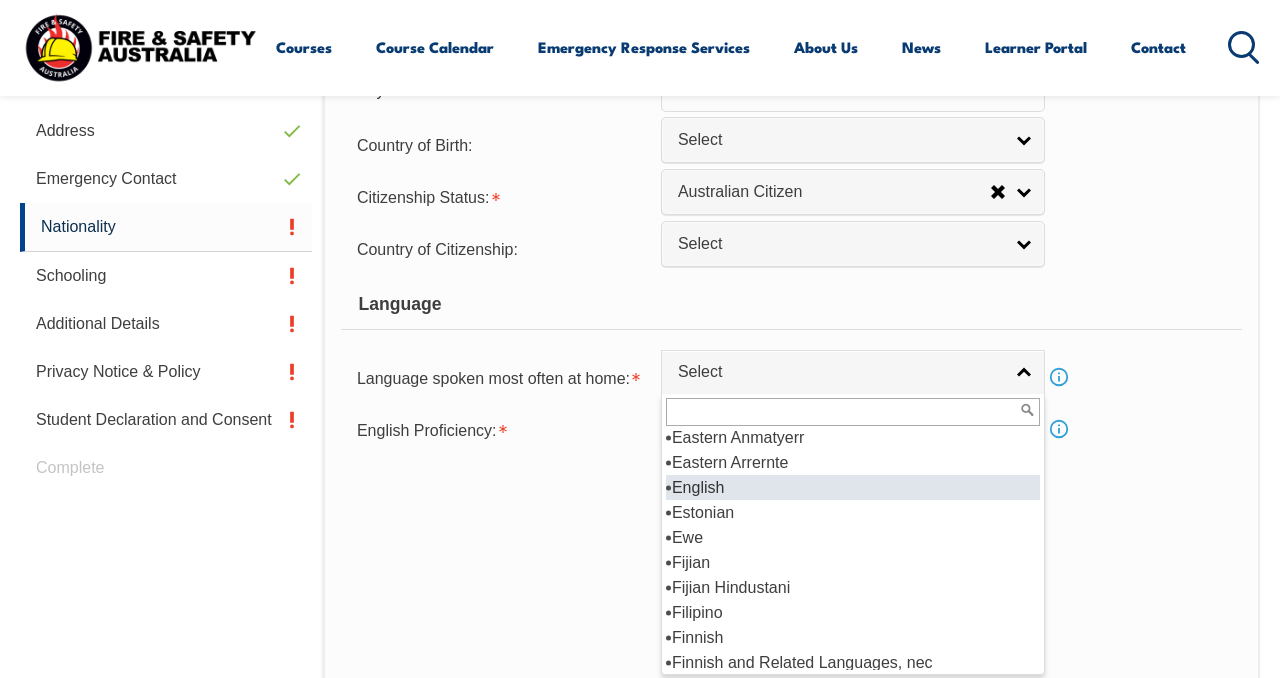 click on "English" at bounding box center [853, 487] 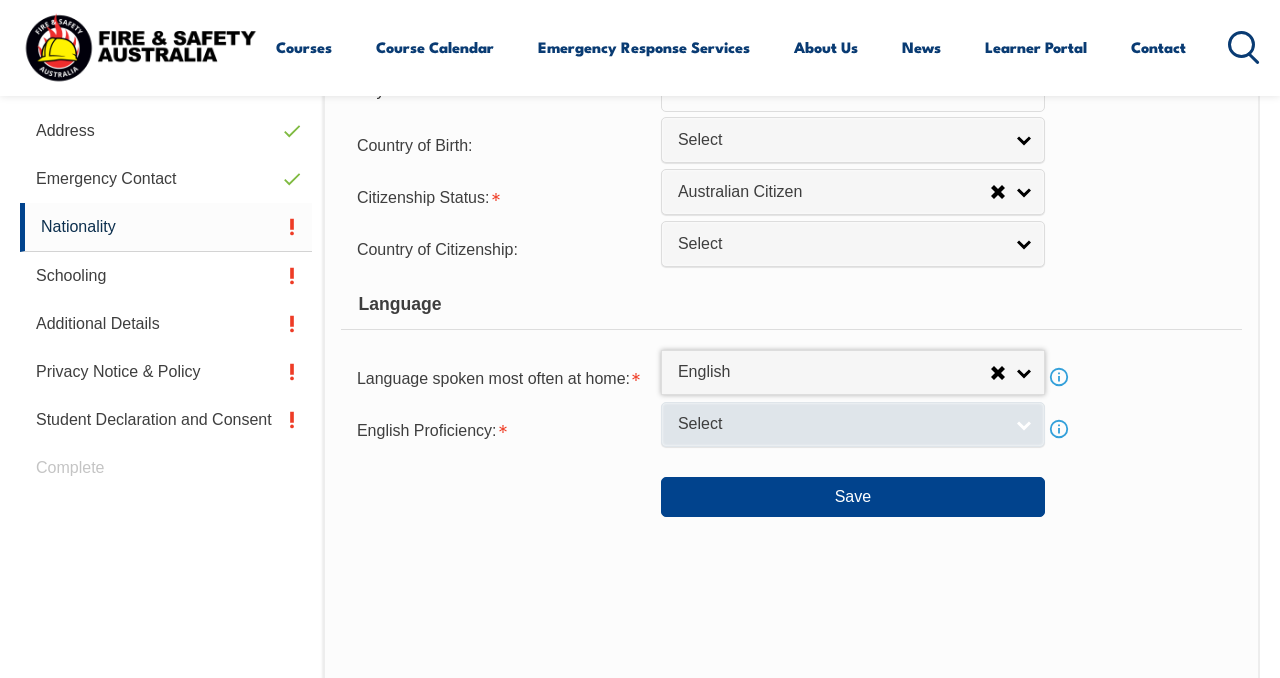 click on "Select" at bounding box center (840, 424) 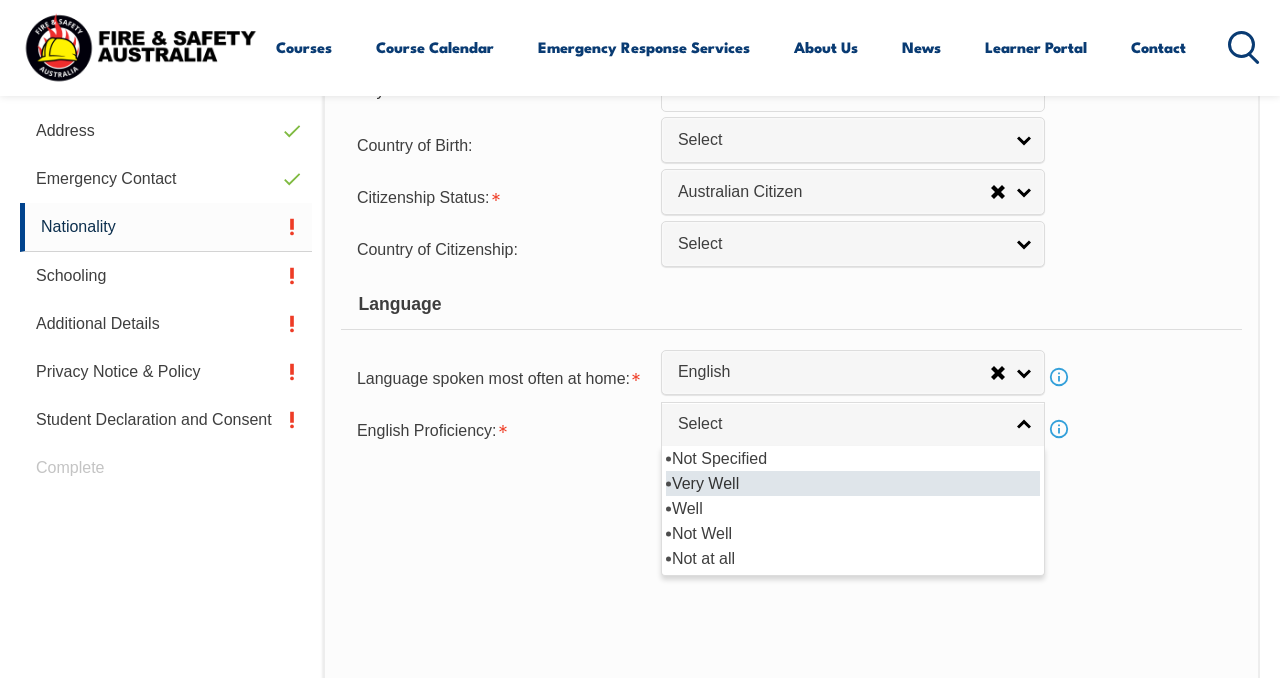 click on "Very Well" at bounding box center [853, 483] 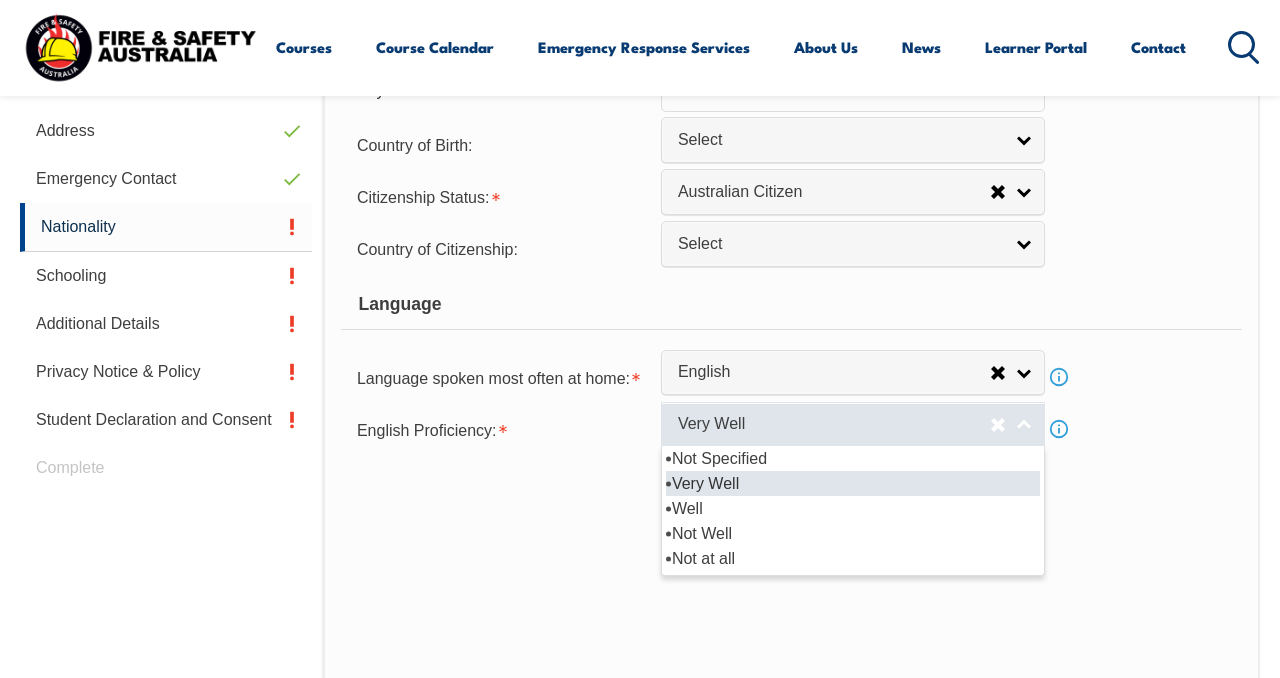 click on "Very Well" at bounding box center (834, 424) 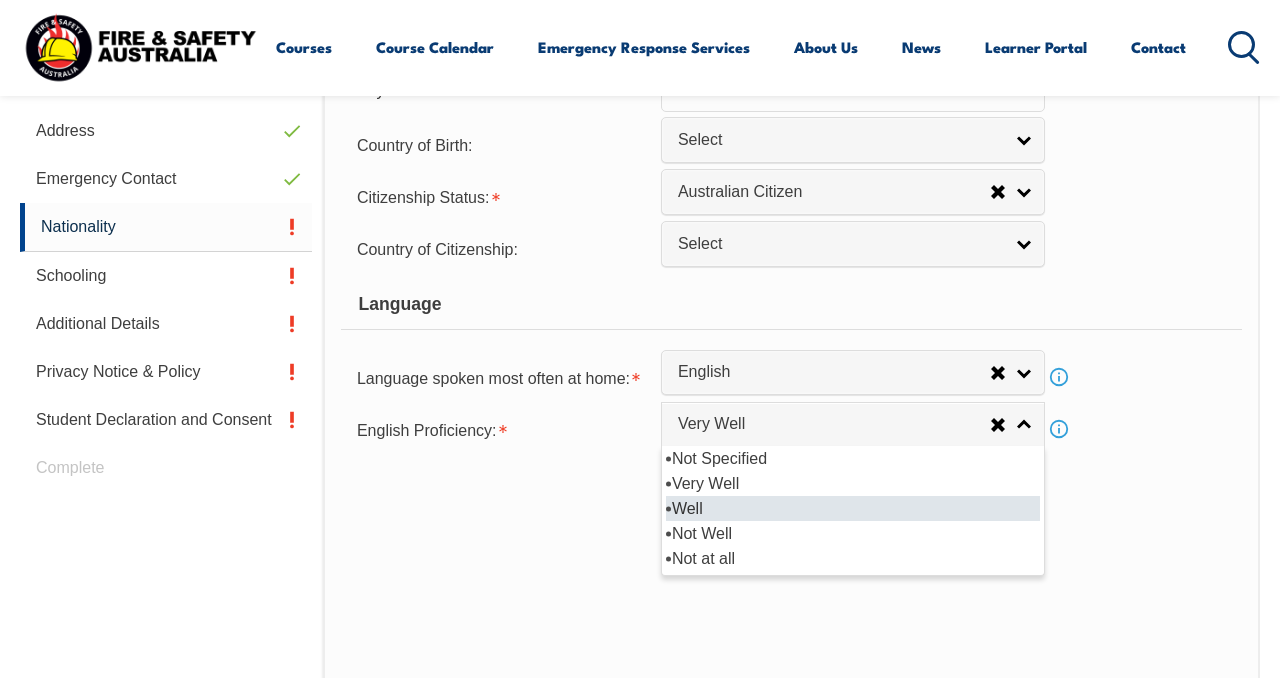 click on "Well" at bounding box center [853, 508] 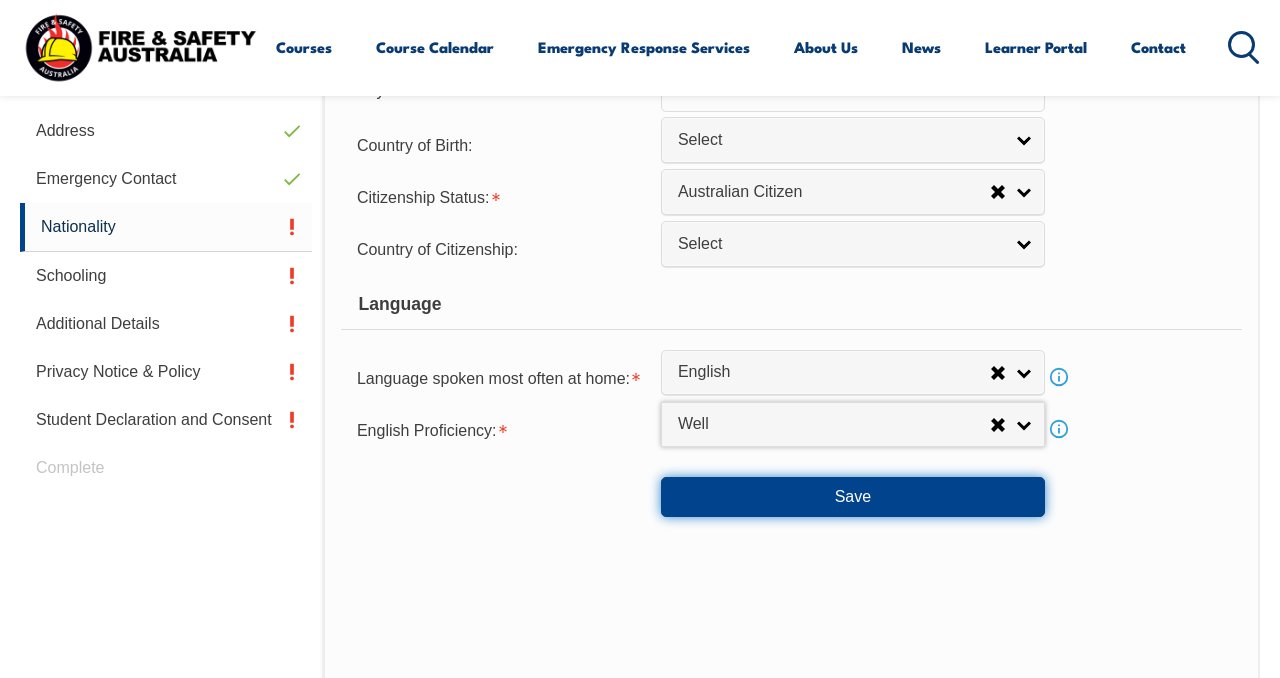 click on "Save" at bounding box center [853, 497] 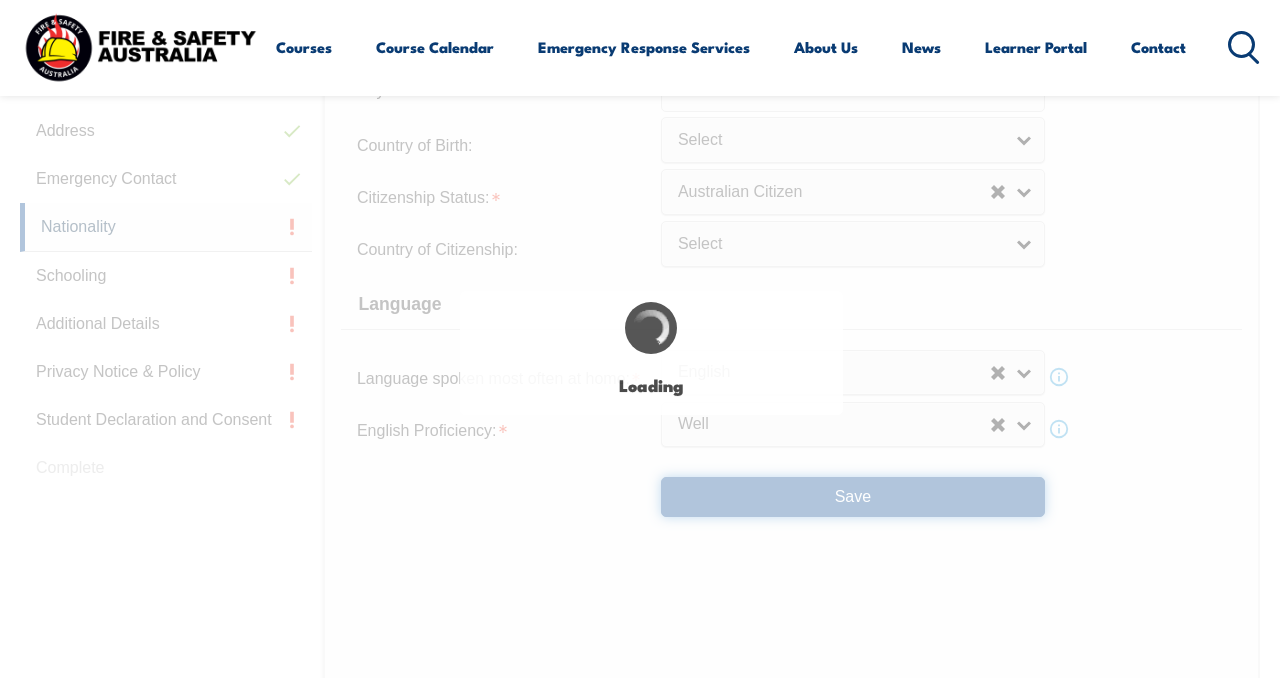 select on "false" 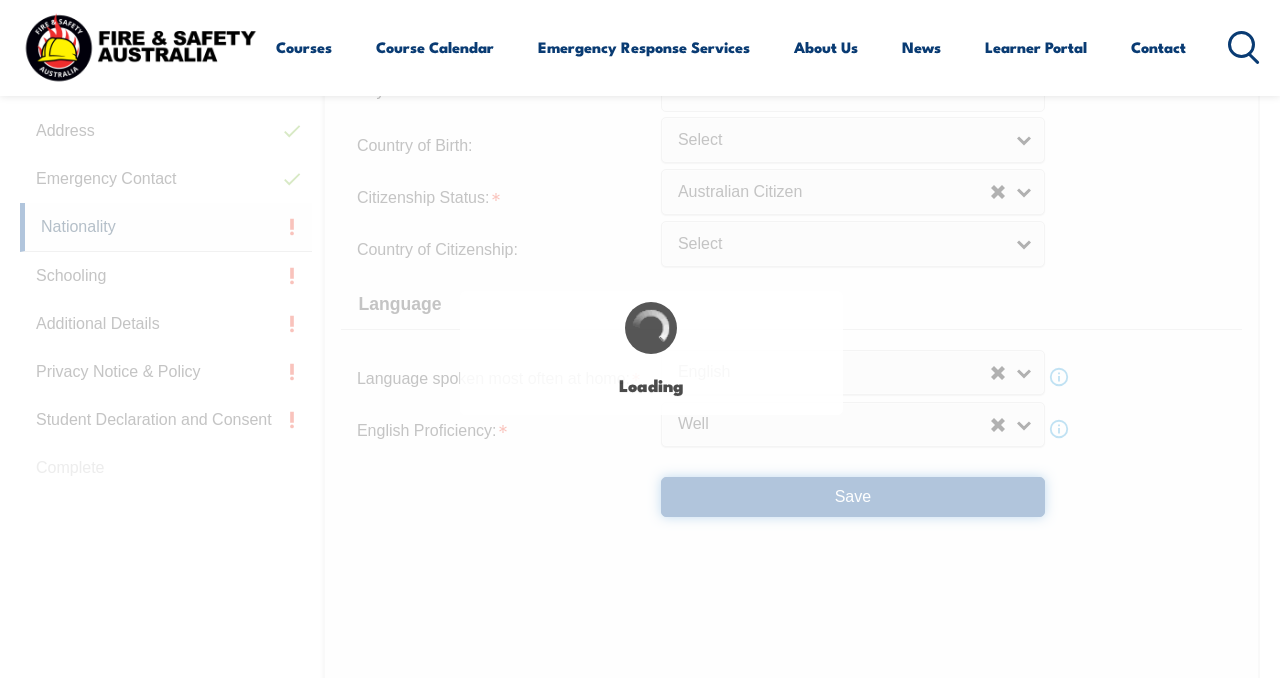 scroll, scrollTop: 0, scrollLeft: 0, axis: both 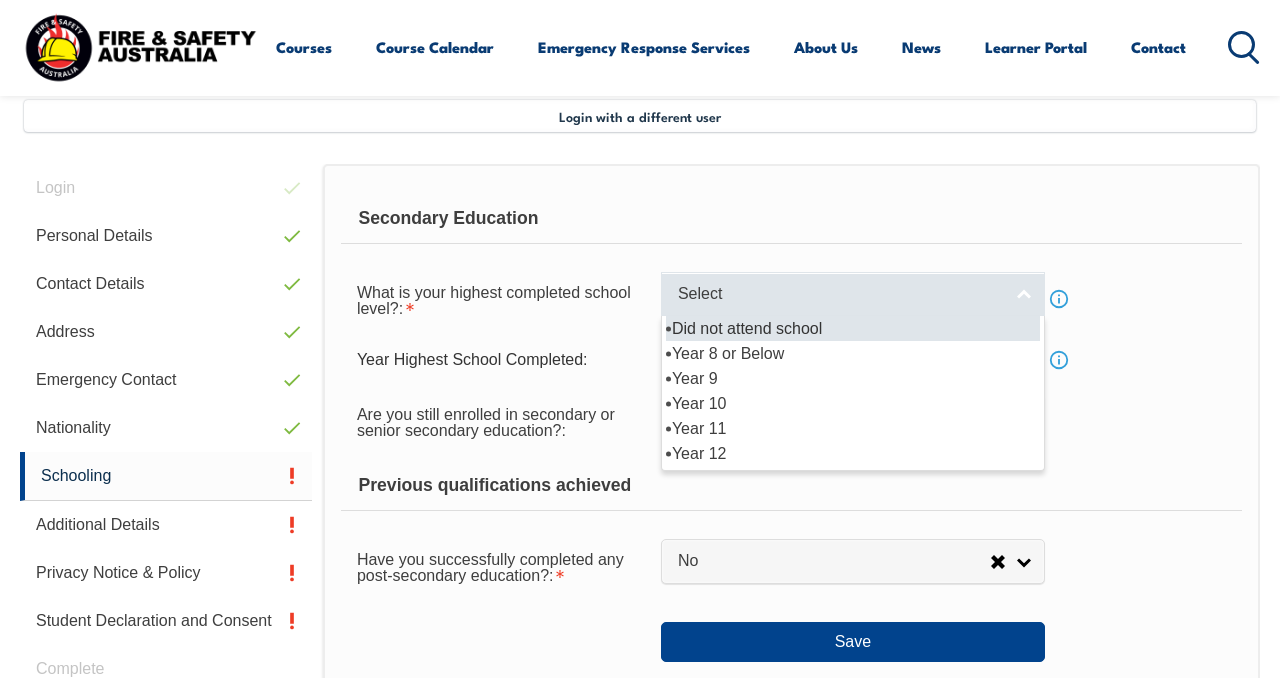click on "Select" at bounding box center (840, 294) 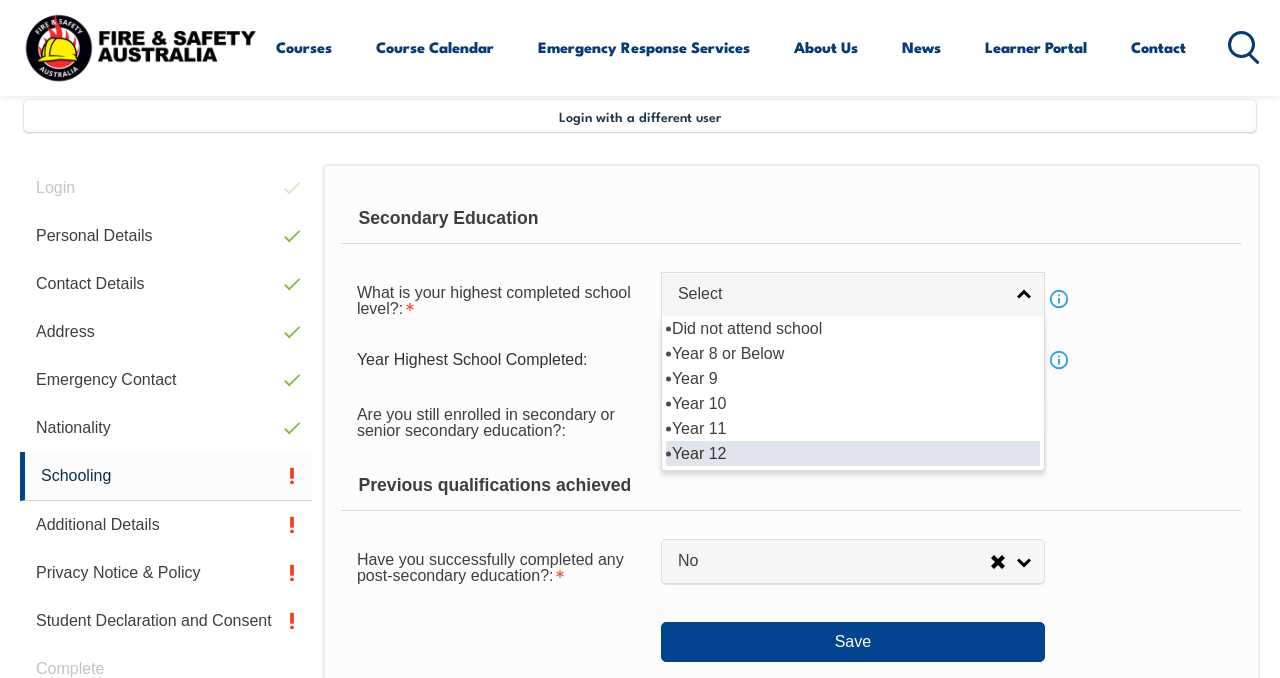 click on "Year 12" at bounding box center (853, 453) 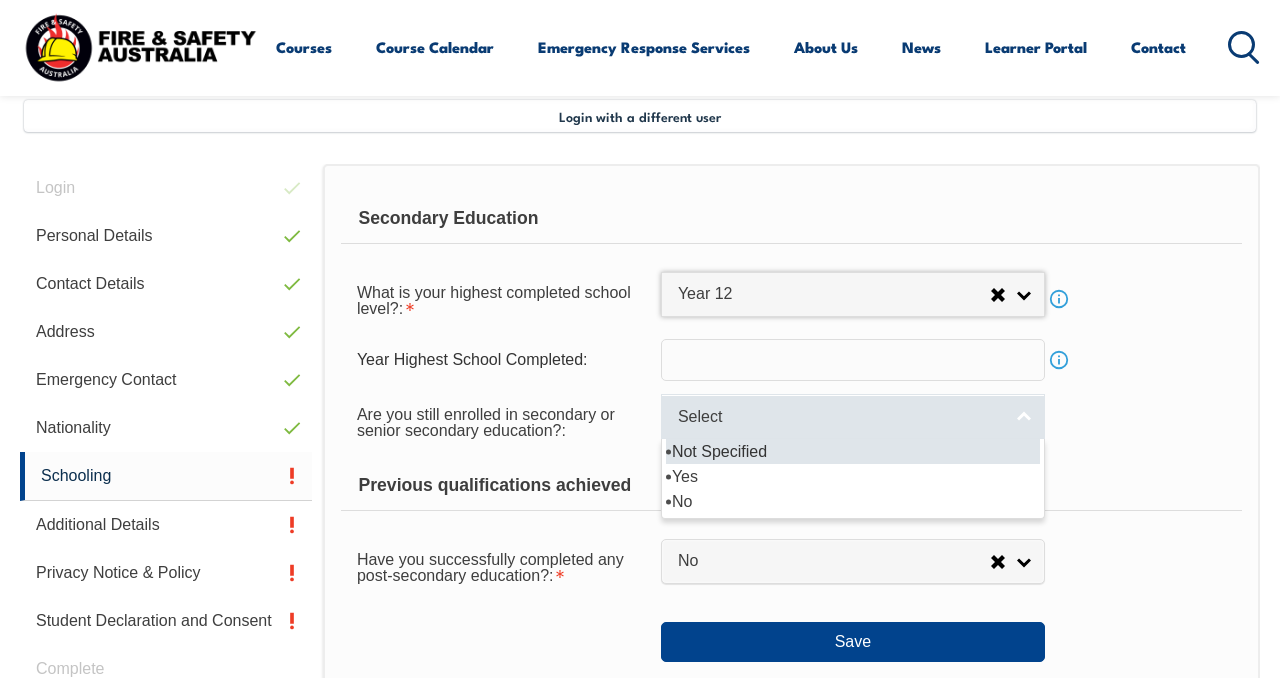 click on "Select" at bounding box center [840, 417] 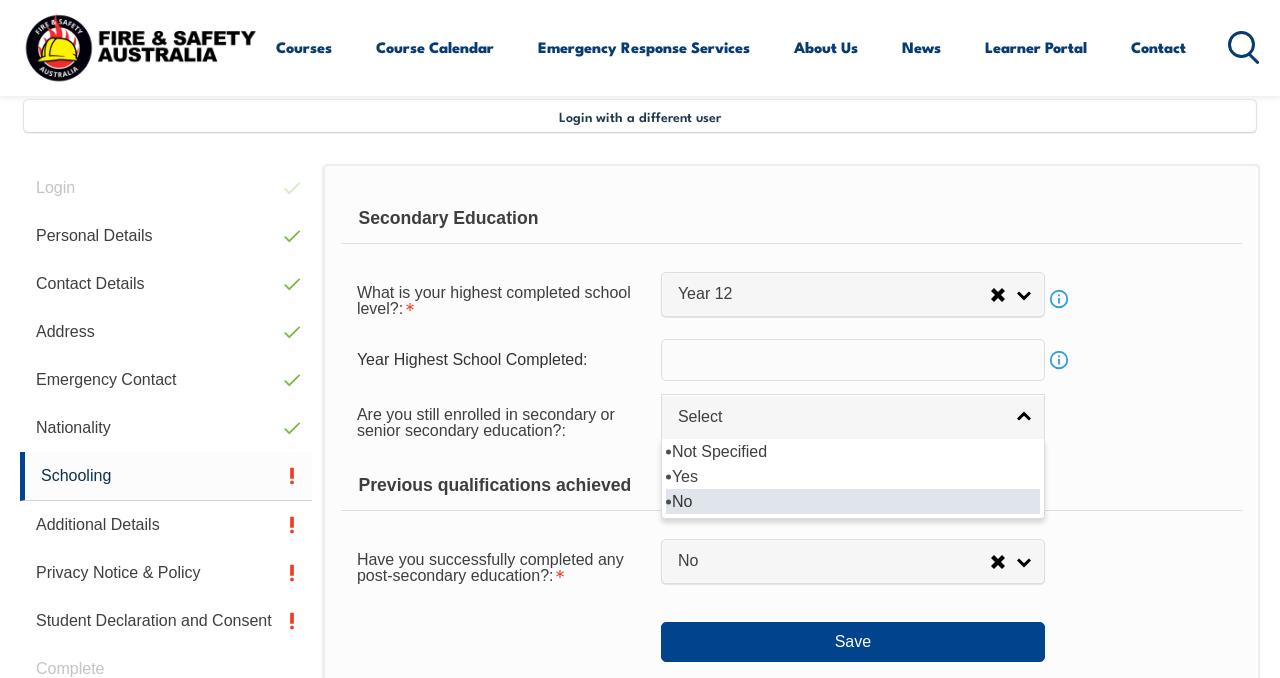 click on "No" at bounding box center (853, 501) 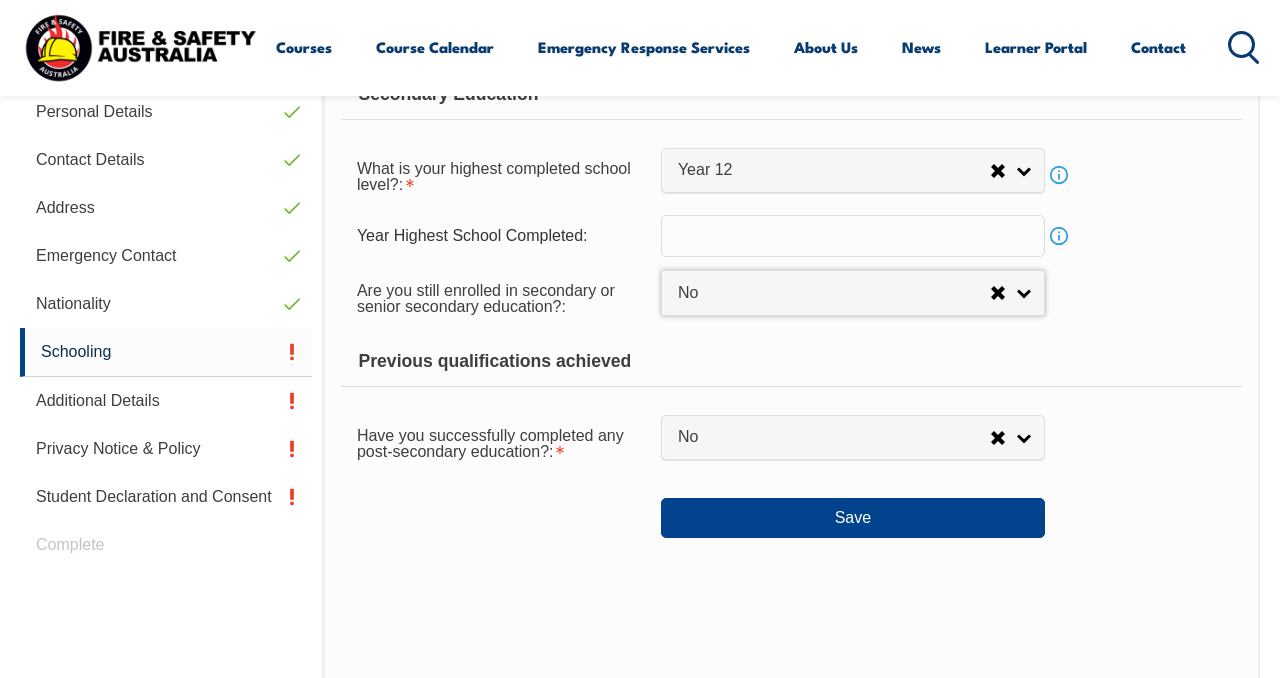 scroll, scrollTop: 613, scrollLeft: 0, axis: vertical 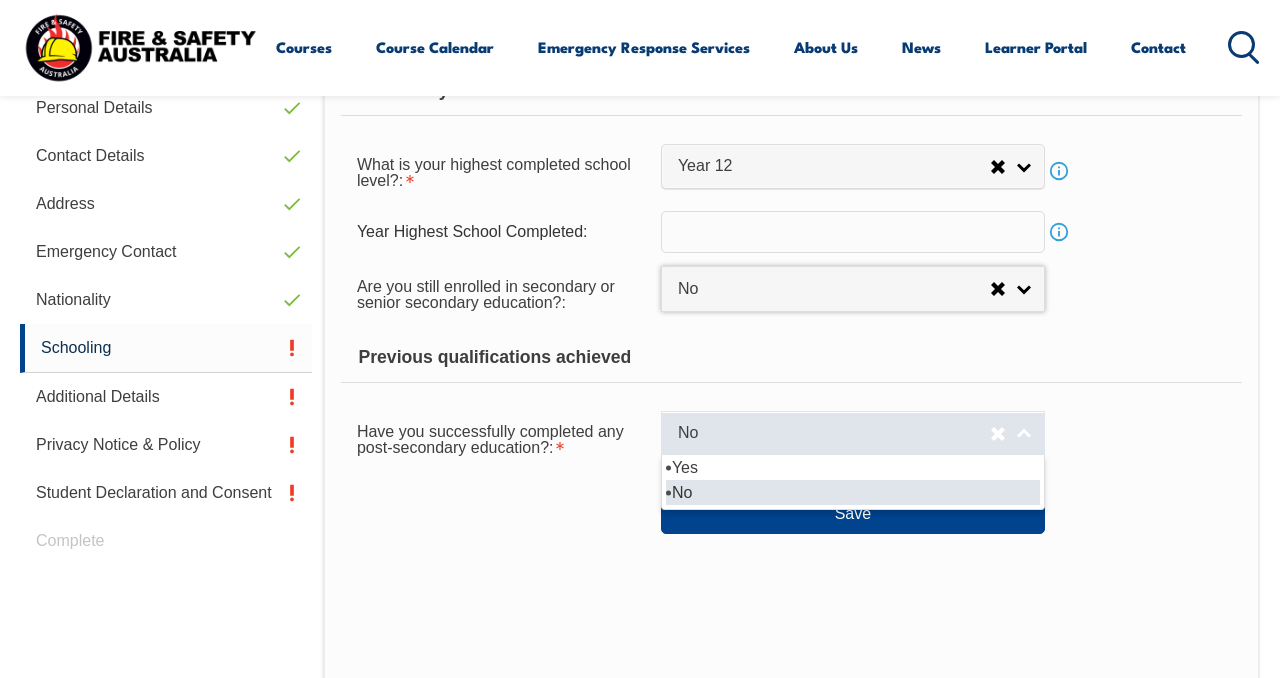 click on "No" at bounding box center (853, 433) 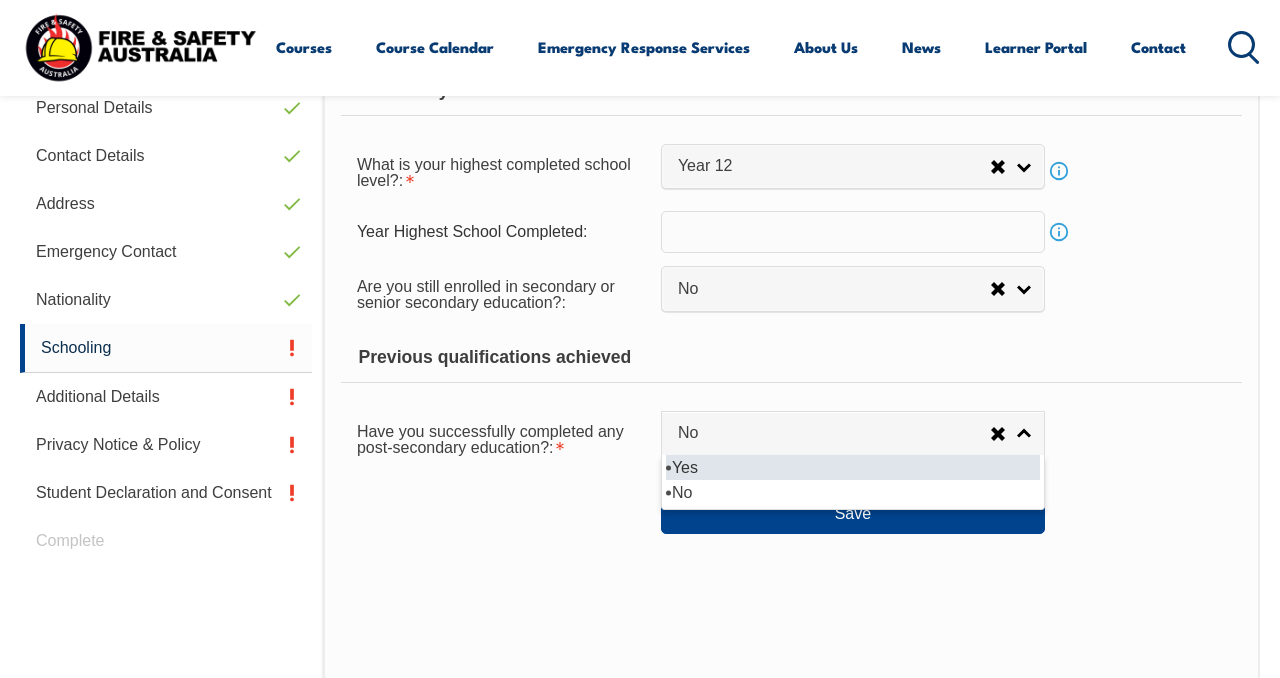 click on "Yes" at bounding box center [853, 467] 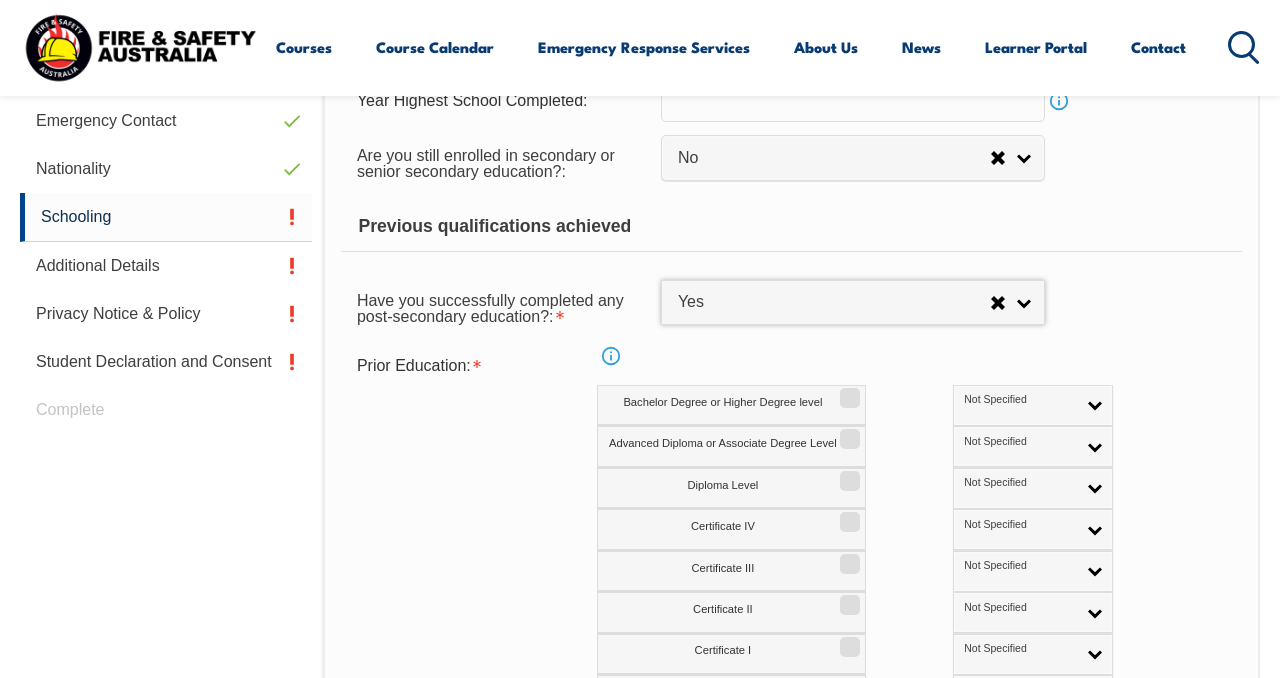 scroll, scrollTop: 753, scrollLeft: 0, axis: vertical 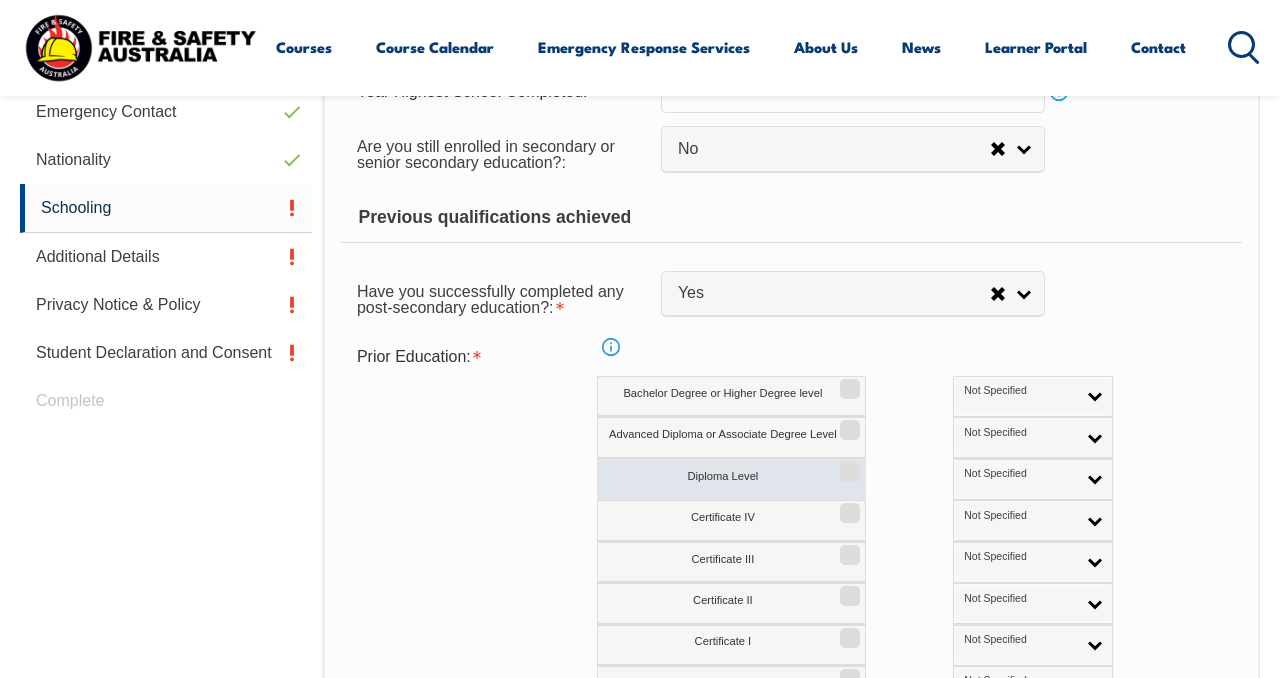 click on "Diploma Level" at bounding box center (847, 465) 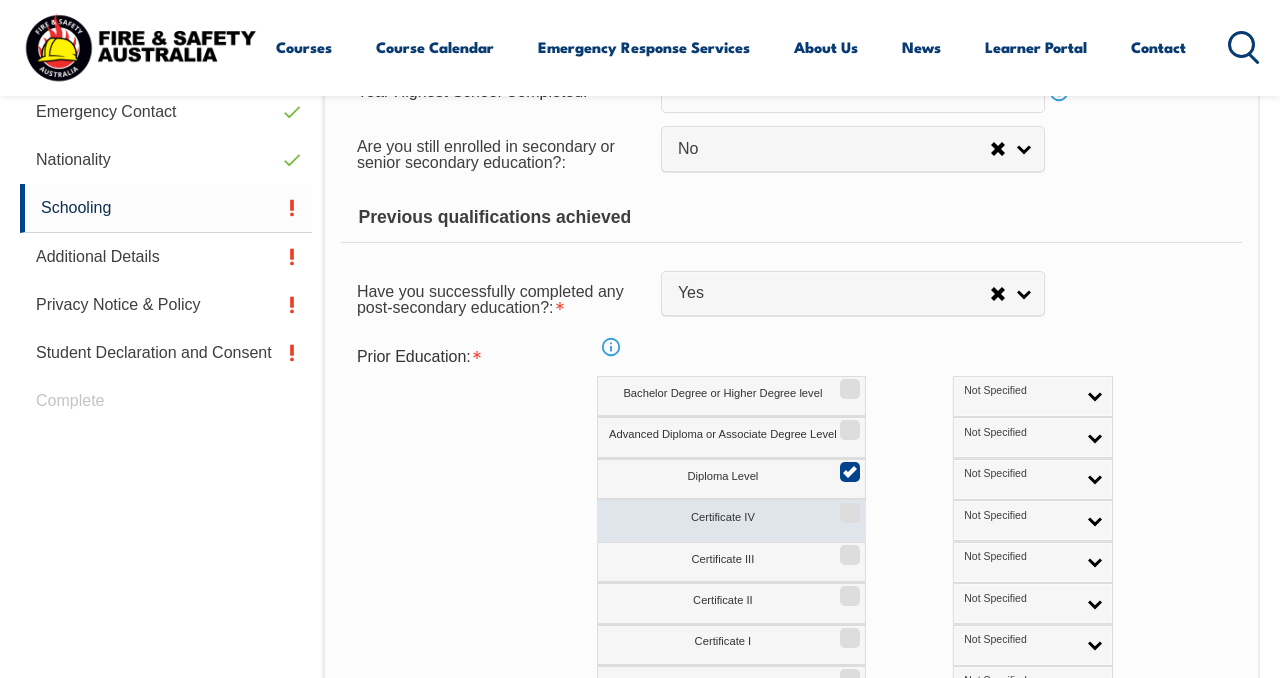 click on "Certificate IV" at bounding box center [847, 506] 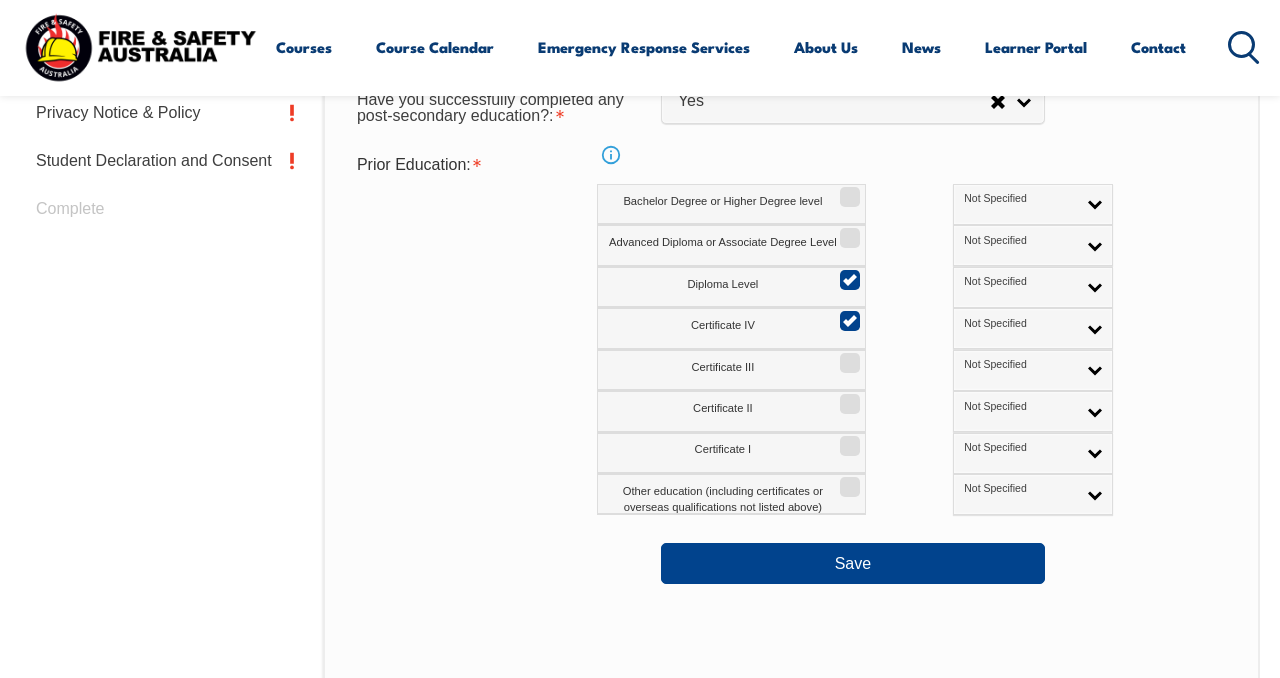 scroll, scrollTop: 996, scrollLeft: 0, axis: vertical 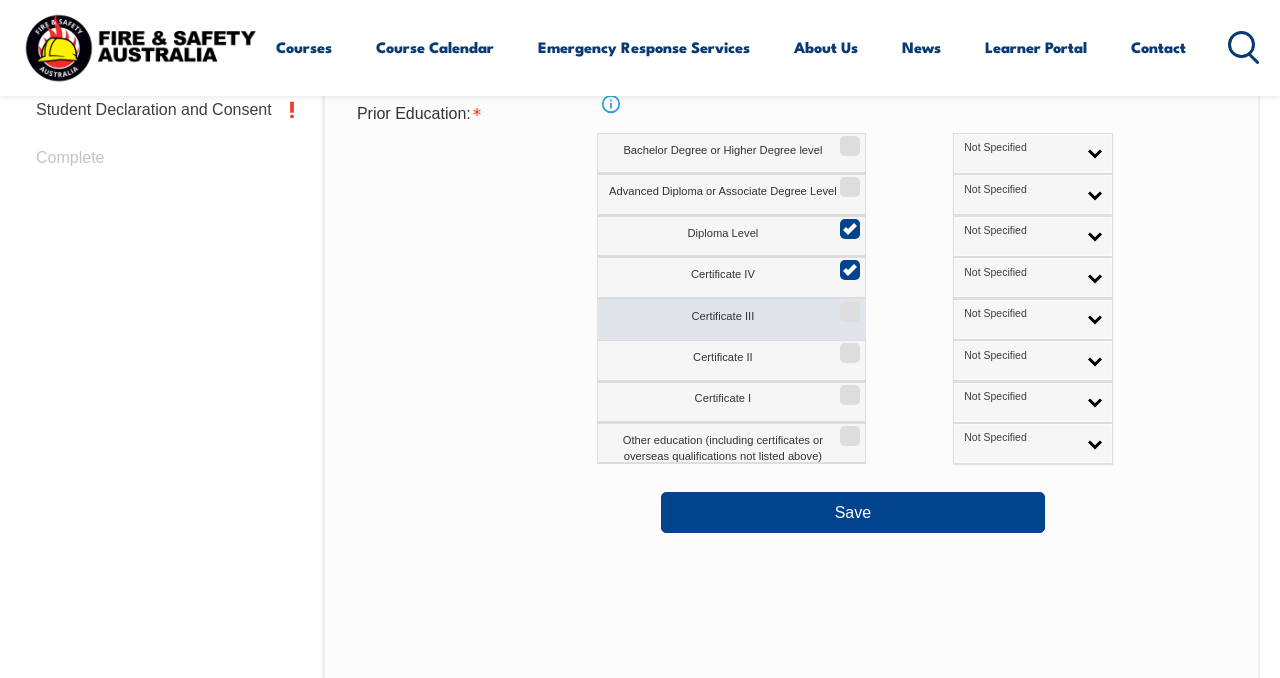 click on "Certificate III" at bounding box center [847, 305] 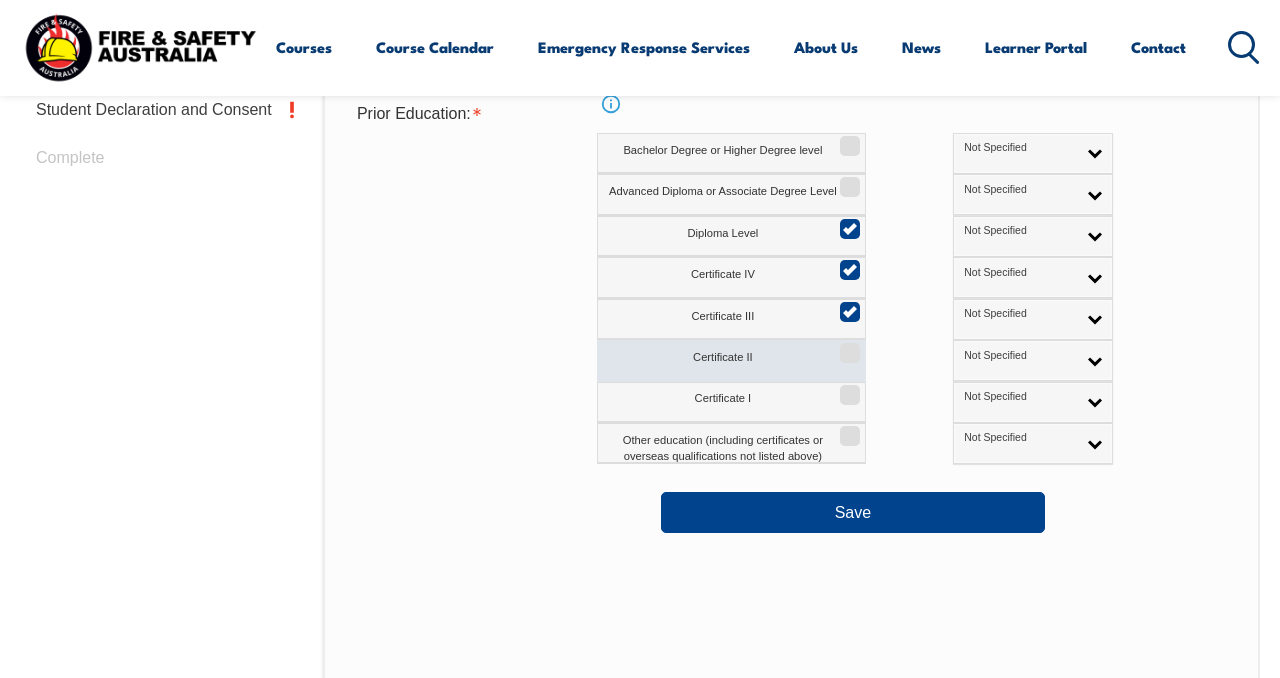 click on "Certificate II" at bounding box center [847, 346] 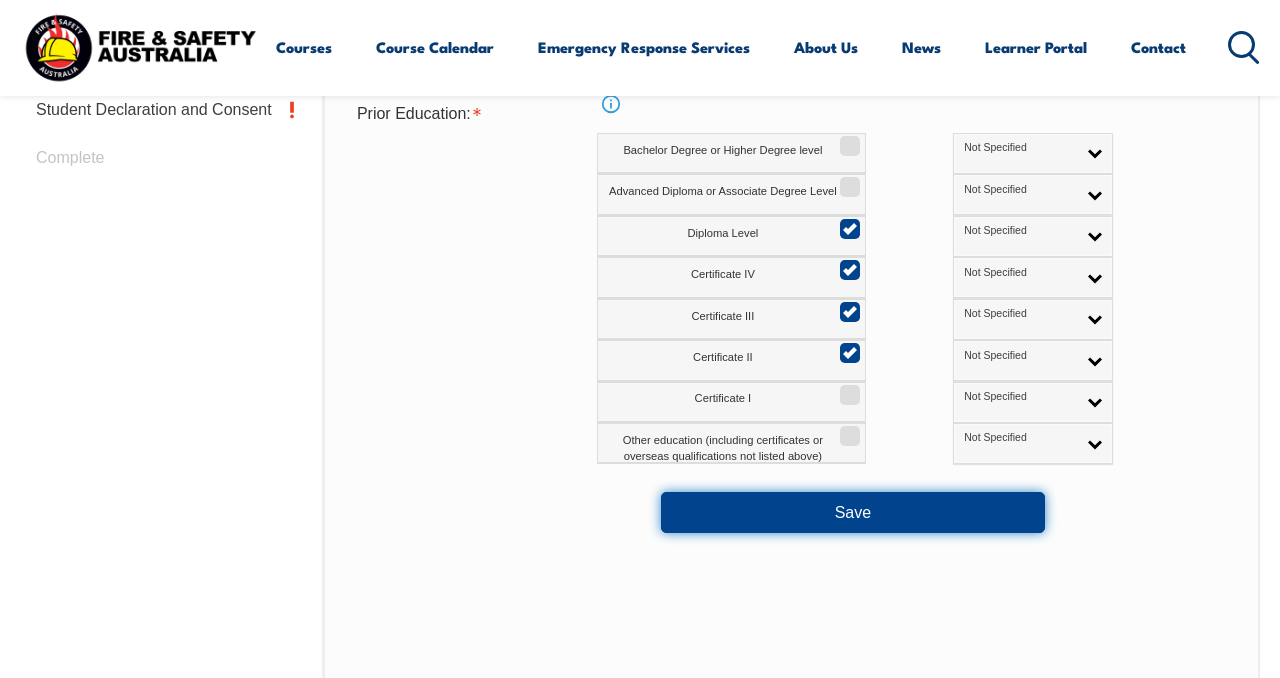 click on "Save" at bounding box center [853, 512] 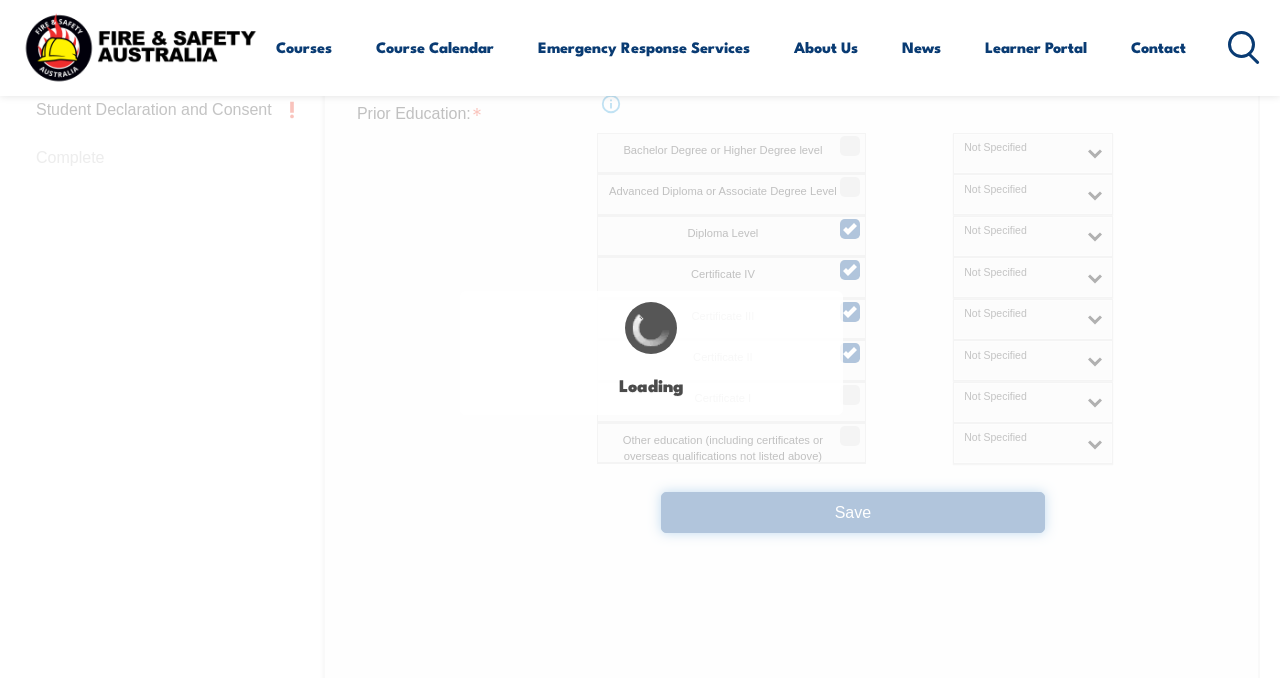 select 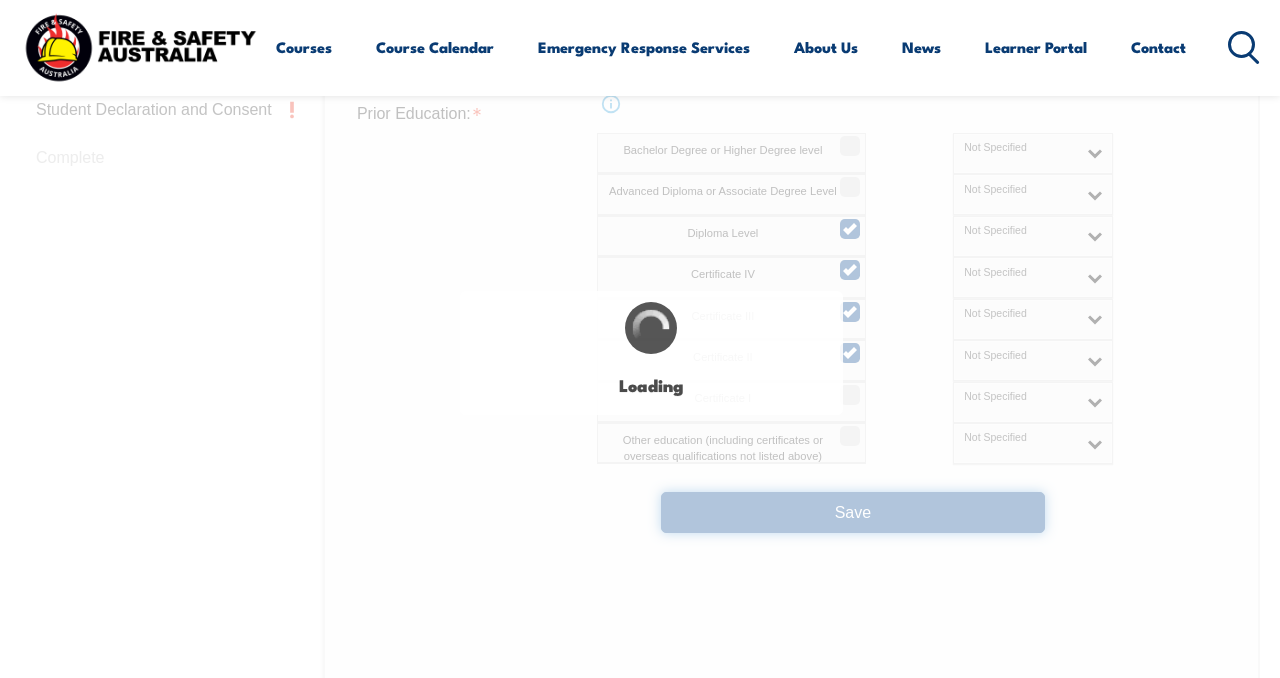 select on "true" 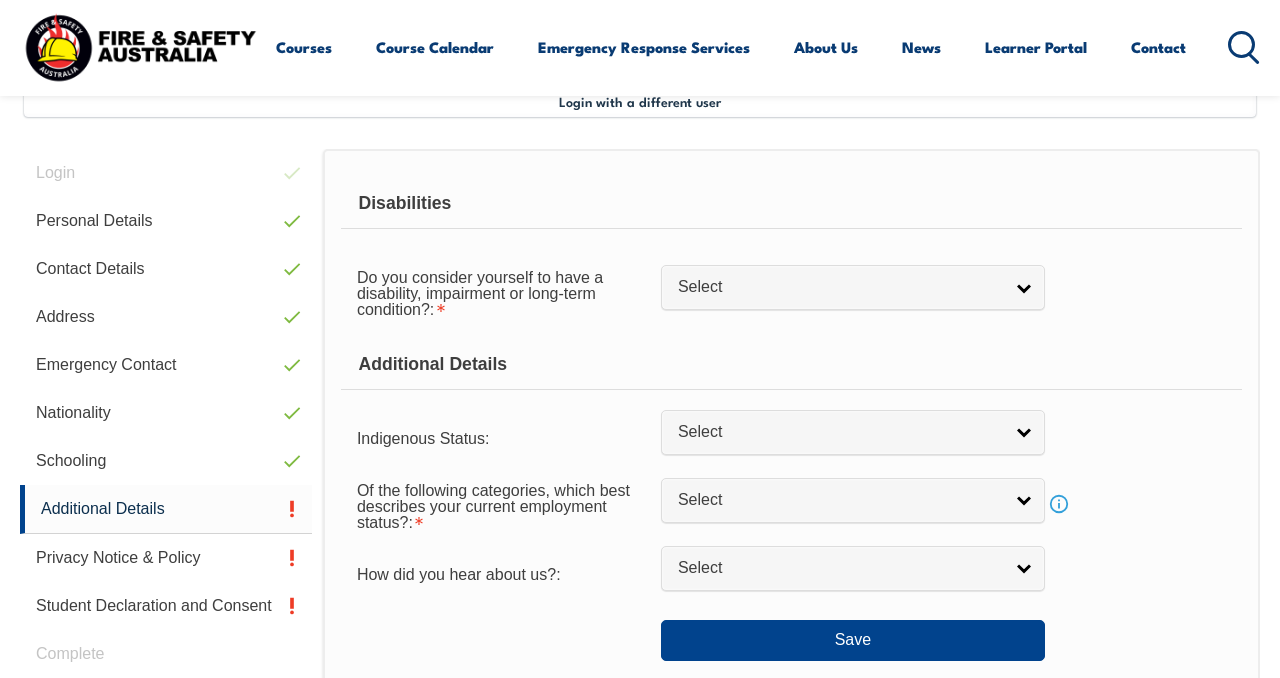 scroll, scrollTop: 485, scrollLeft: 0, axis: vertical 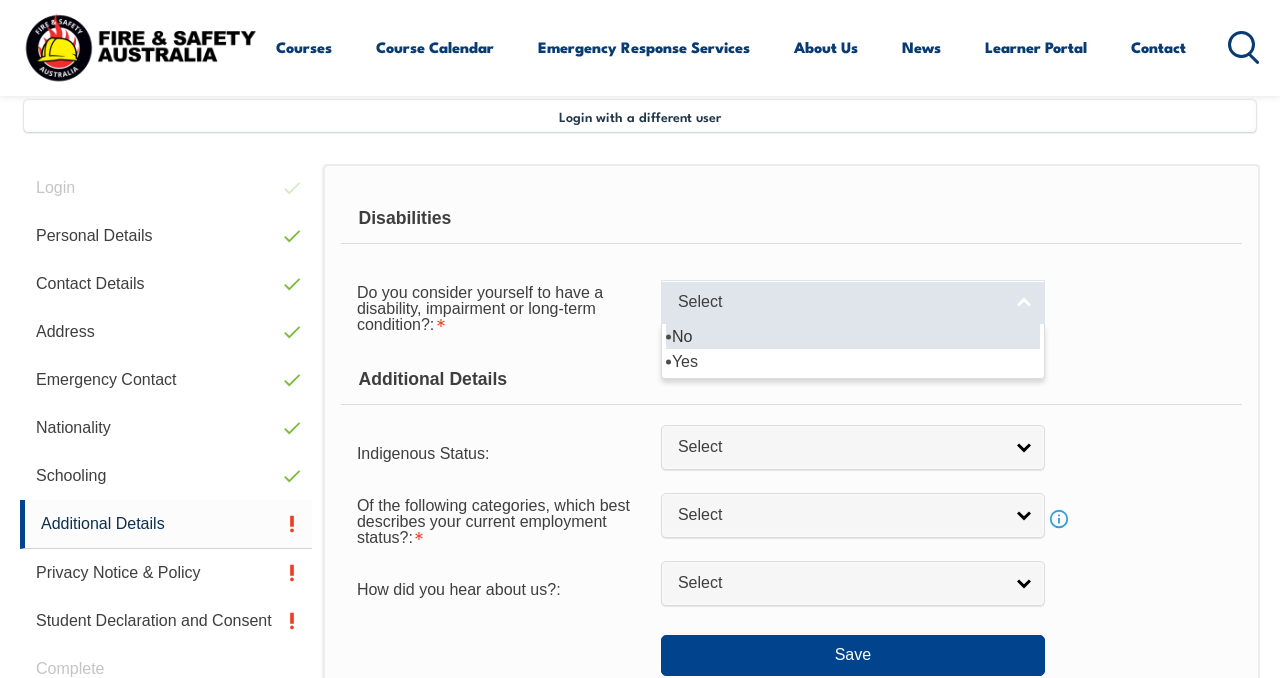click on "Select" at bounding box center (840, 302) 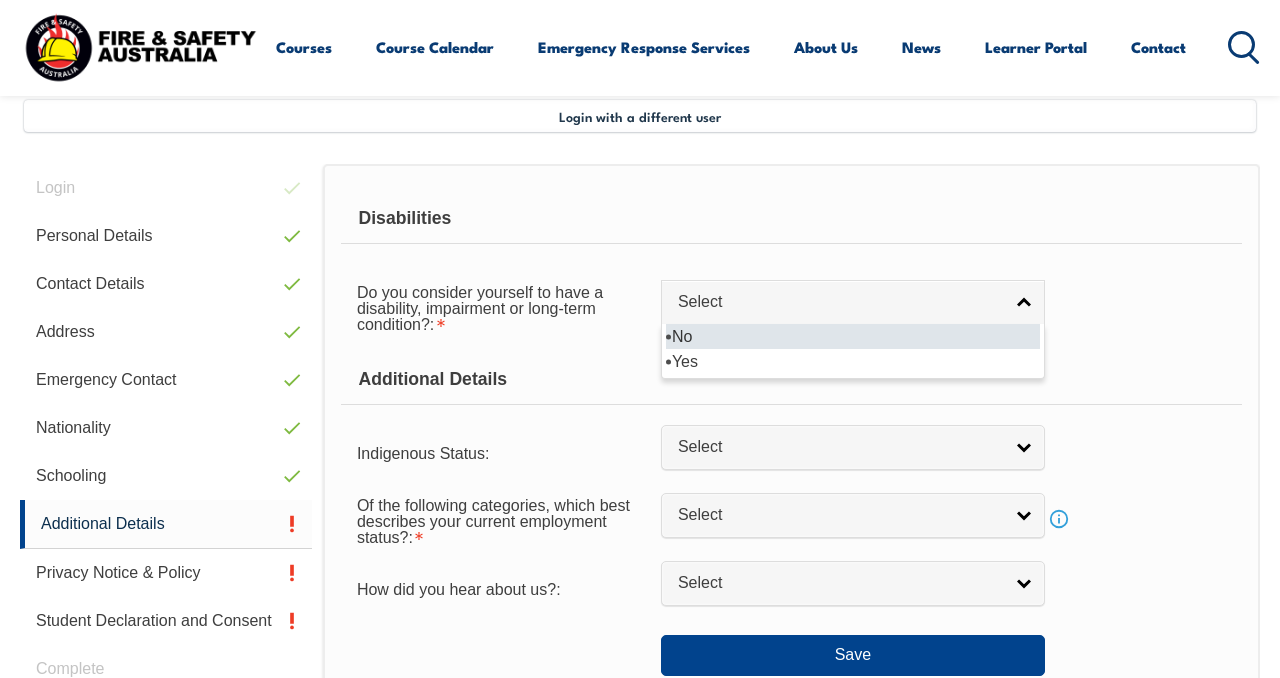 click on "No" at bounding box center [853, 336] 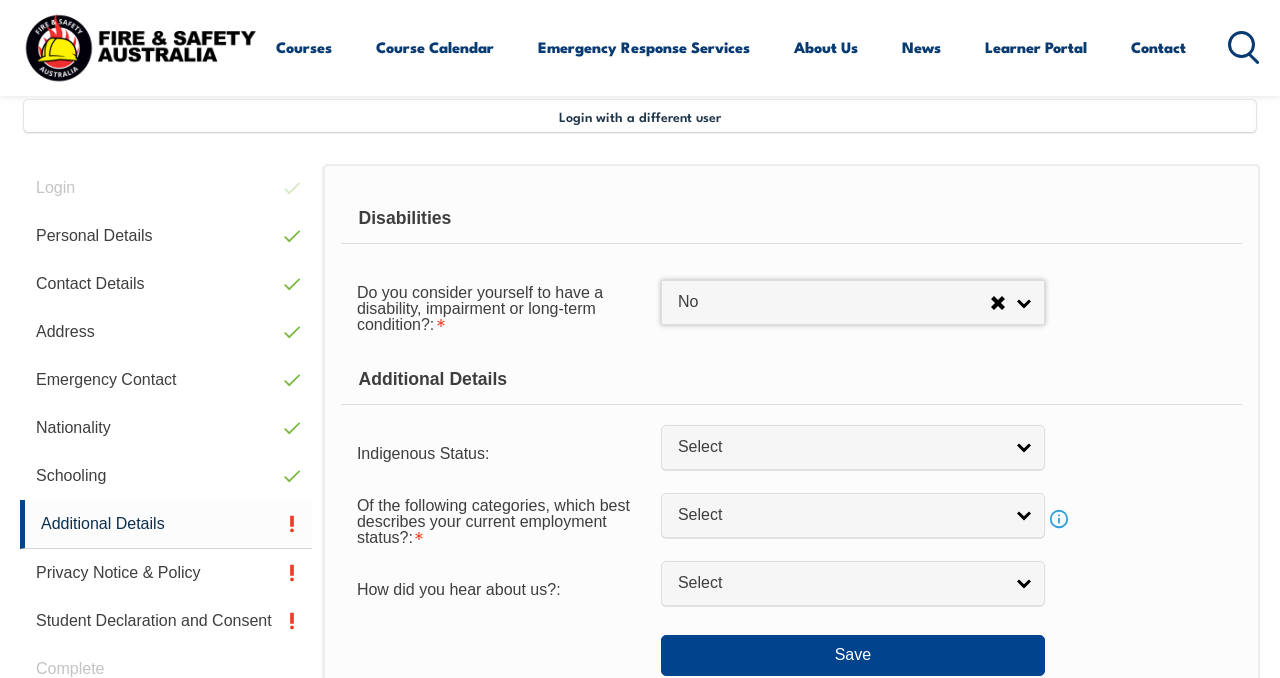 select on "false" 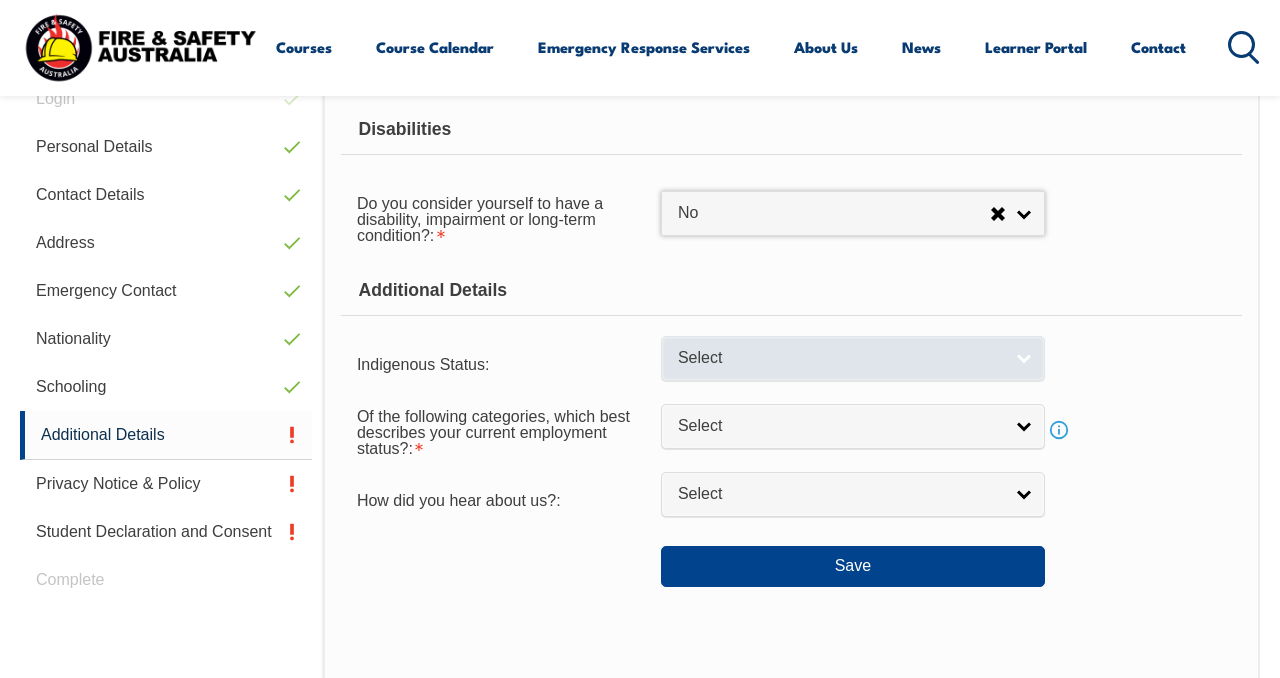 scroll, scrollTop: 594, scrollLeft: 0, axis: vertical 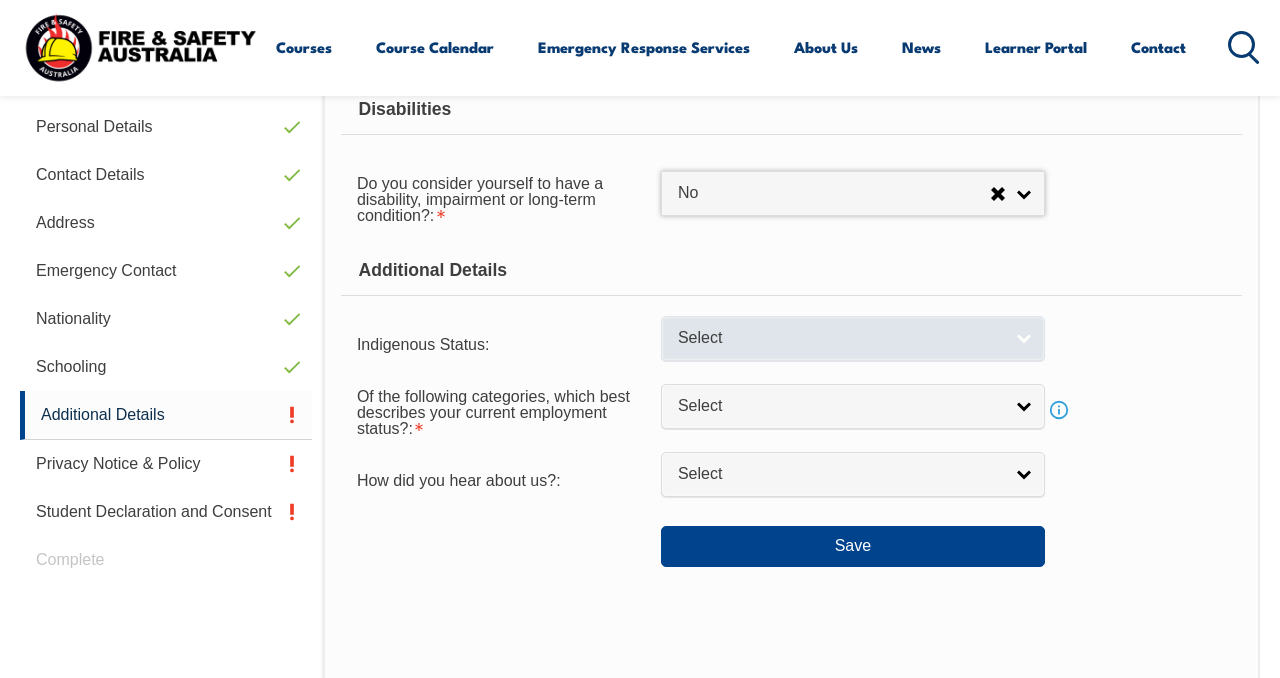 click on "Select" at bounding box center [840, 338] 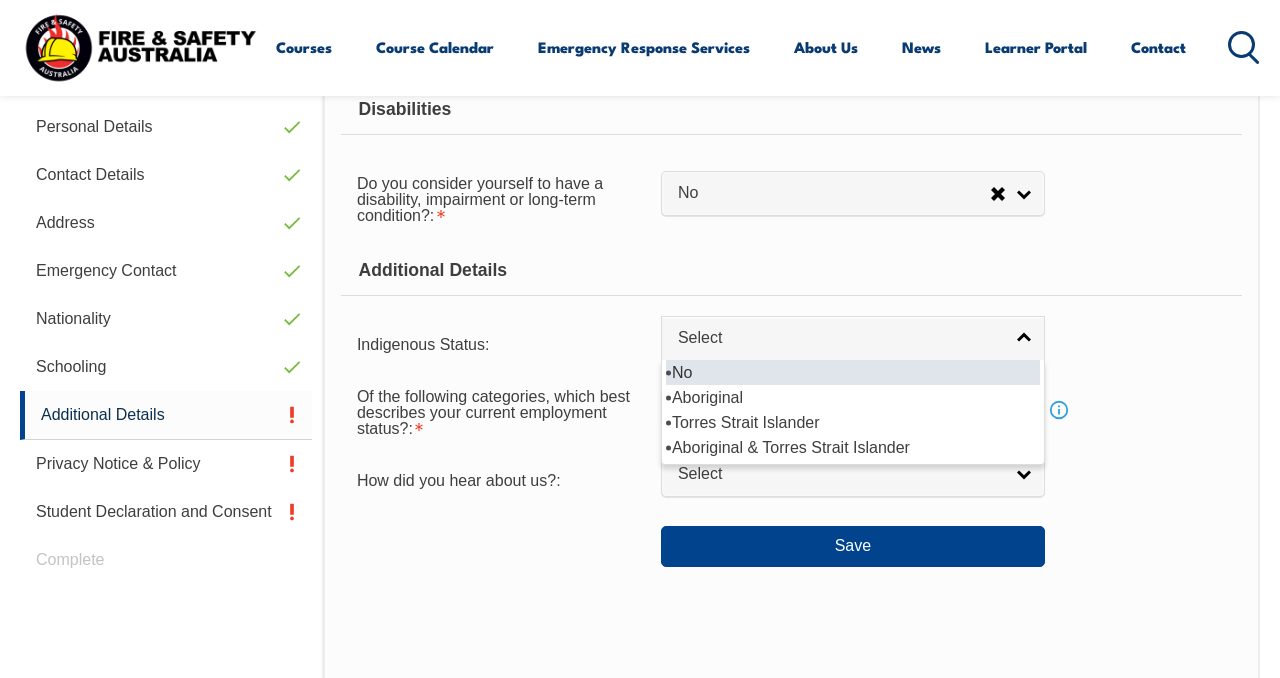 click on "No" at bounding box center [853, 372] 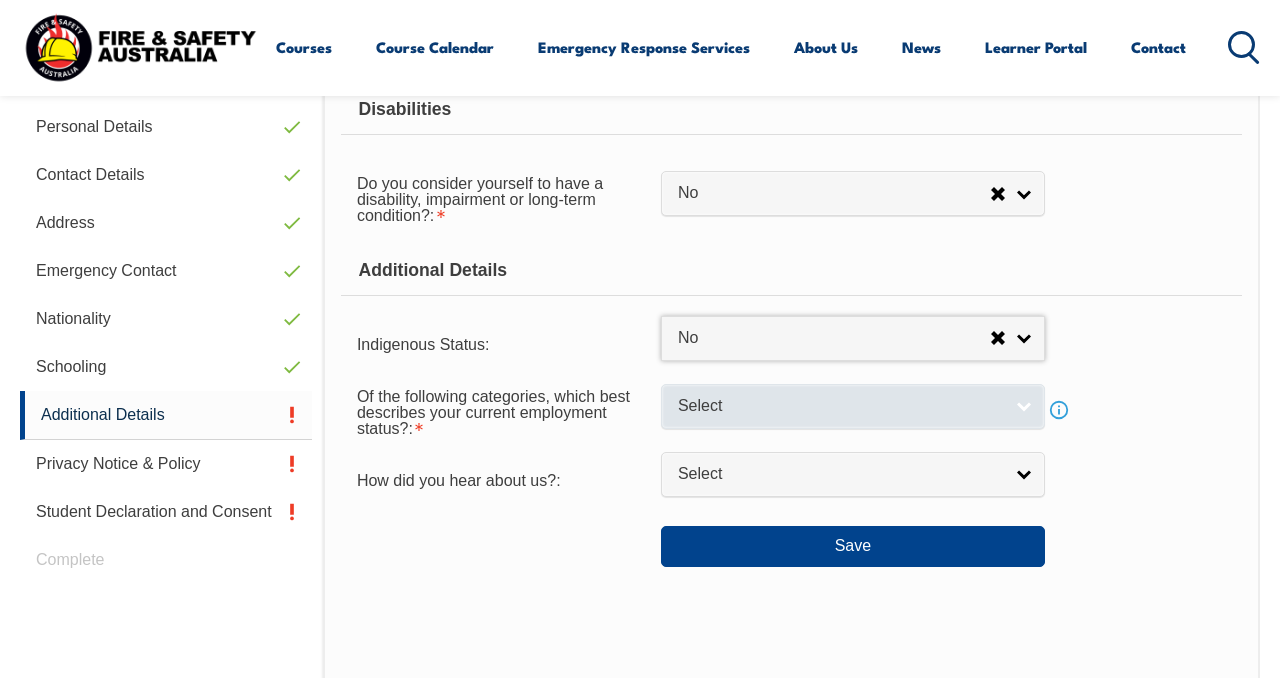 click on "Select" at bounding box center (840, 406) 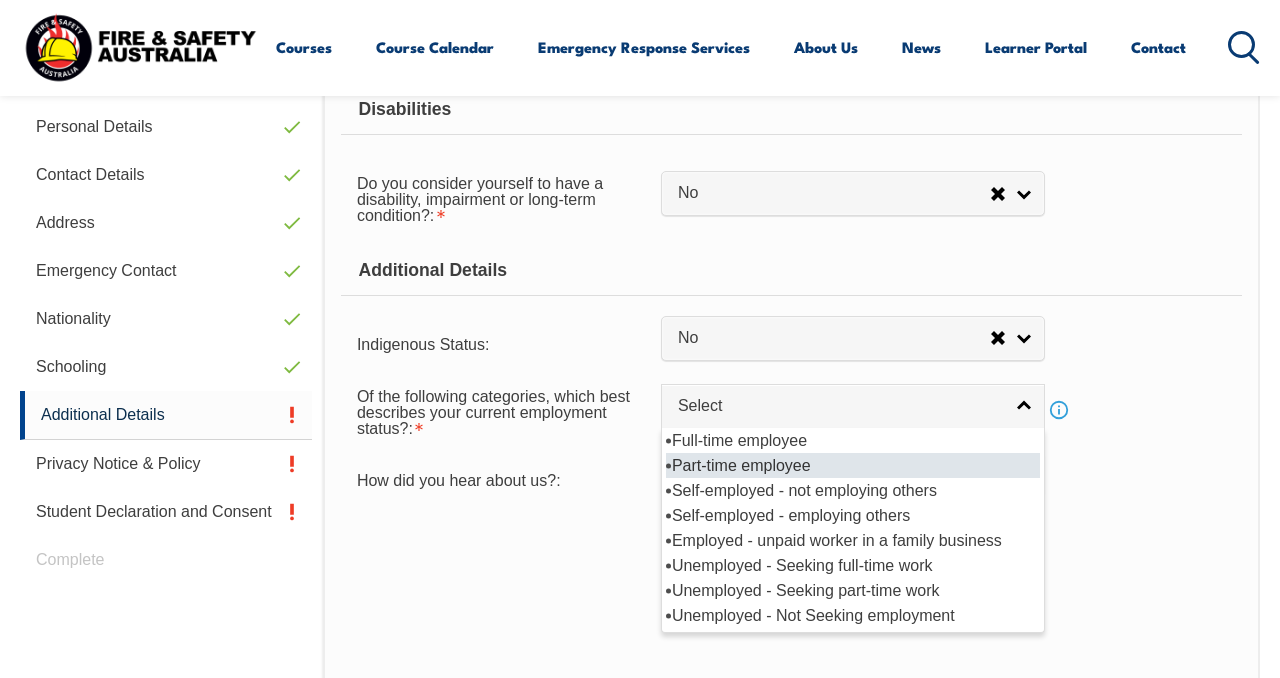 click on "Part-time employee" at bounding box center (853, 465) 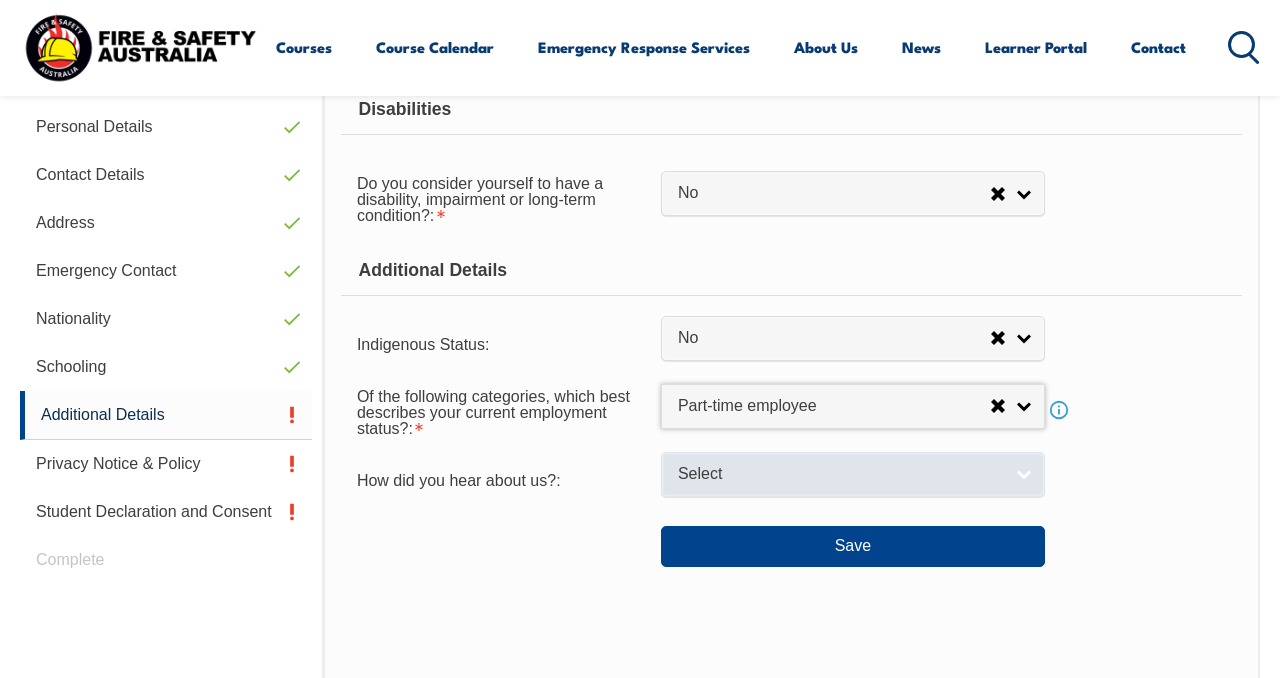 click on "Select" at bounding box center (840, 474) 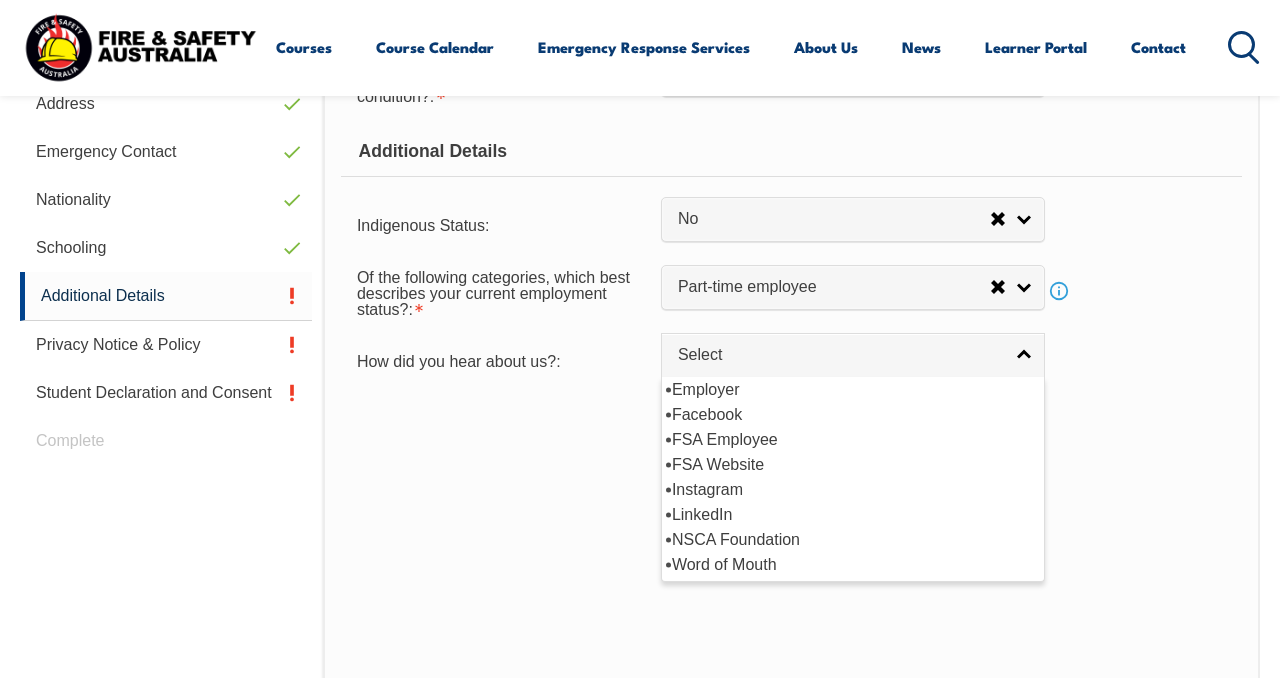 scroll, scrollTop: 724, scrollLeft: 0, axis: vertical 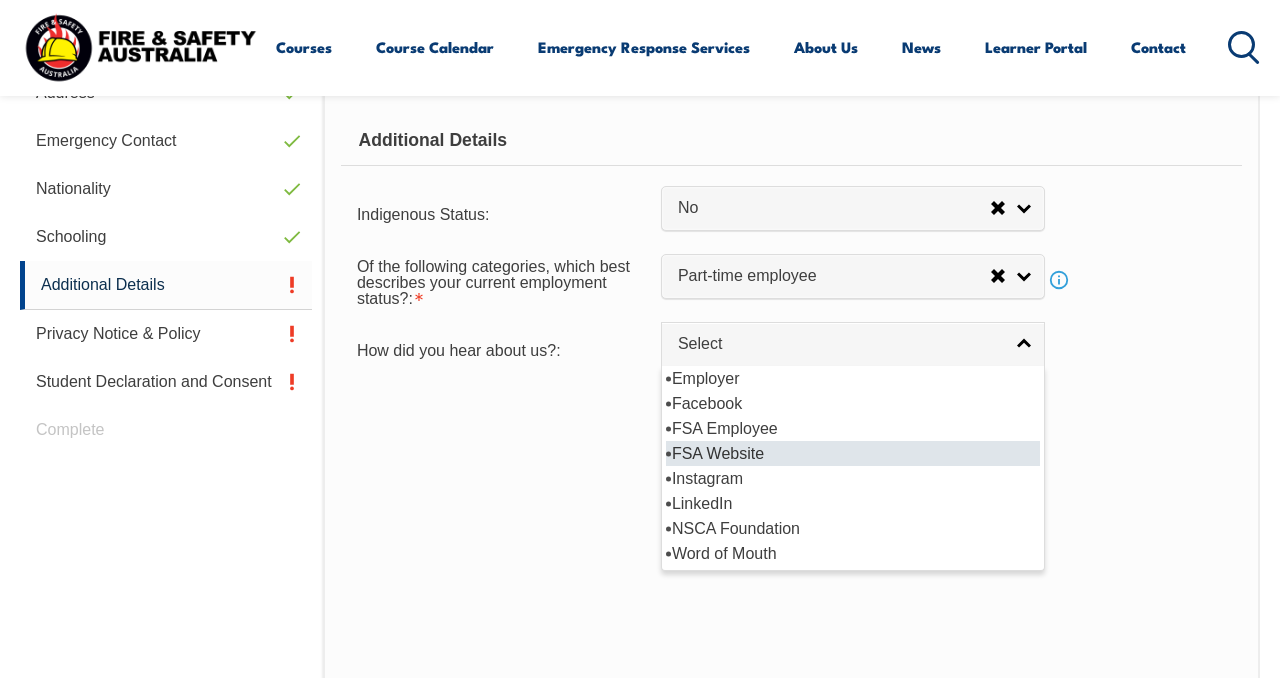 click on "FSA Website" at bounding box center (853, 453) 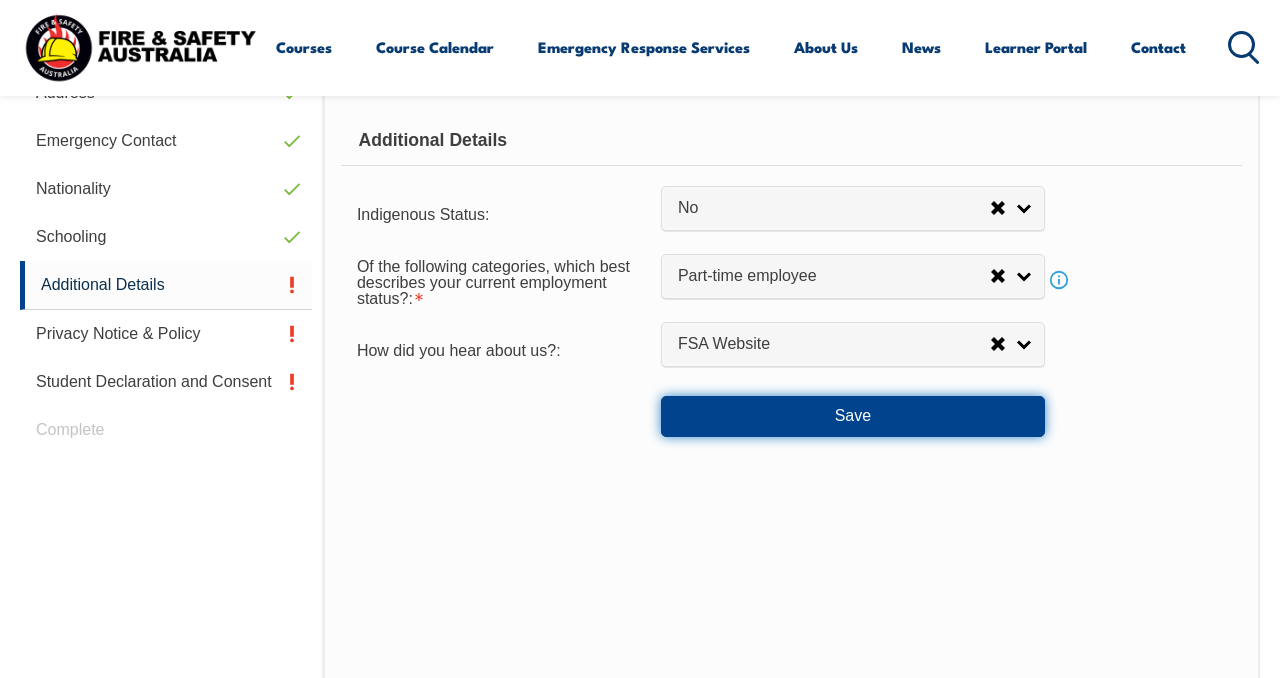 click on "Save" at bounding box center [853, 416] 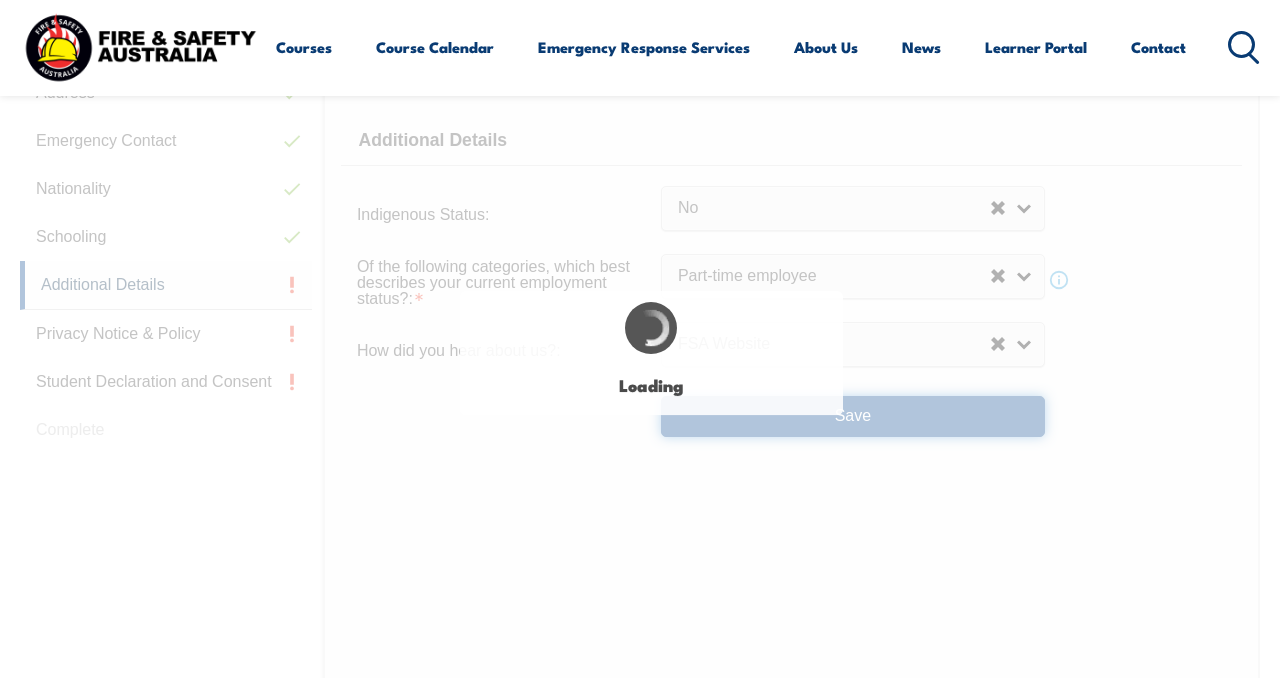 select on "false" 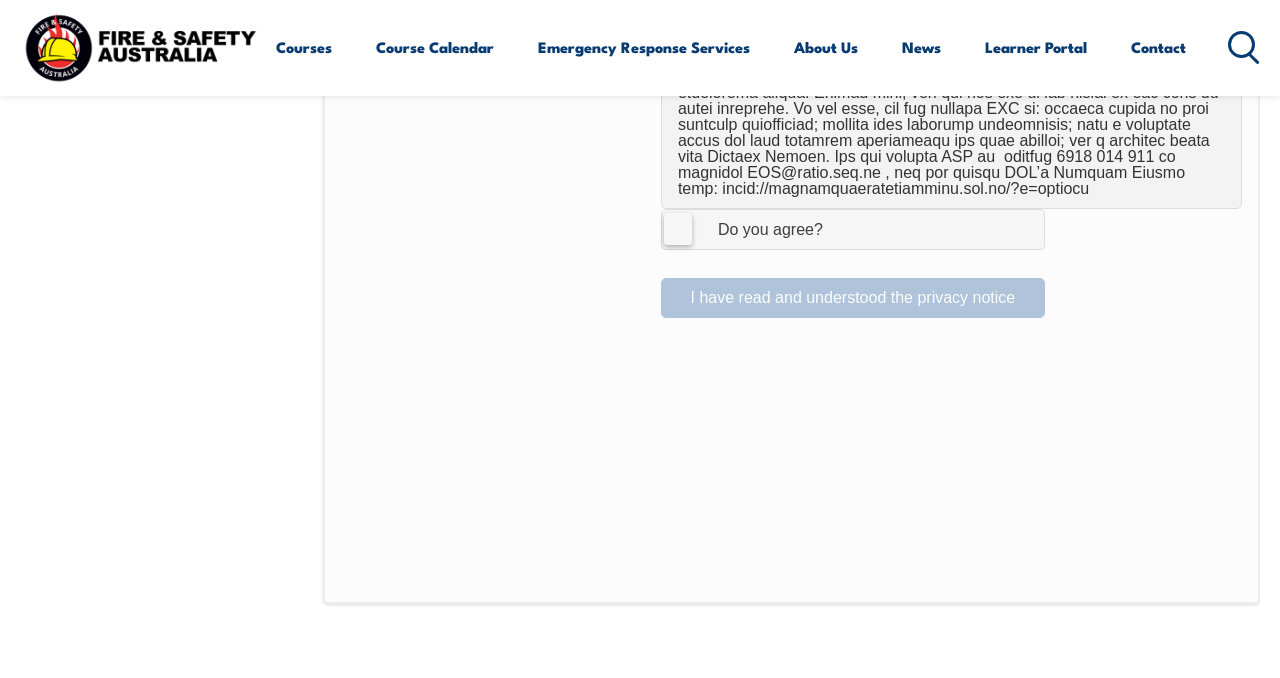 scroll, scrollTop: 1462, scrollLeft: 0, axis: vertical 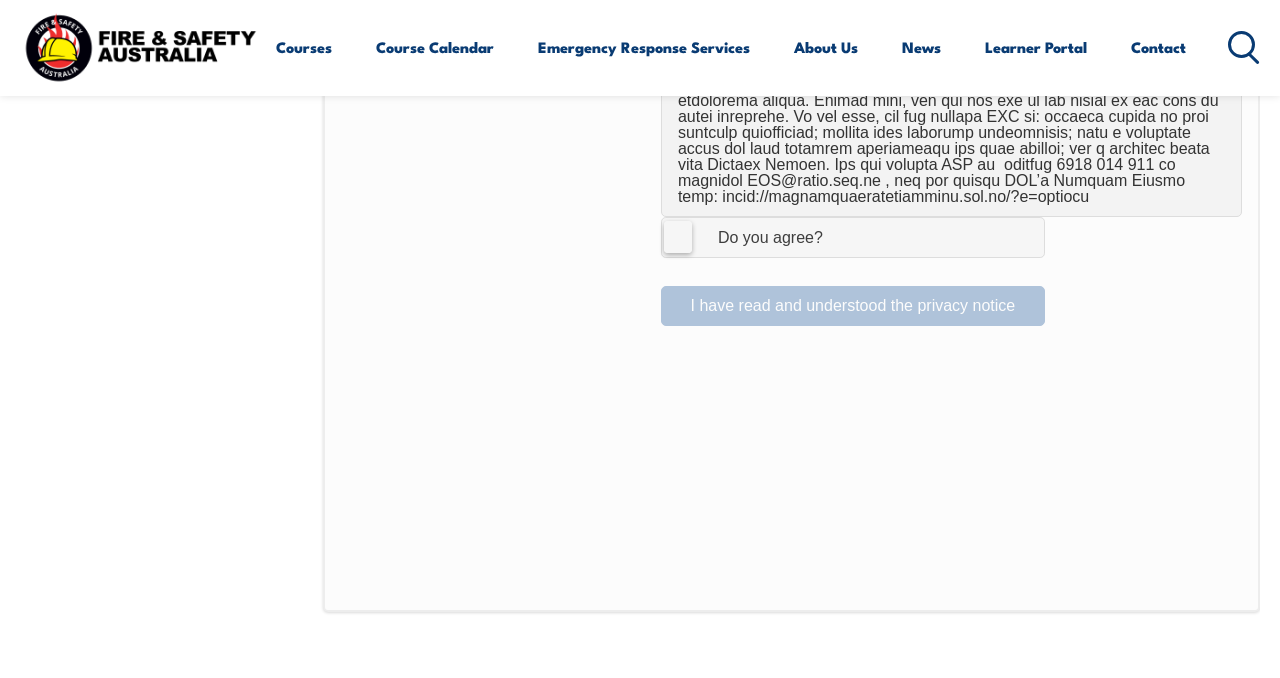 click on "I Agree Do you agree?" at bounding box center (853, 237) 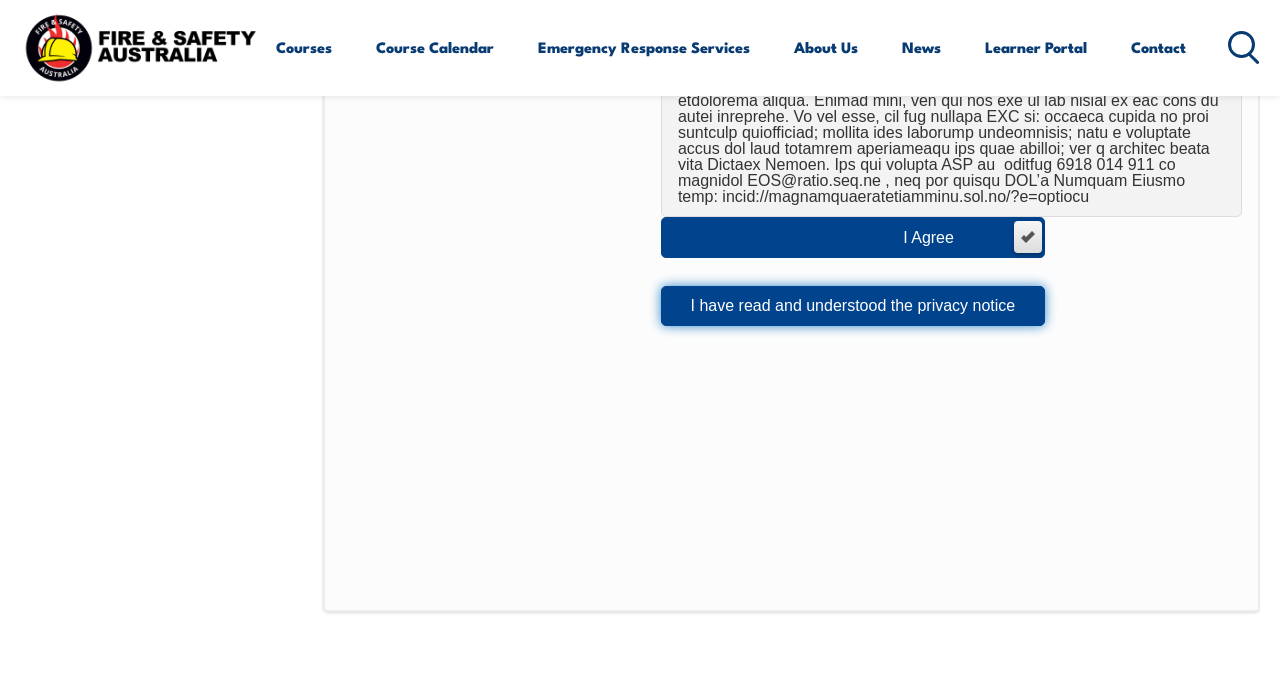 click on "I have read and understood the privacy notice" at bounding box center [853, 306] 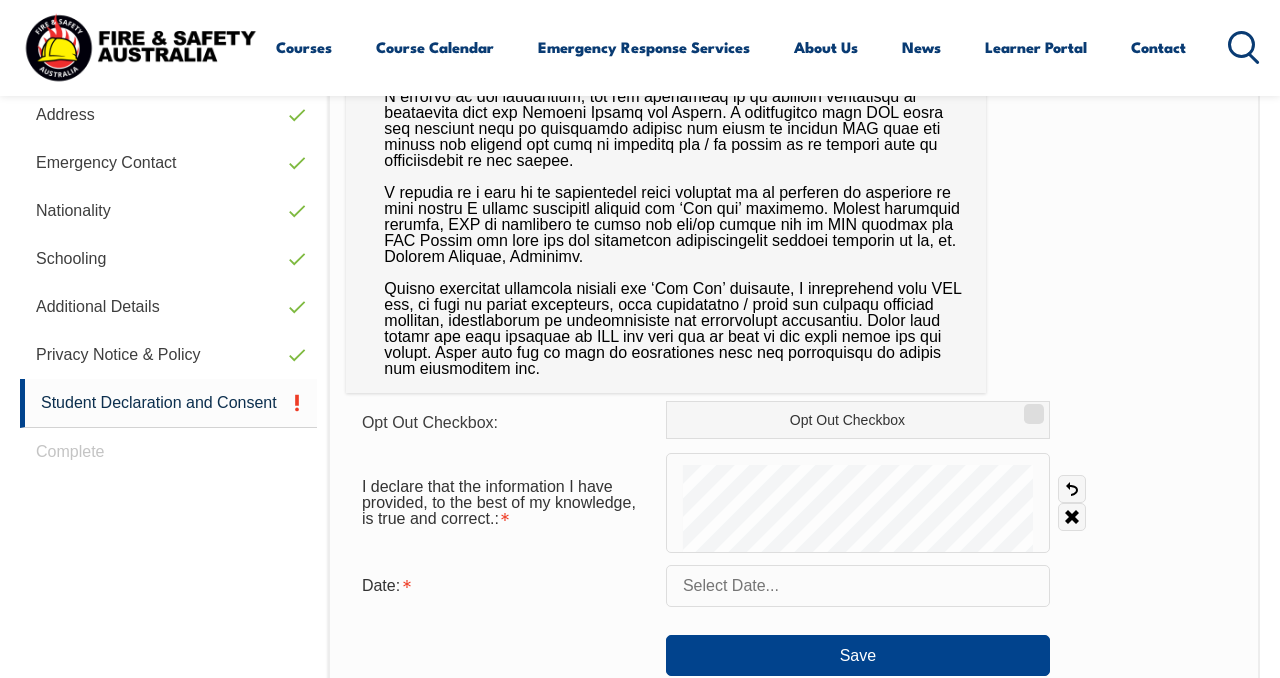 scroll, scrollTop: 728, scrollLeft: 0, axis: vertical 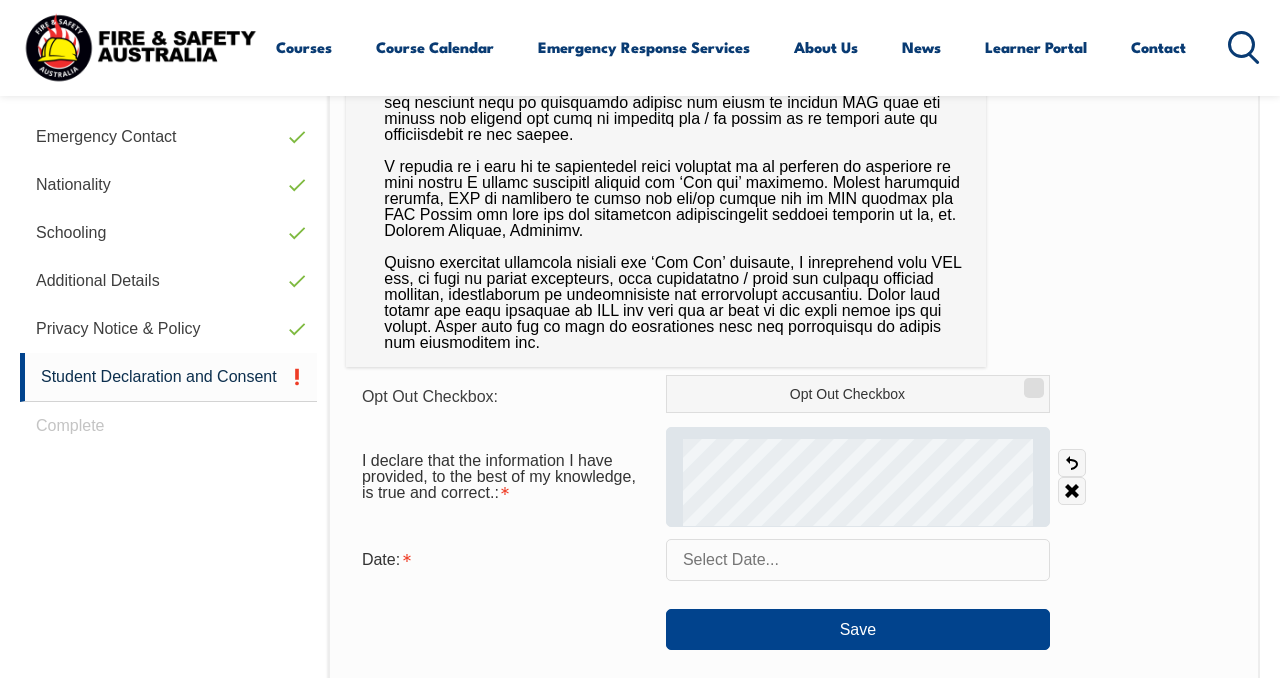 click at bounding box center (858, 477) 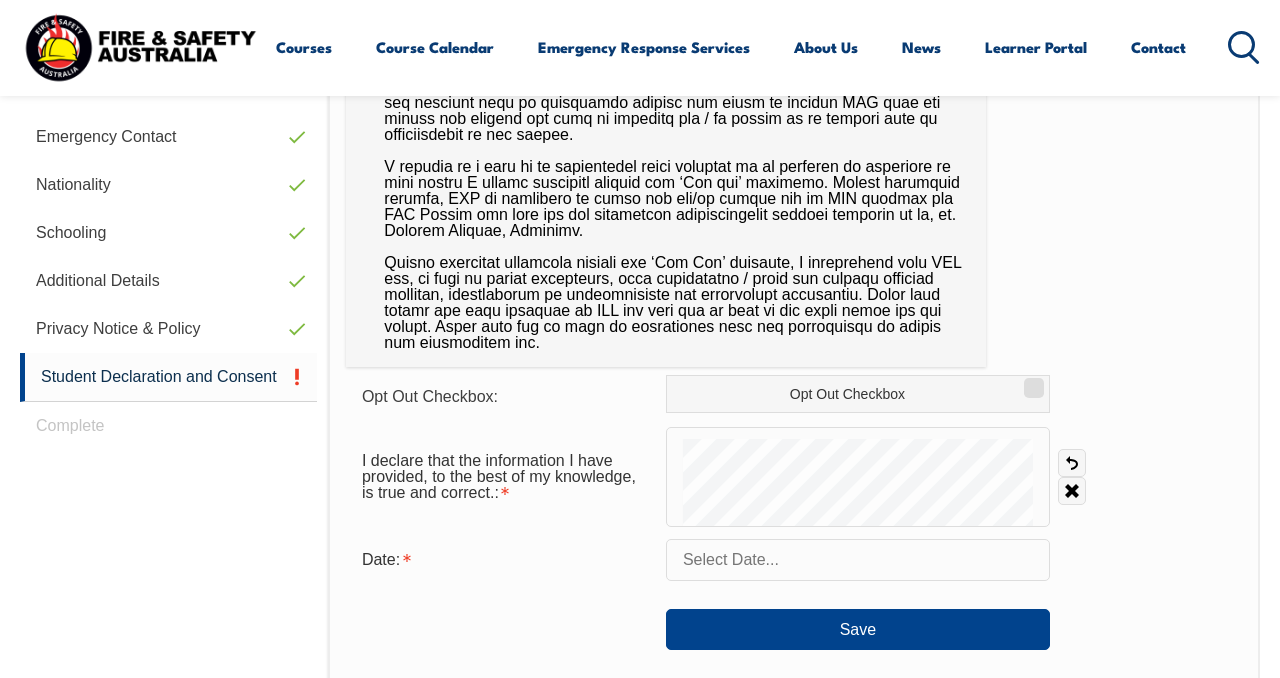 click at bounding box center [858, 560] 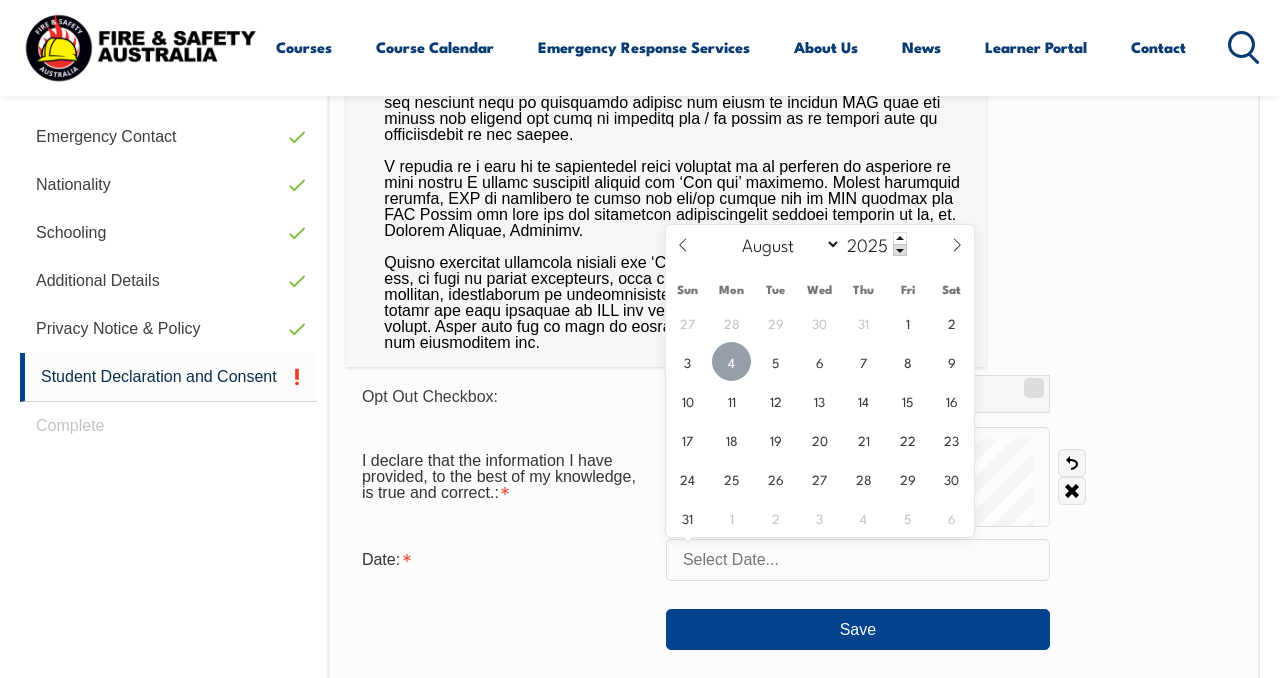 click on "4" at bounding box center (731, 361) 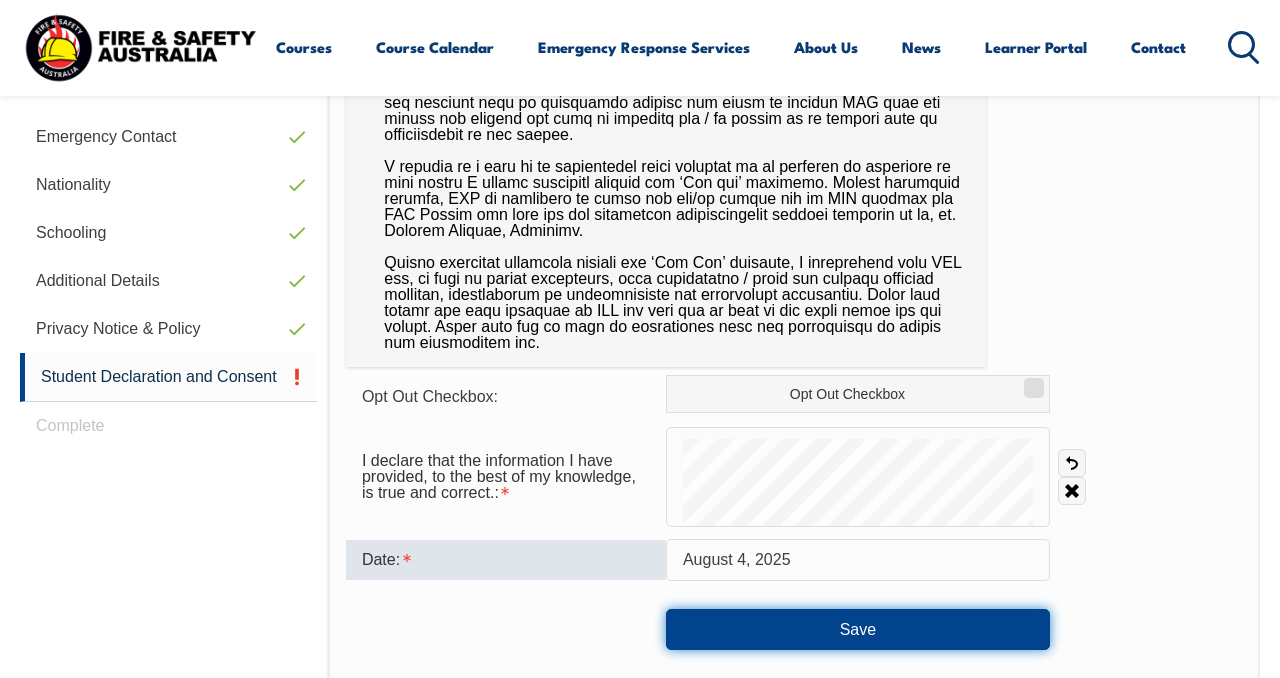 click on "Save" at bounding box center (858, 629) 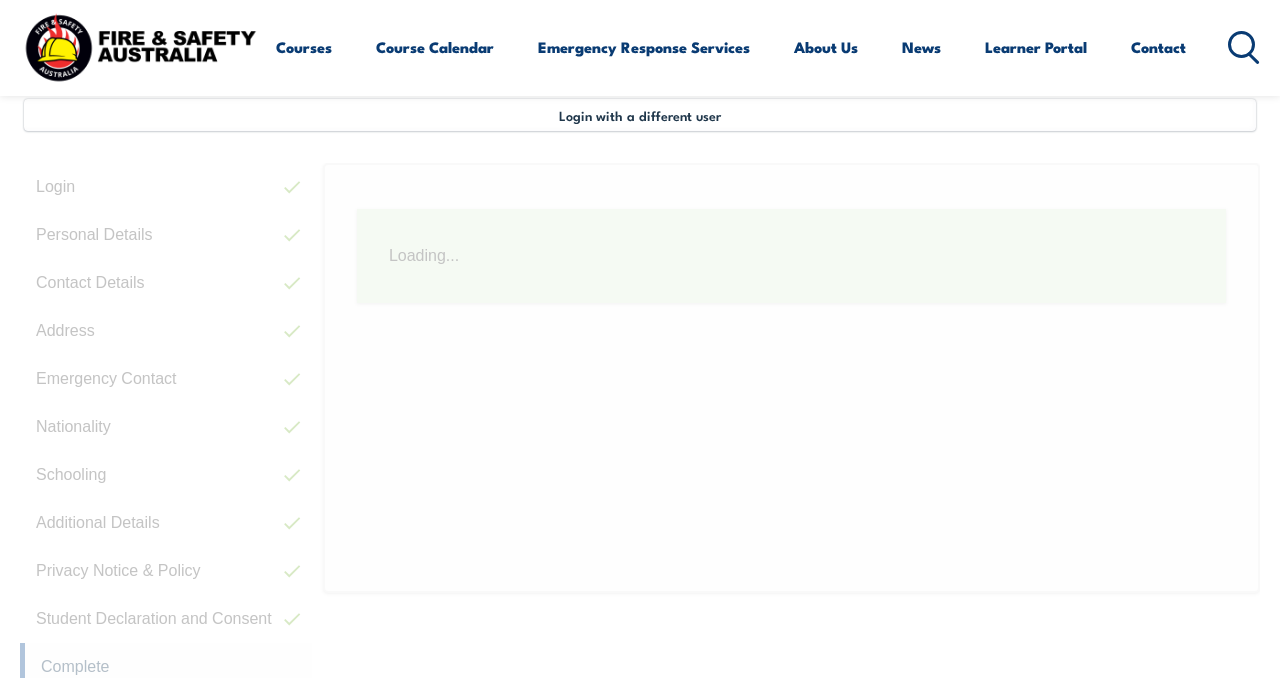 scroll, scrollTop: 485, scrollLeft: 0, axis: vertical 